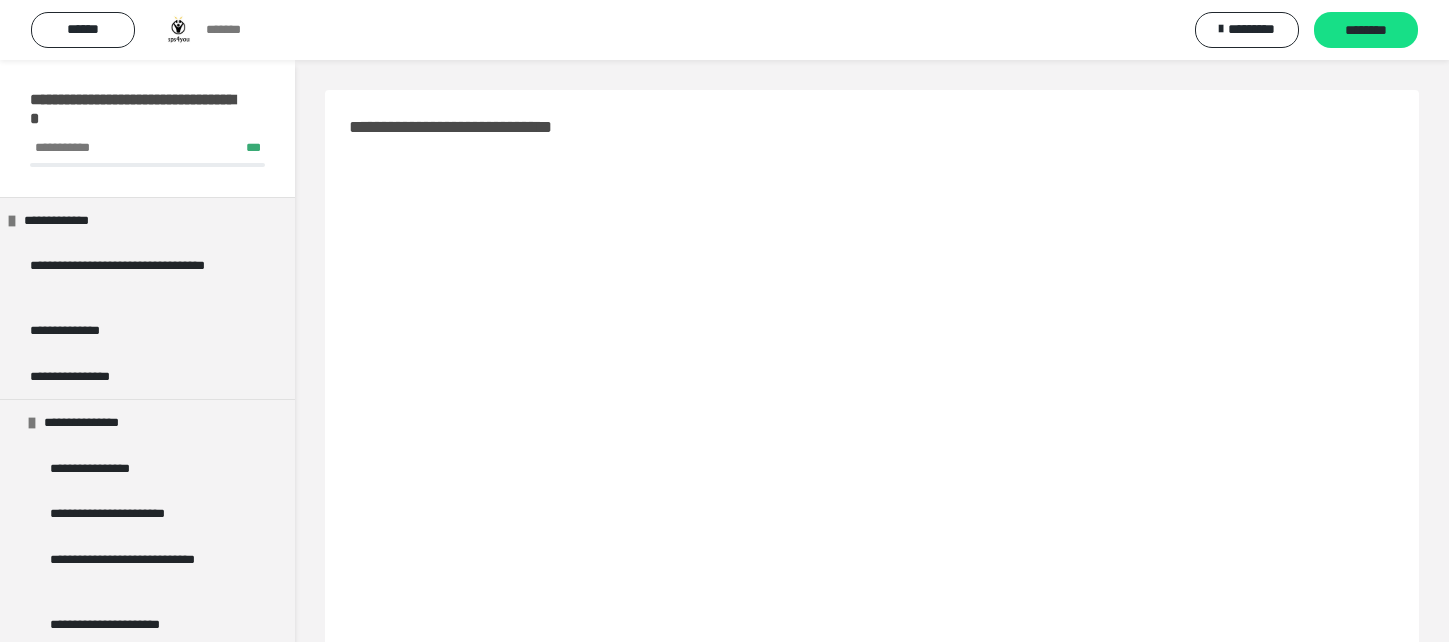 scroll, scrollTop: 759, scrollLeft: 0, axis: vertical 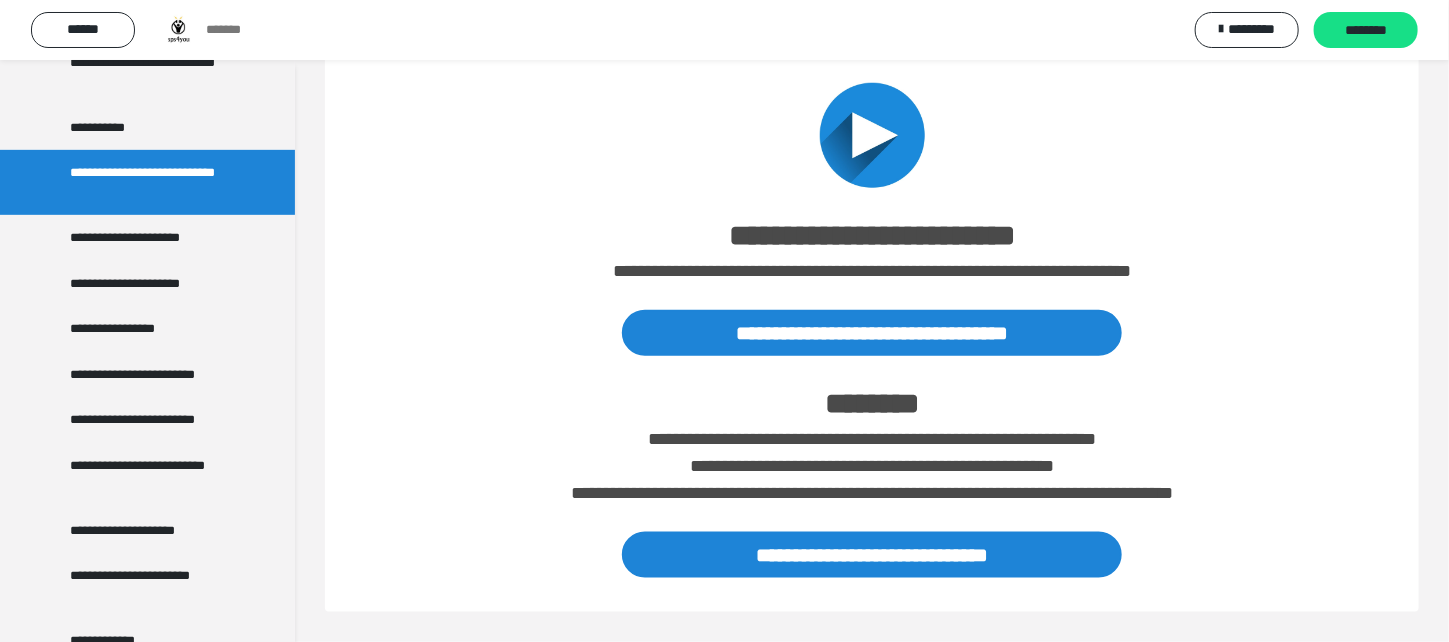 click at bounding box center [872, 125] 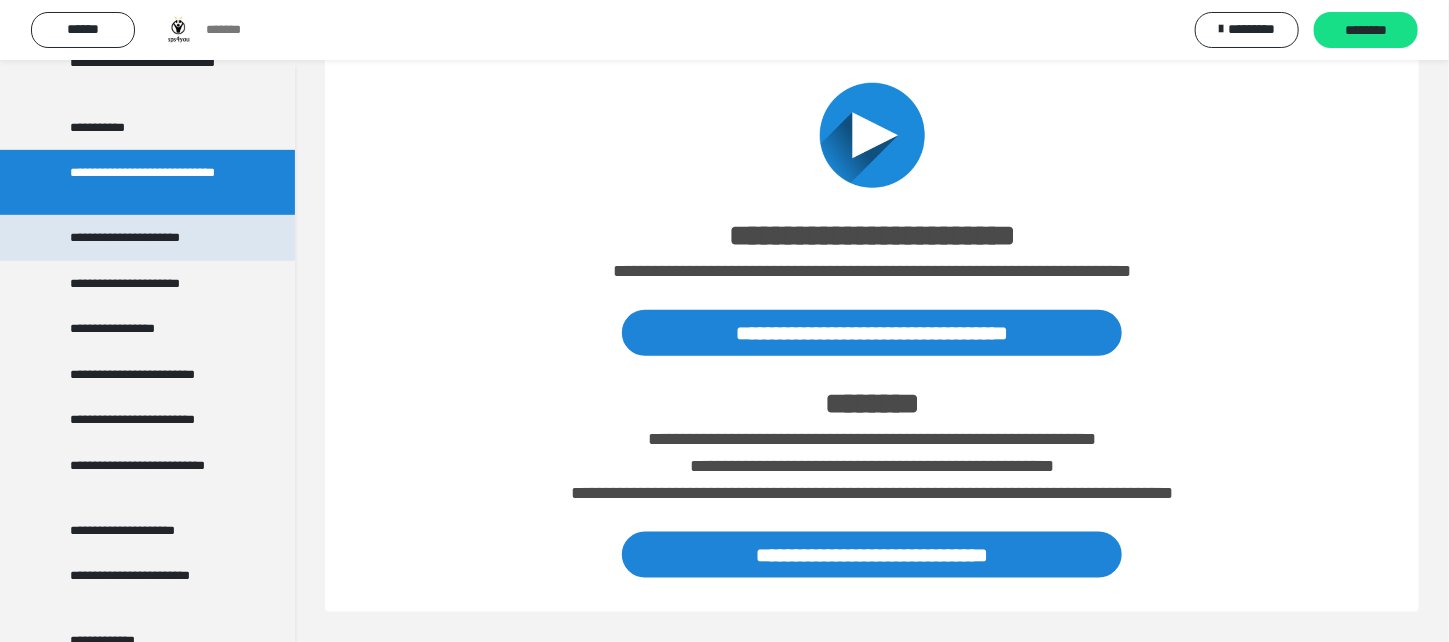 click on "**********" at bounding box center (142, 238) 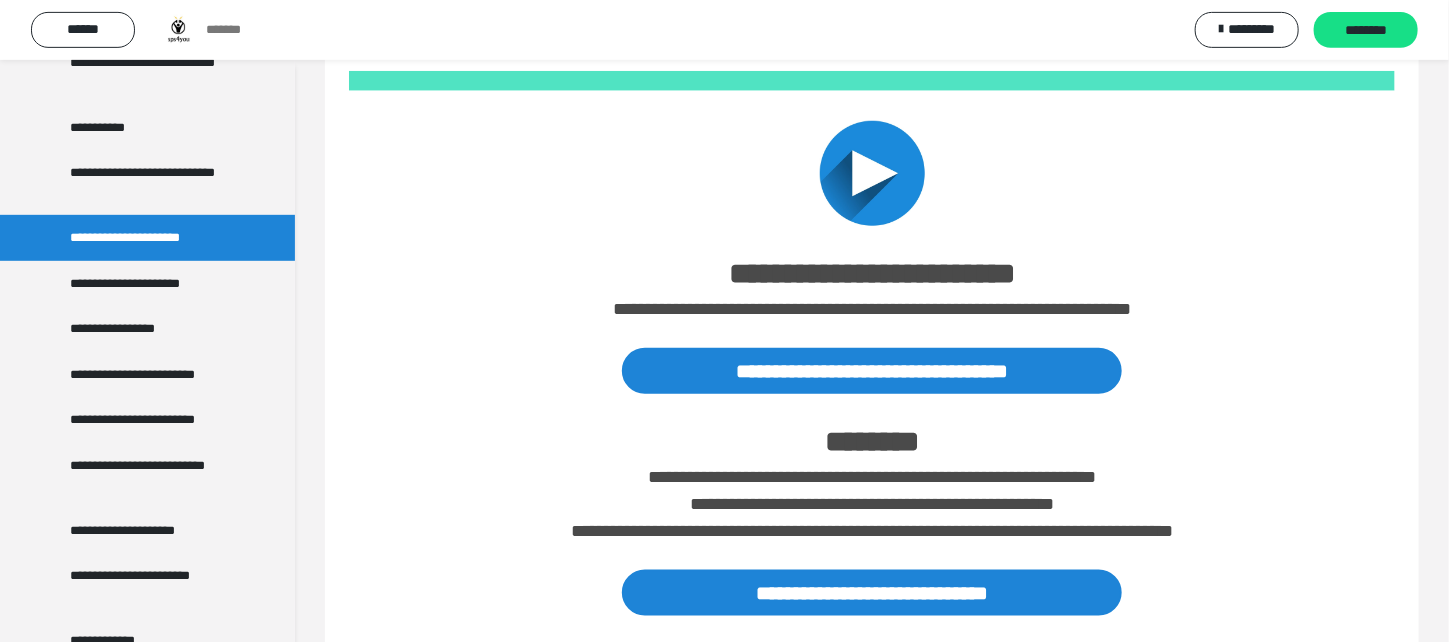 scroll, scrollTop: 759, scrollLeft: 0, axis: vertical 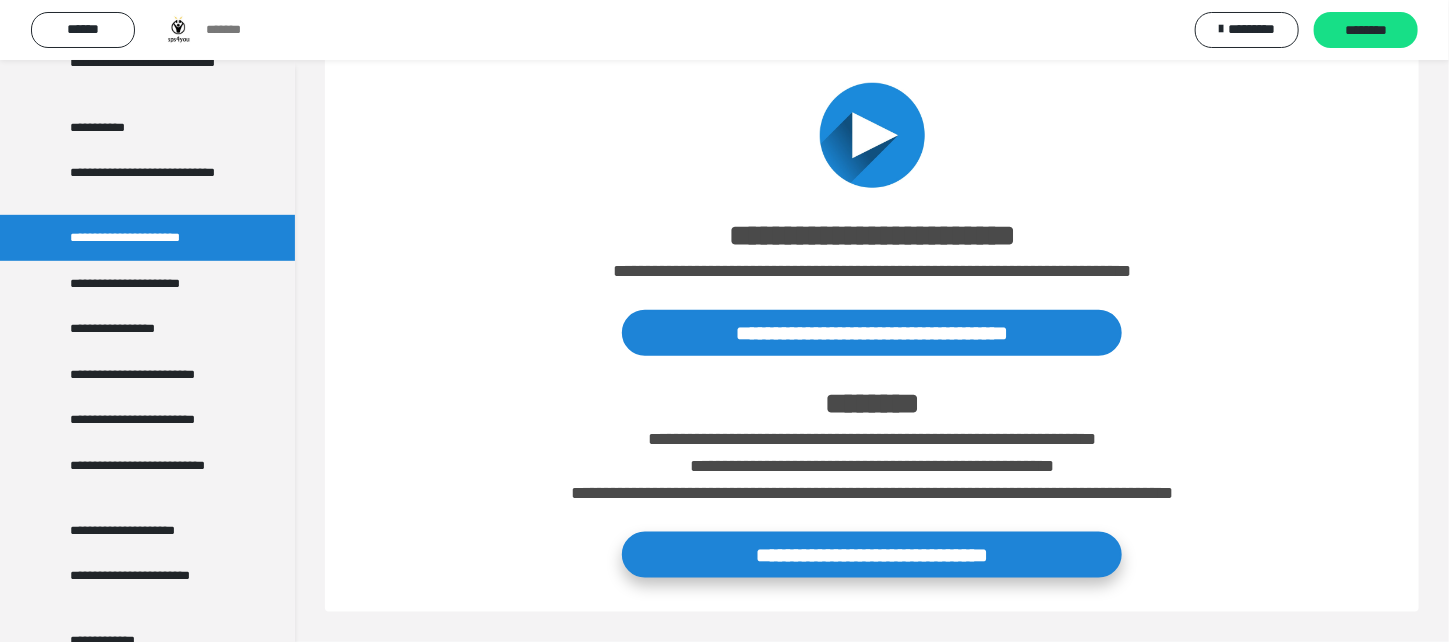 click on "**********" at bounding box center (872, 555) 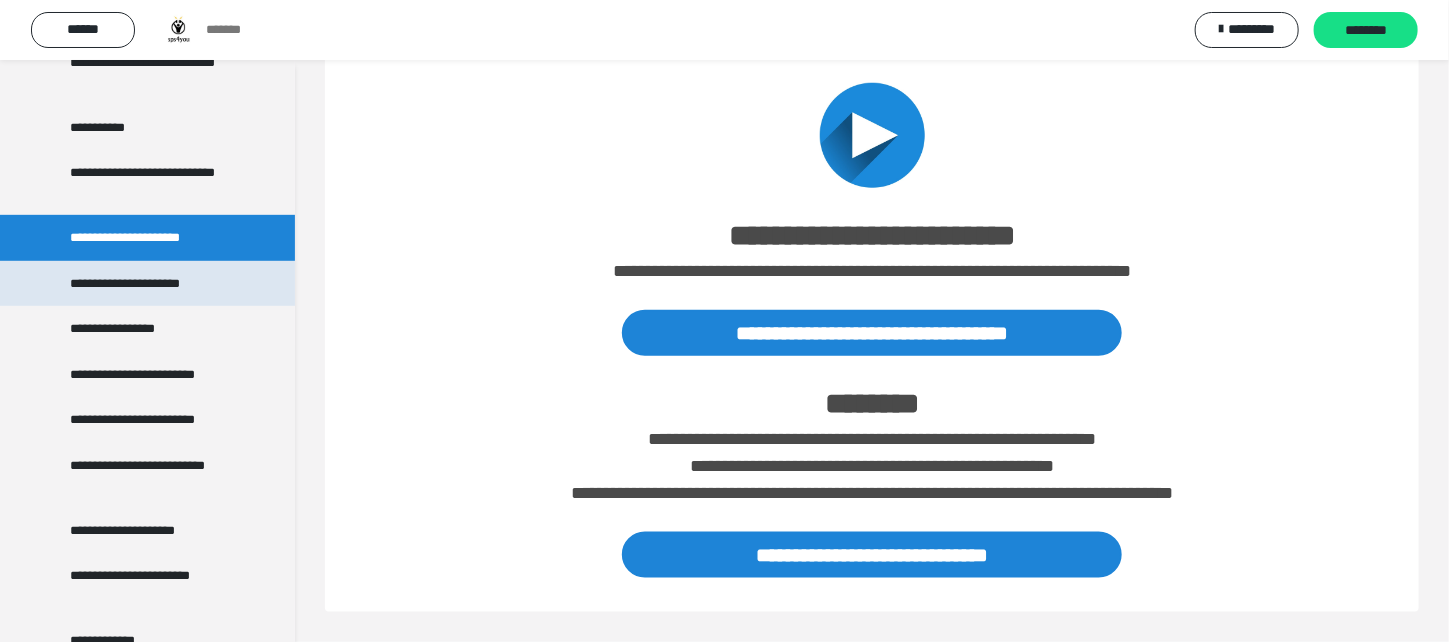click on "**********" at bounding box center (146, 284) 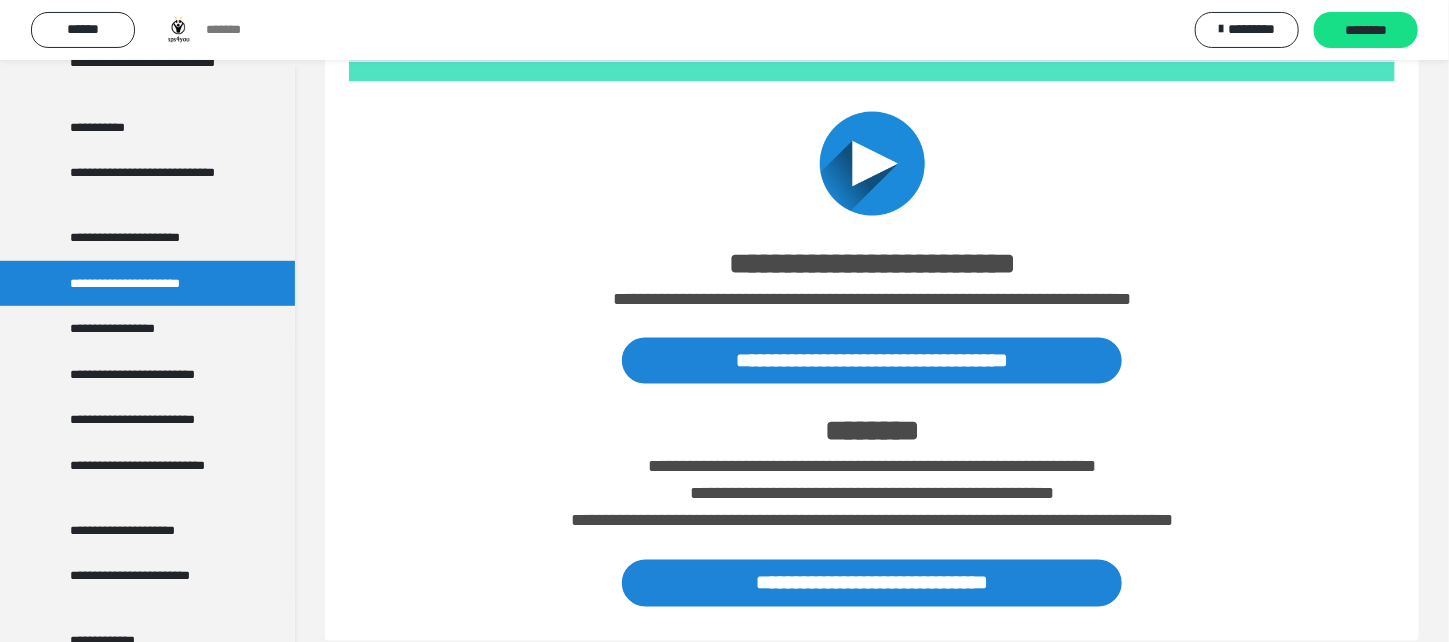 scroll, scrollTop: 1401, scrollLeft: 0, axis: vertical 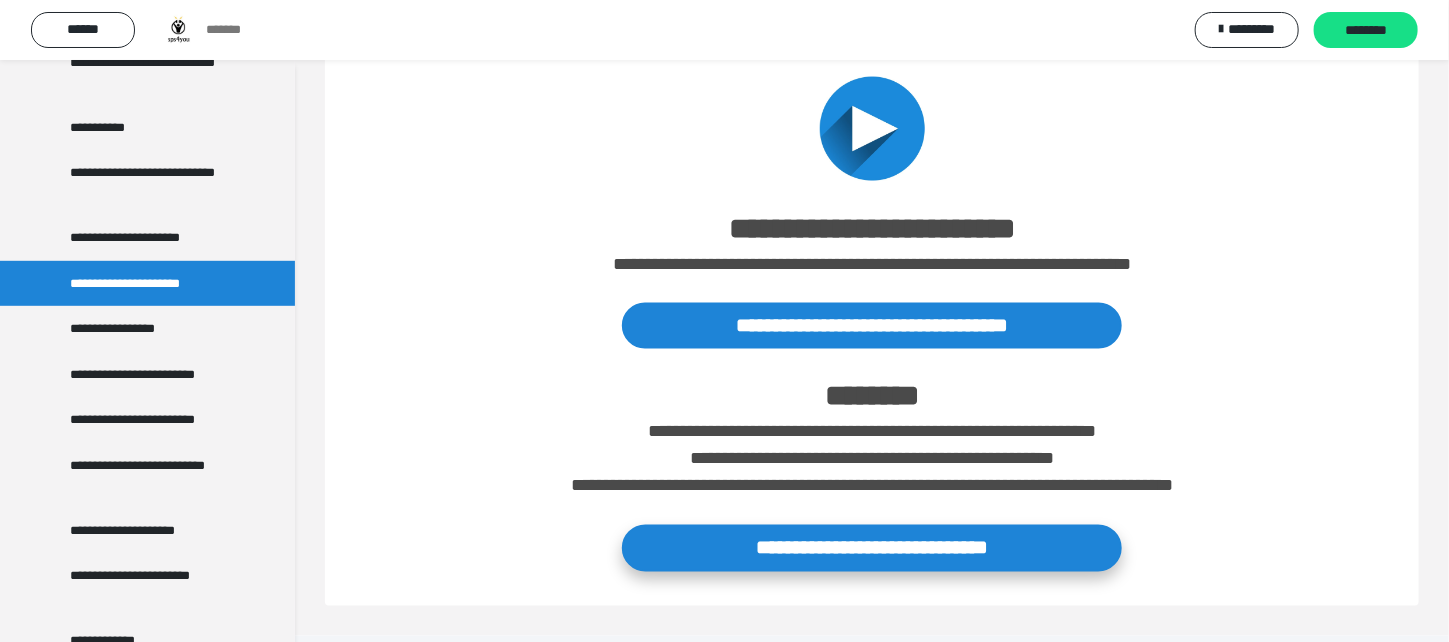 click on "**********" at bounding box center [872, 548] 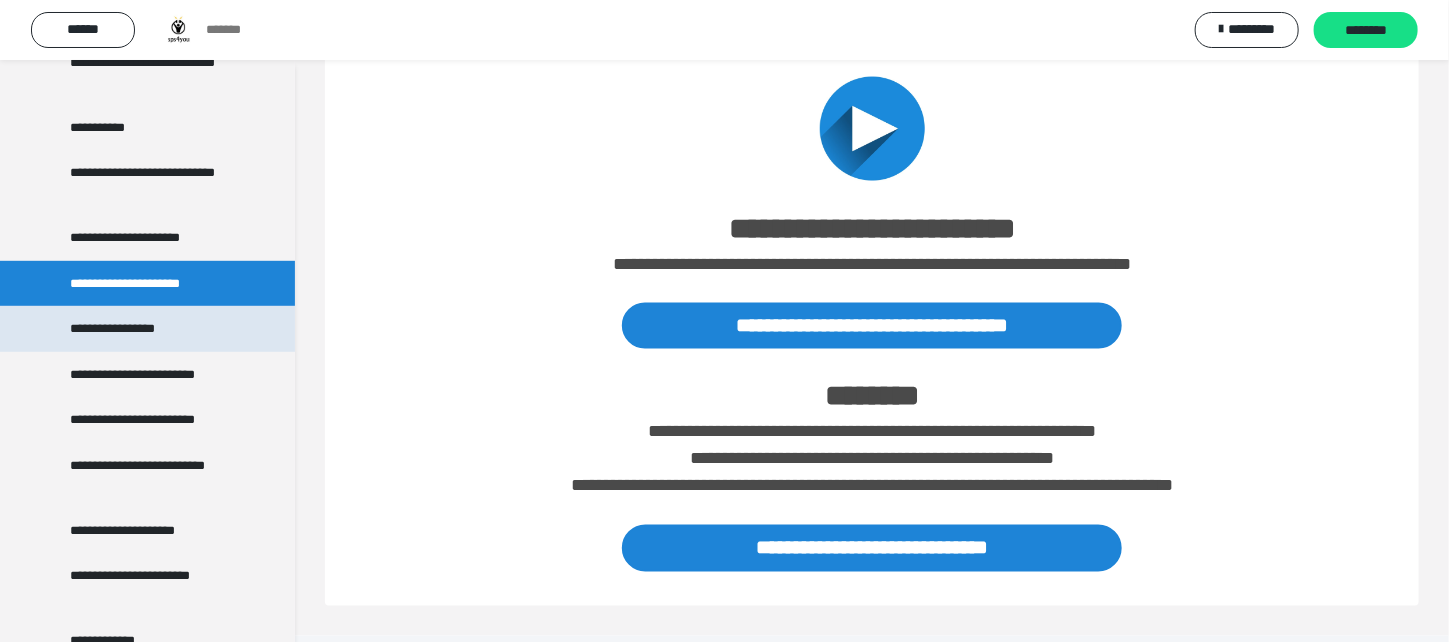 click on "**********" at bounding box center (126, 329) 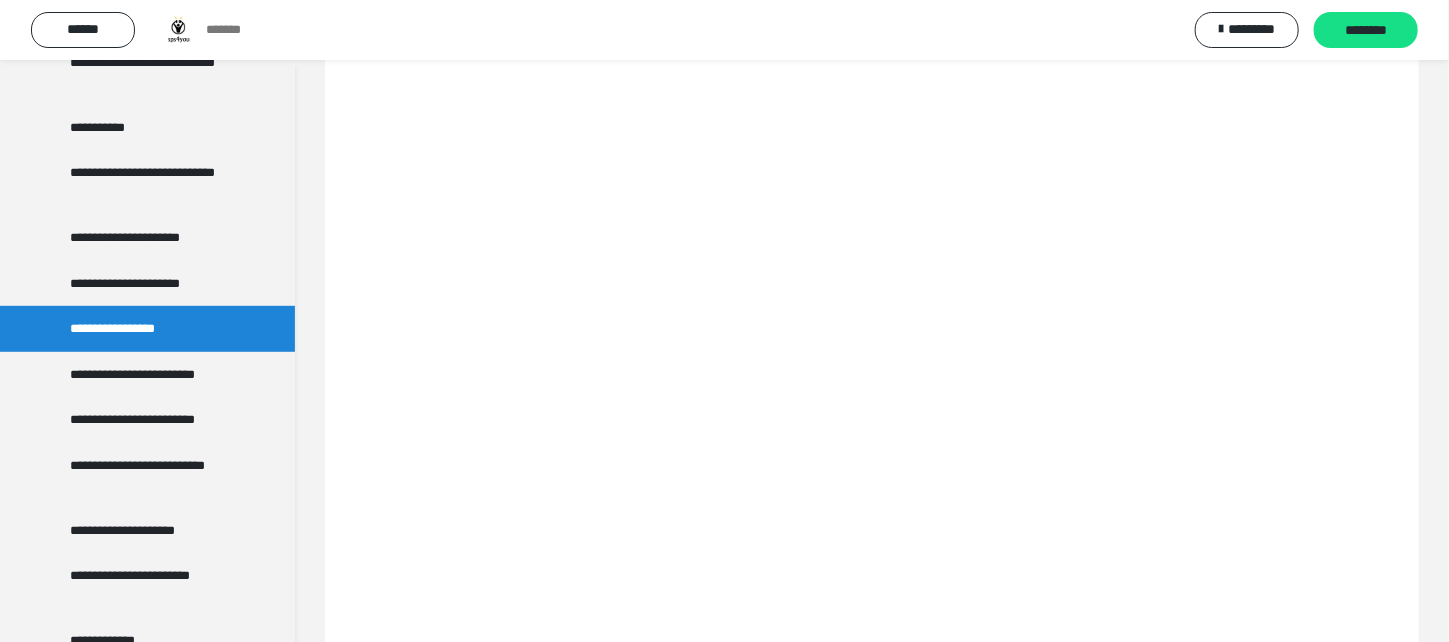 scroll, scrollTop: 759, scrollLeft: 0, axis: vertical 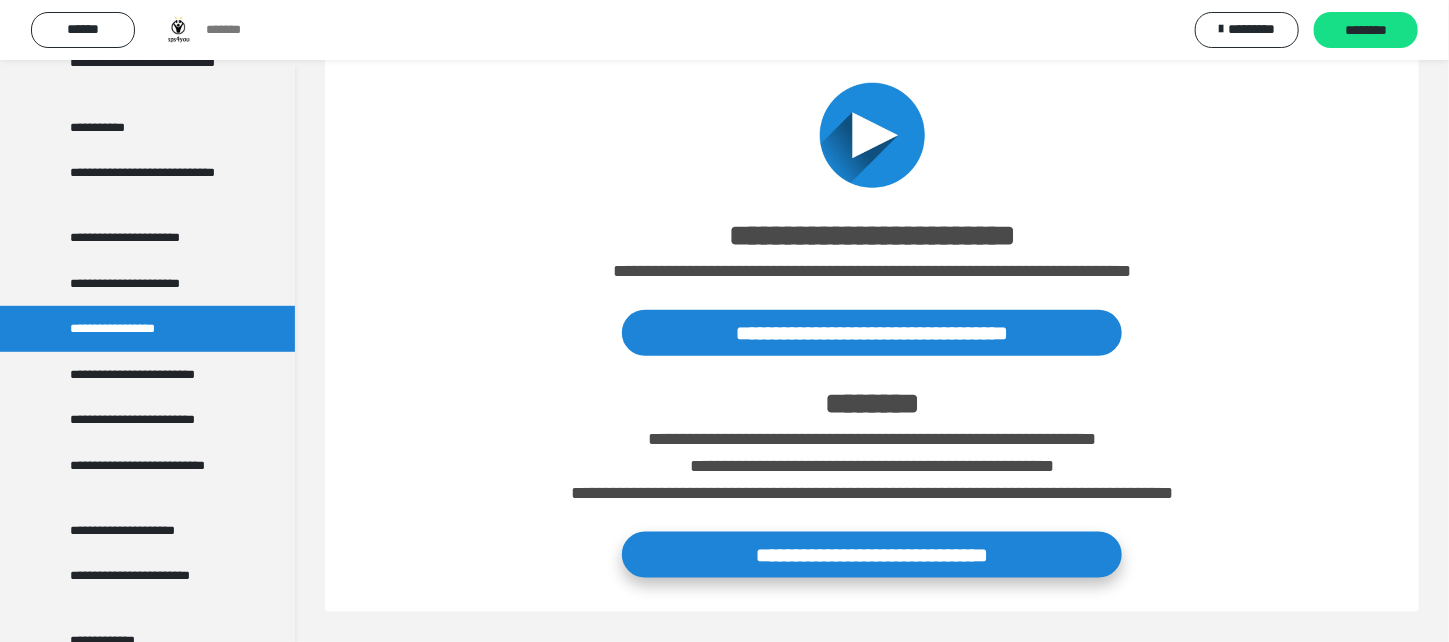 click on "**********" at bounding box center (872, 555) 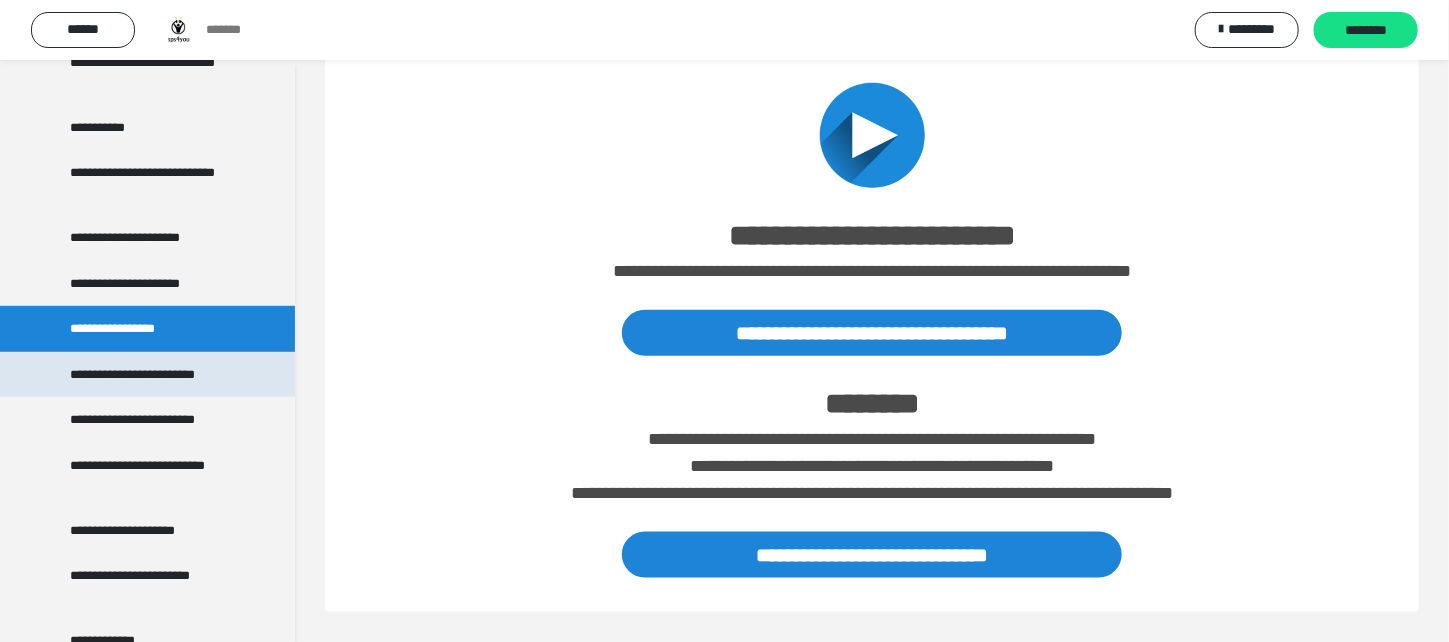click on "**********" at bounding box center [147, 375] 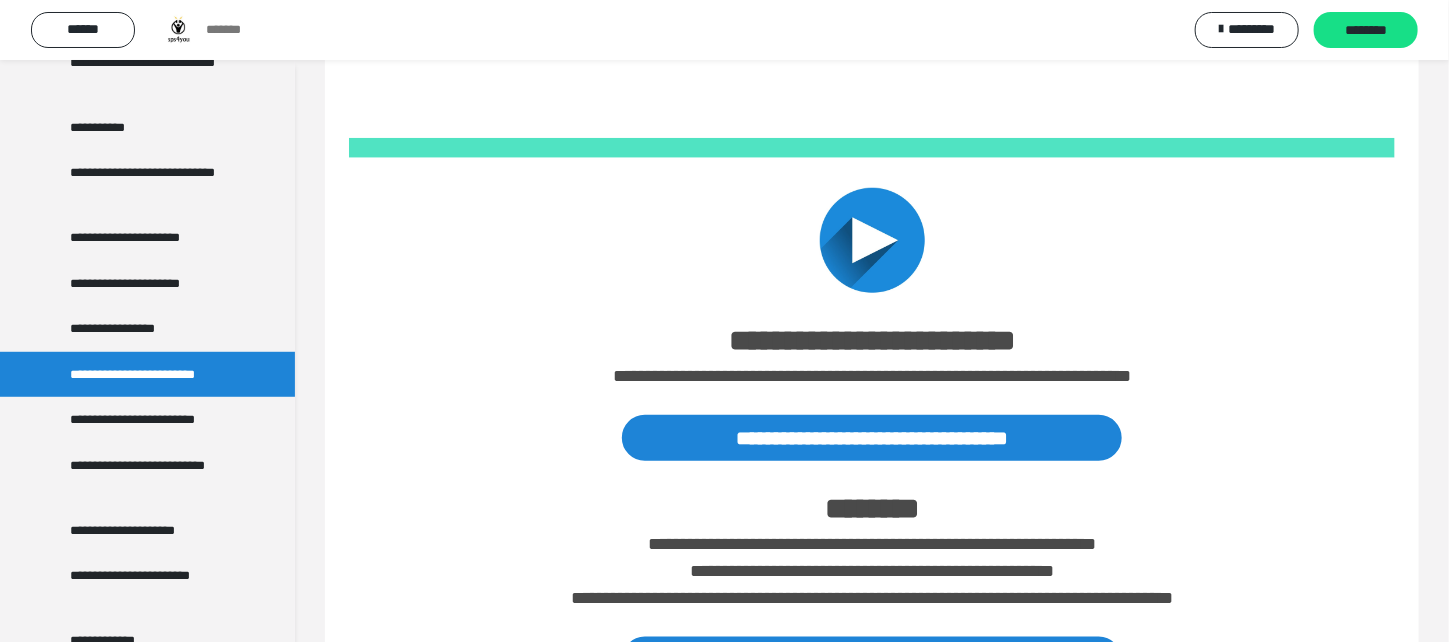 scroll, scrollTop: 759, scrollLeft: 0, axis: vertical 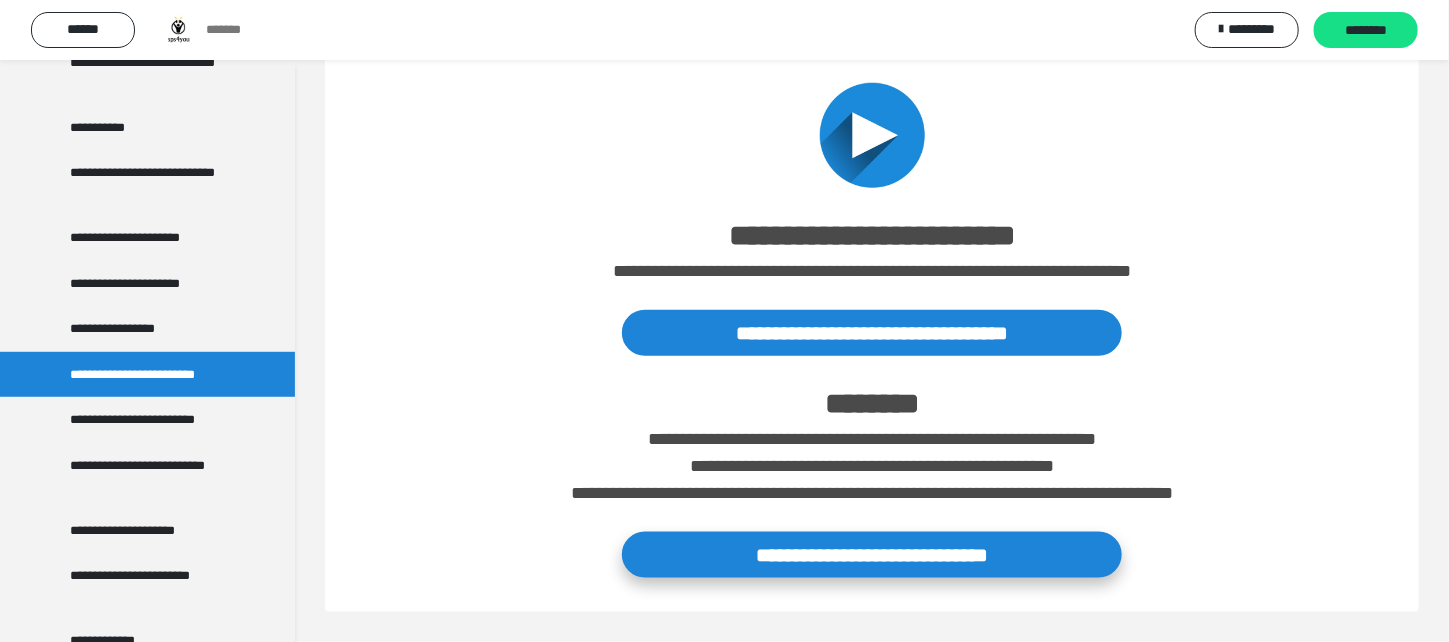 click on "**********" at bounding box center (872, 555) 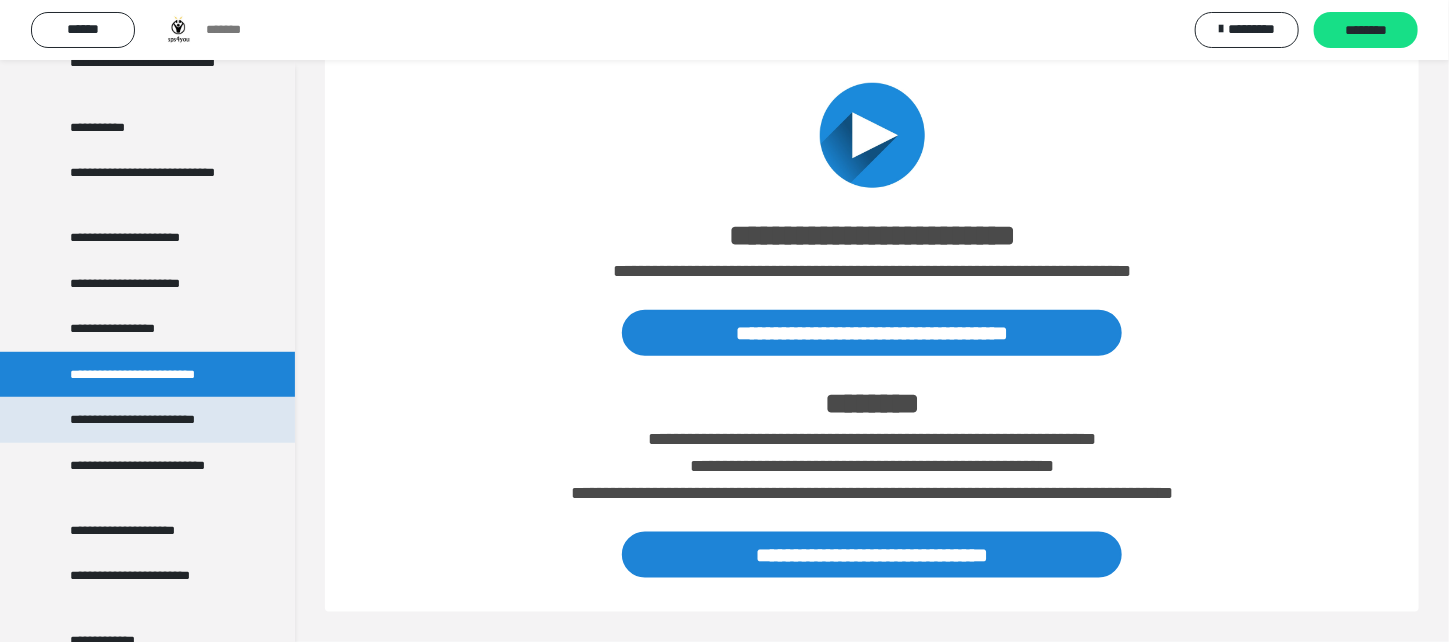 click on "**********" at bounding box center (148, 420) 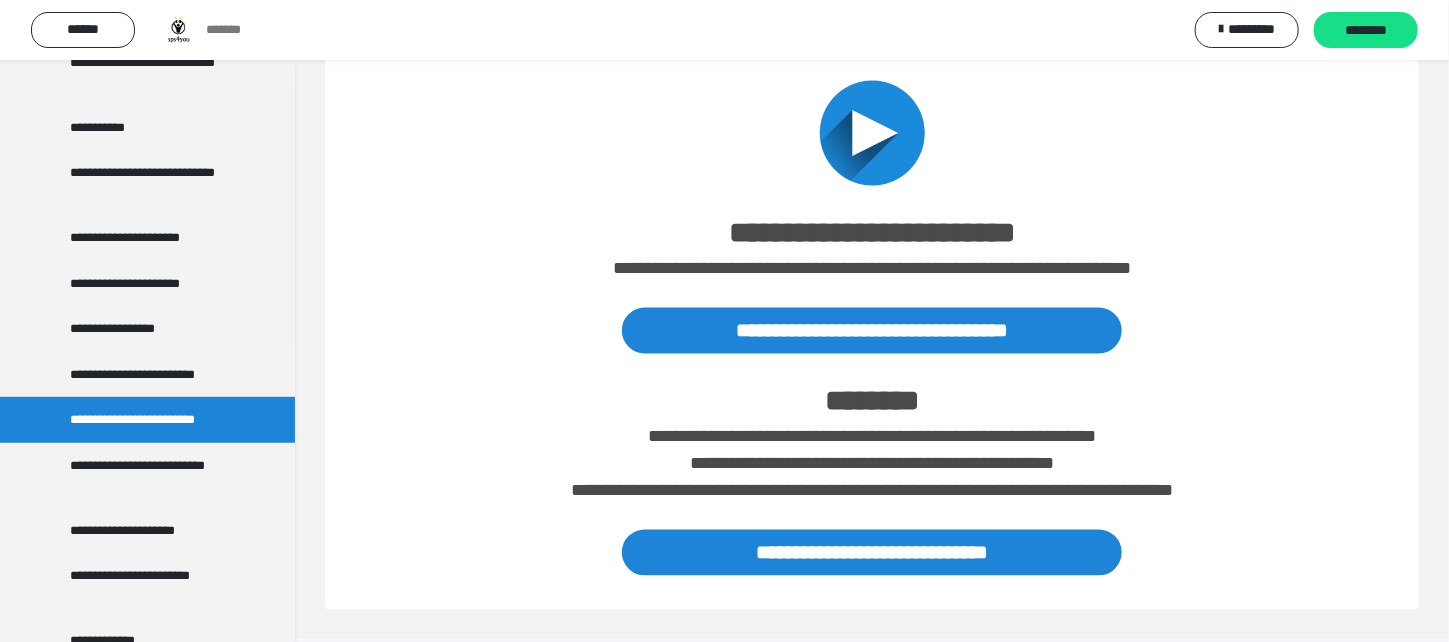scroll, scrollTop: 1604, scrollLeft: 0, axis: vertical 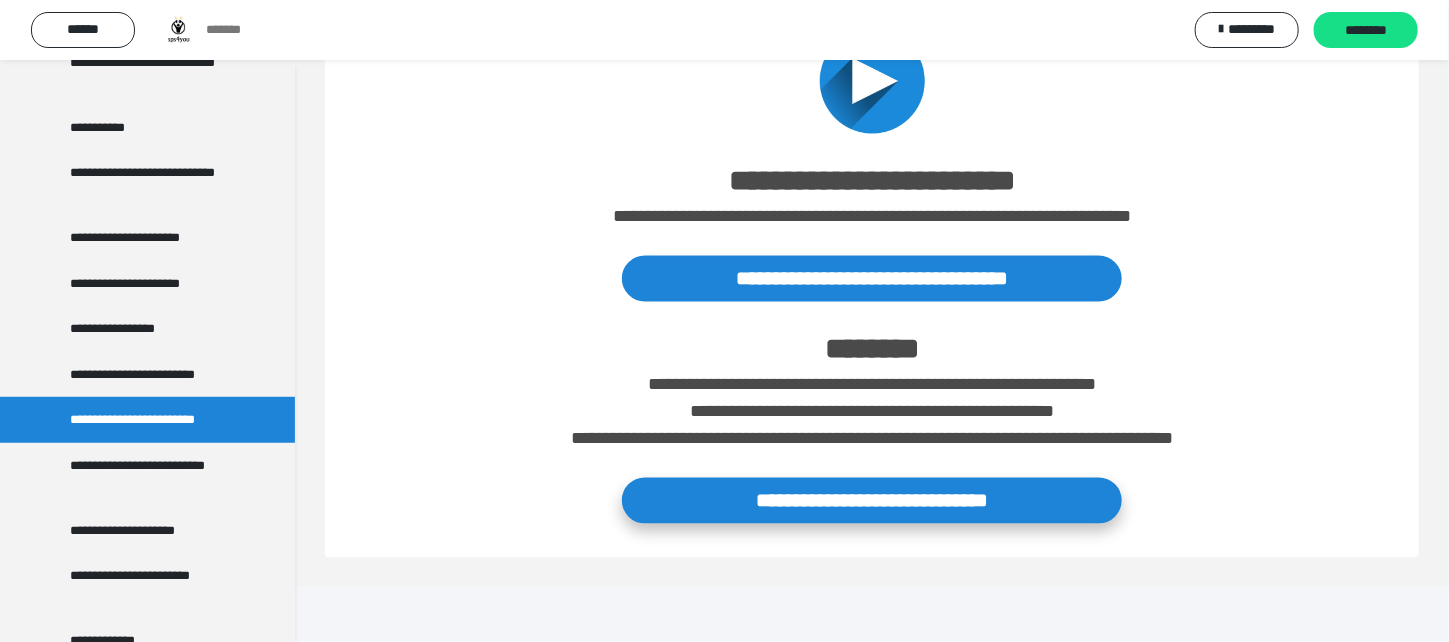 click on "**********" at bounding box center [872, 501] 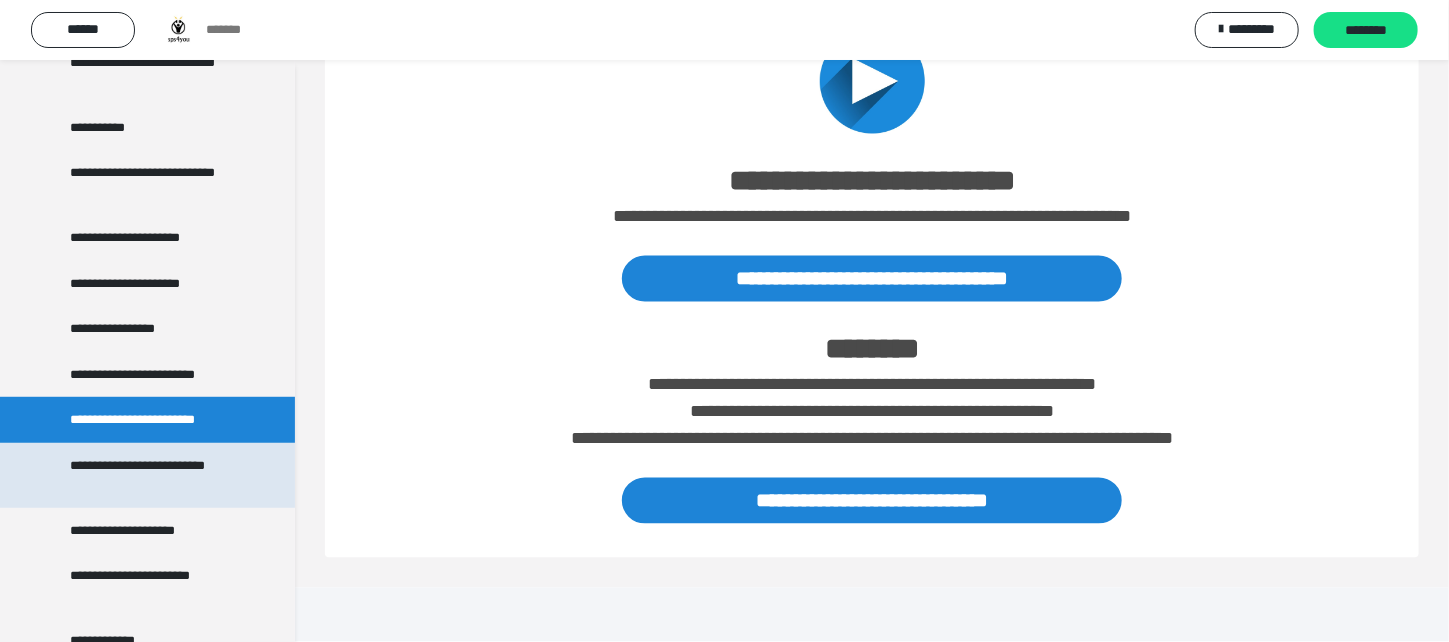 click on "**********" at bounding box center [150, 475] 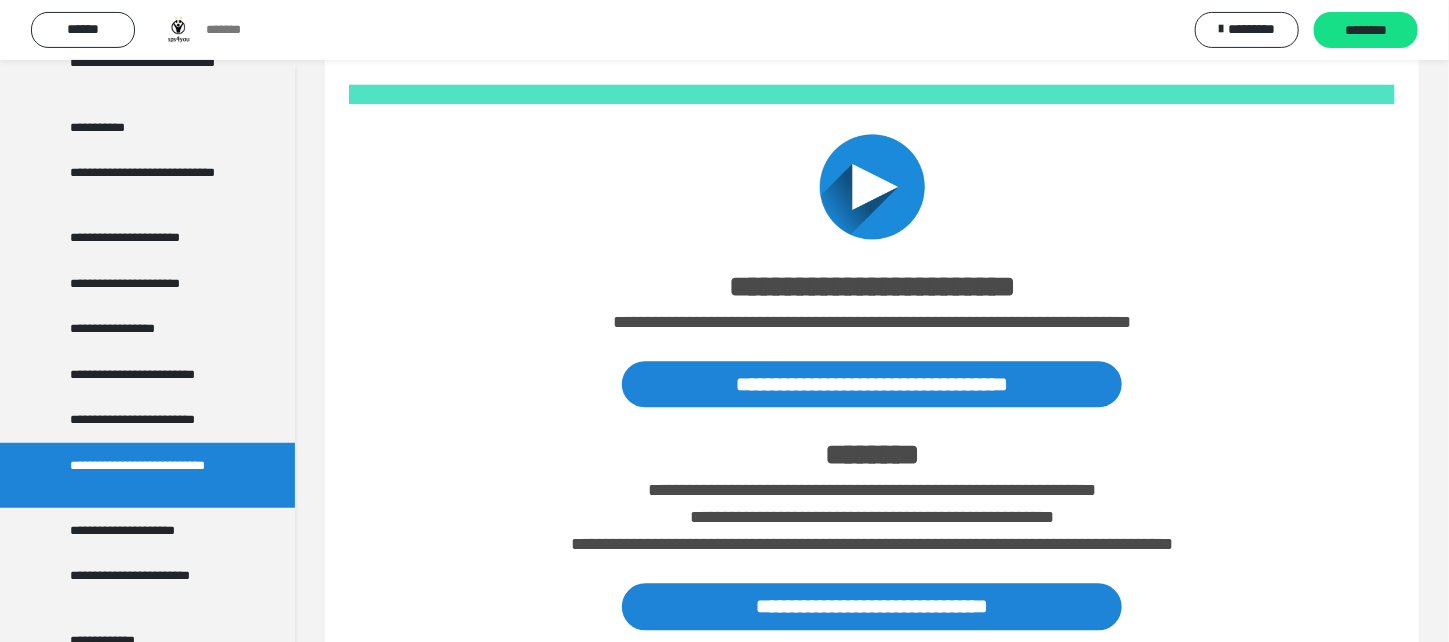 scroll, scrollTop: 1920, scrollLeft: 0, axis: vertical 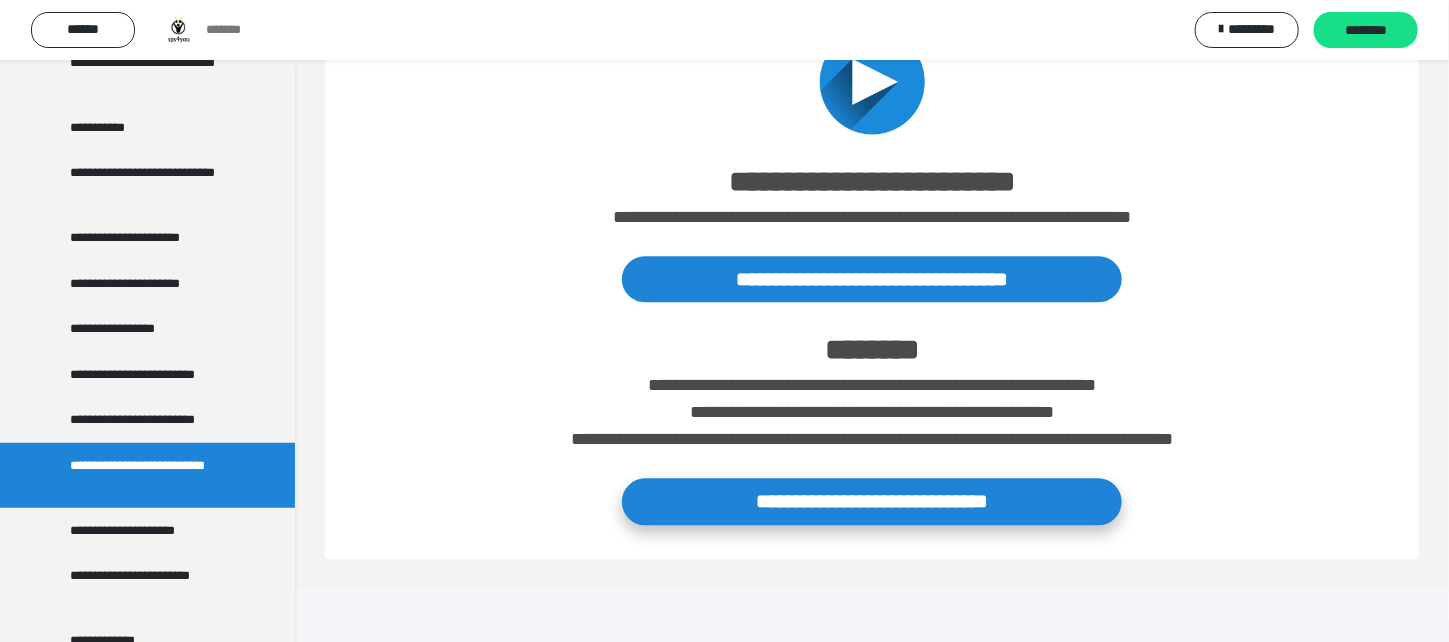 click on "**********" at bounding box center [872, 501] 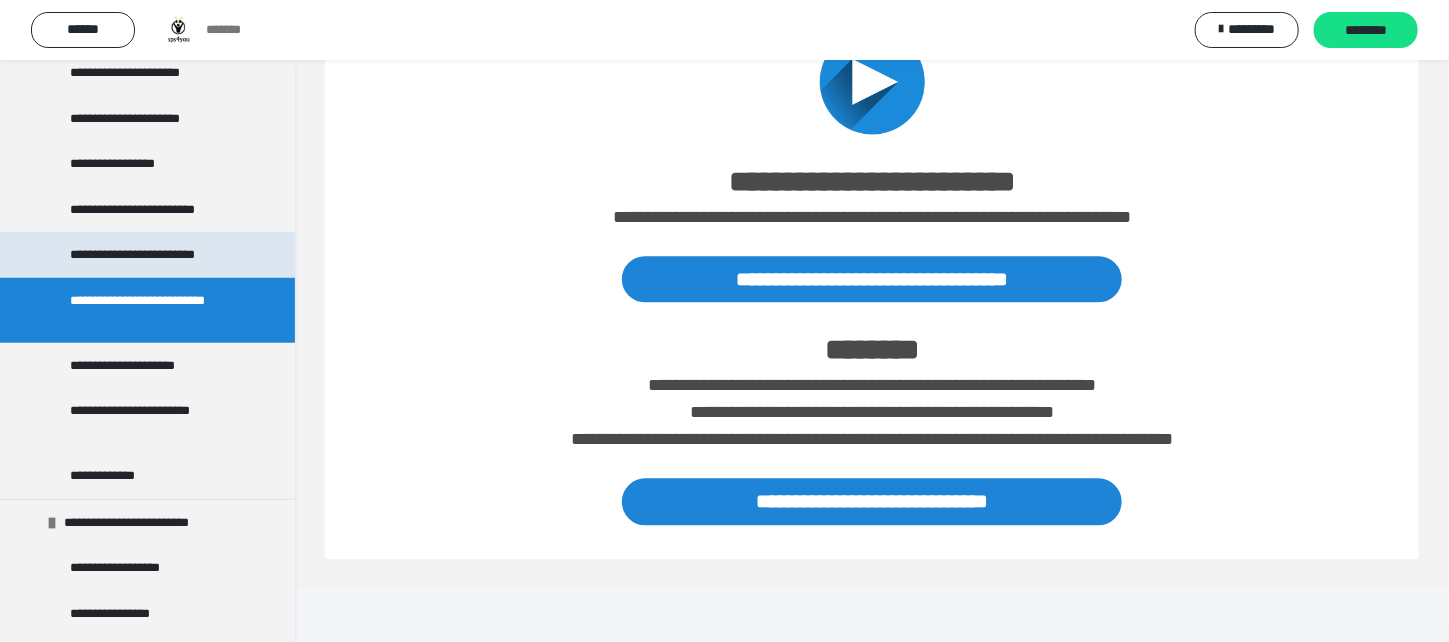 scroll, scrollTop: 3969, scrollLeft: 0, axis: vertical 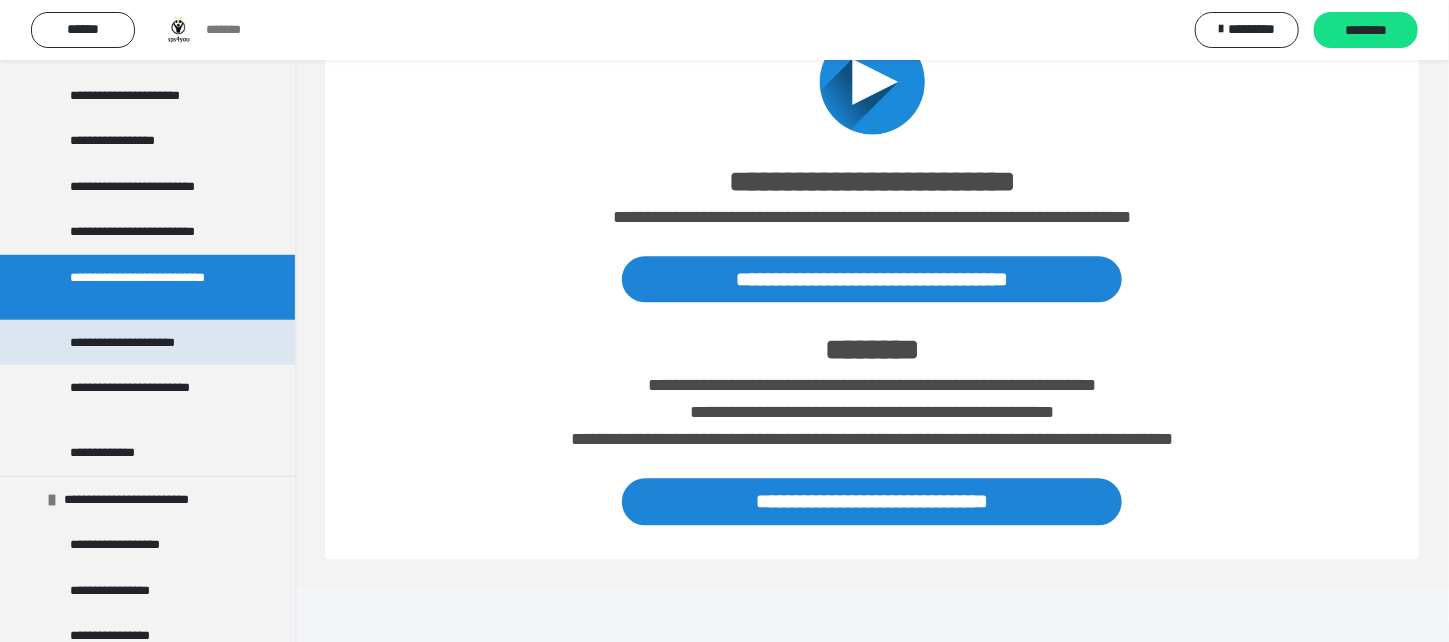 click on "**********" at bounding box center (129, 343) 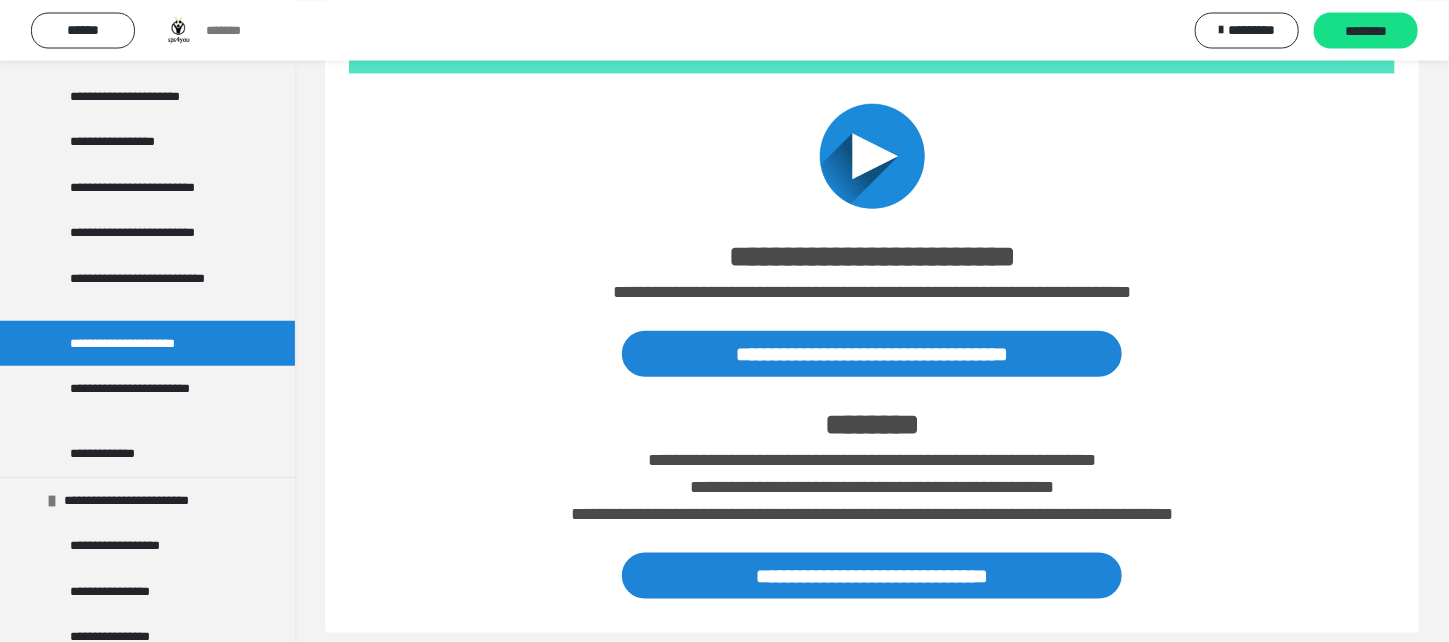 scroll, scrollTop: 759, scrollLeft: 0, axis: vertical 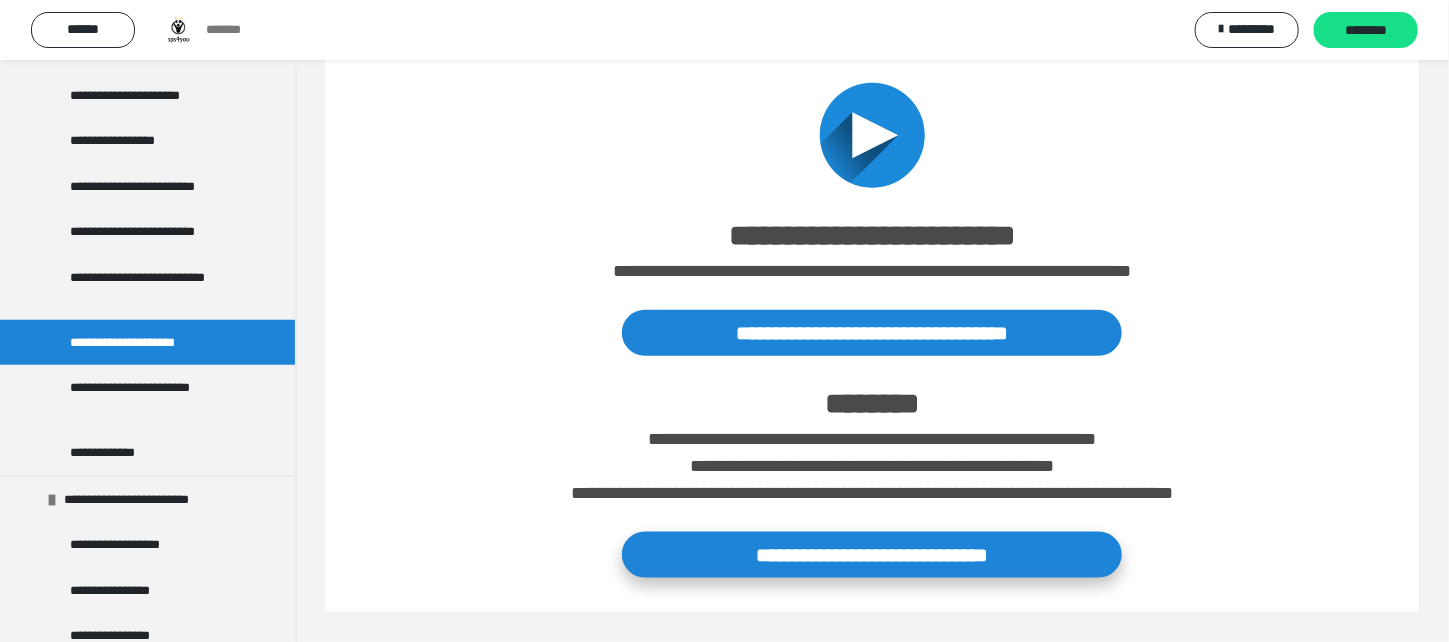 click on "**********" at bounding box center [872, 555] 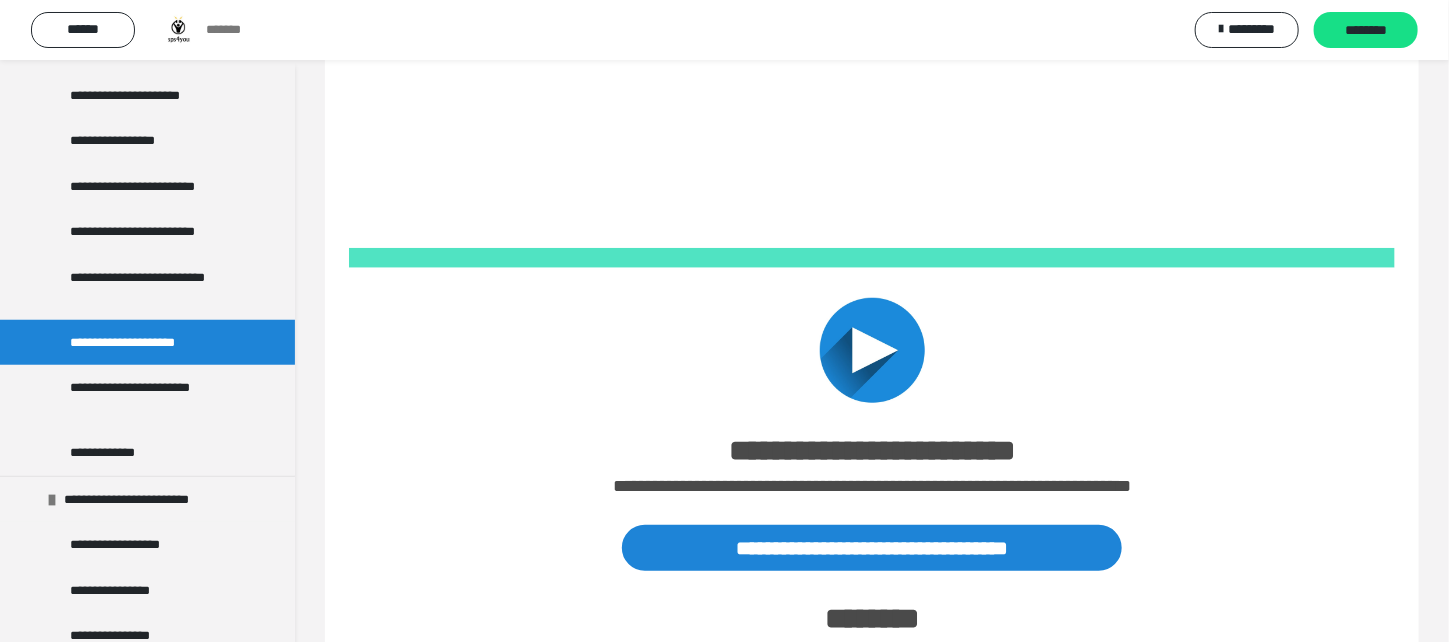 scroll, scrollTop: 759, scrollLeft: 0, axis: vertical 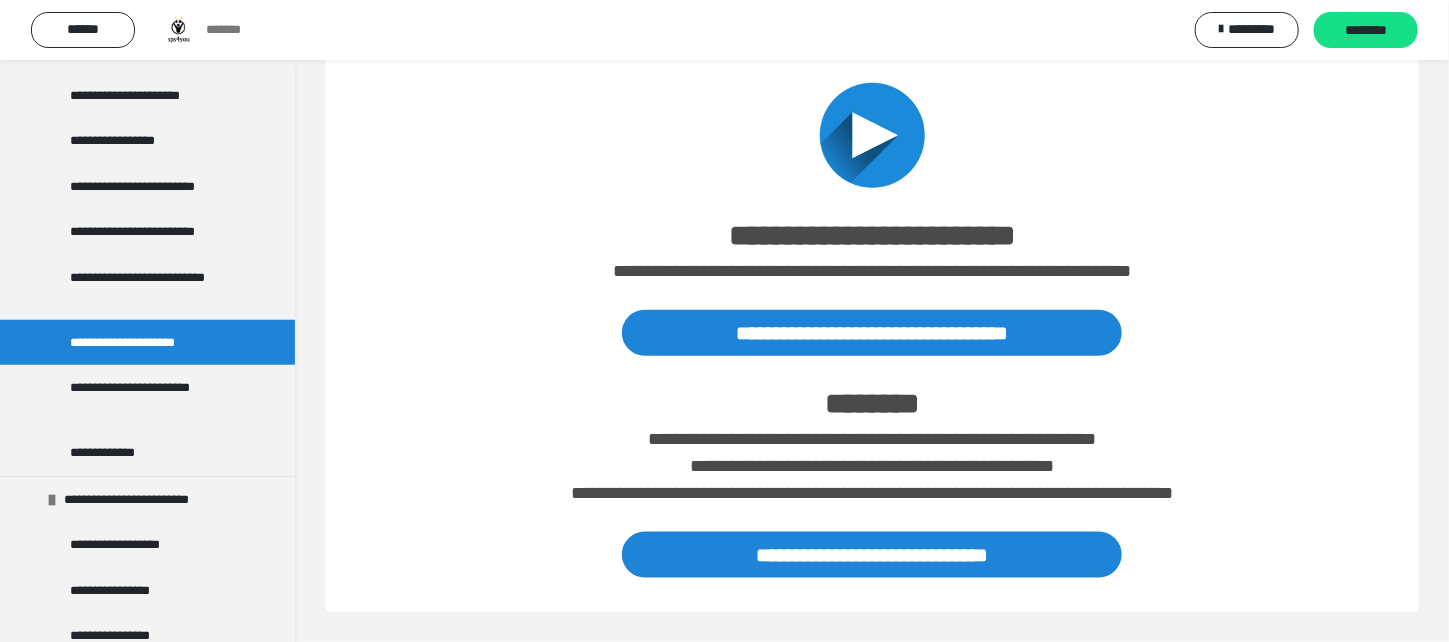 click at bounding box center (872, 125) 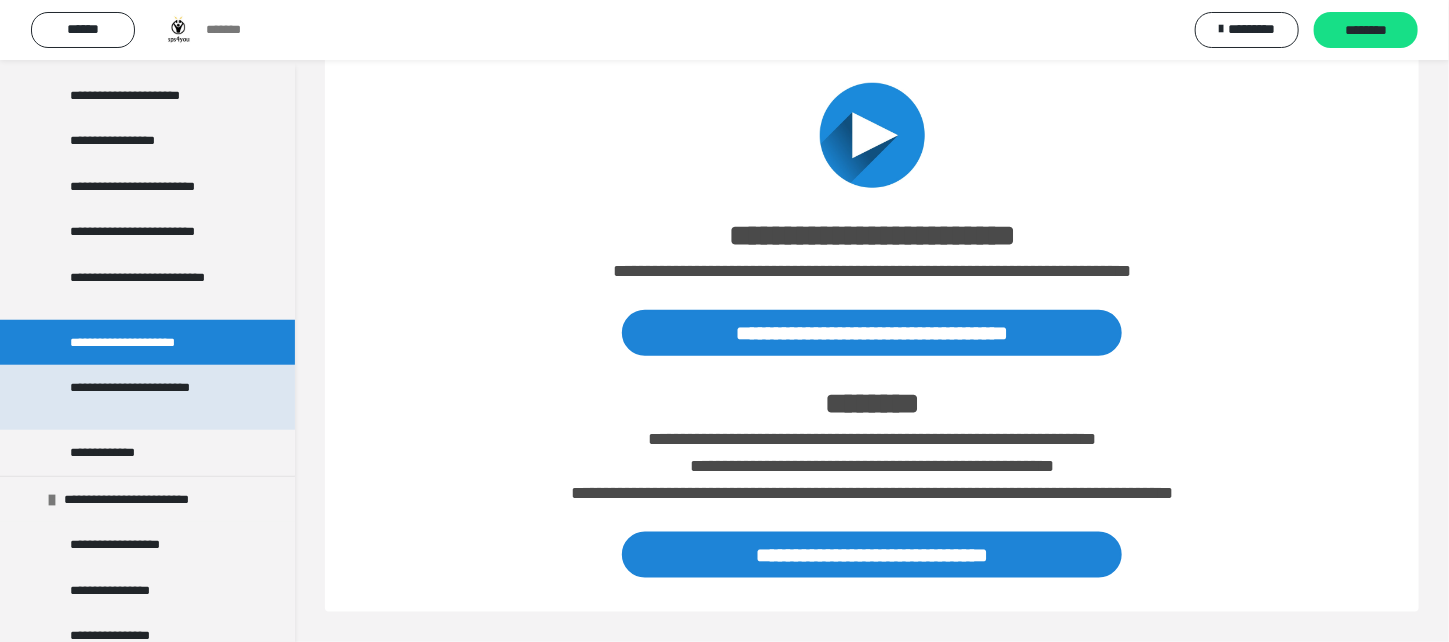 click on "**********" at bounding box center [150, 397] 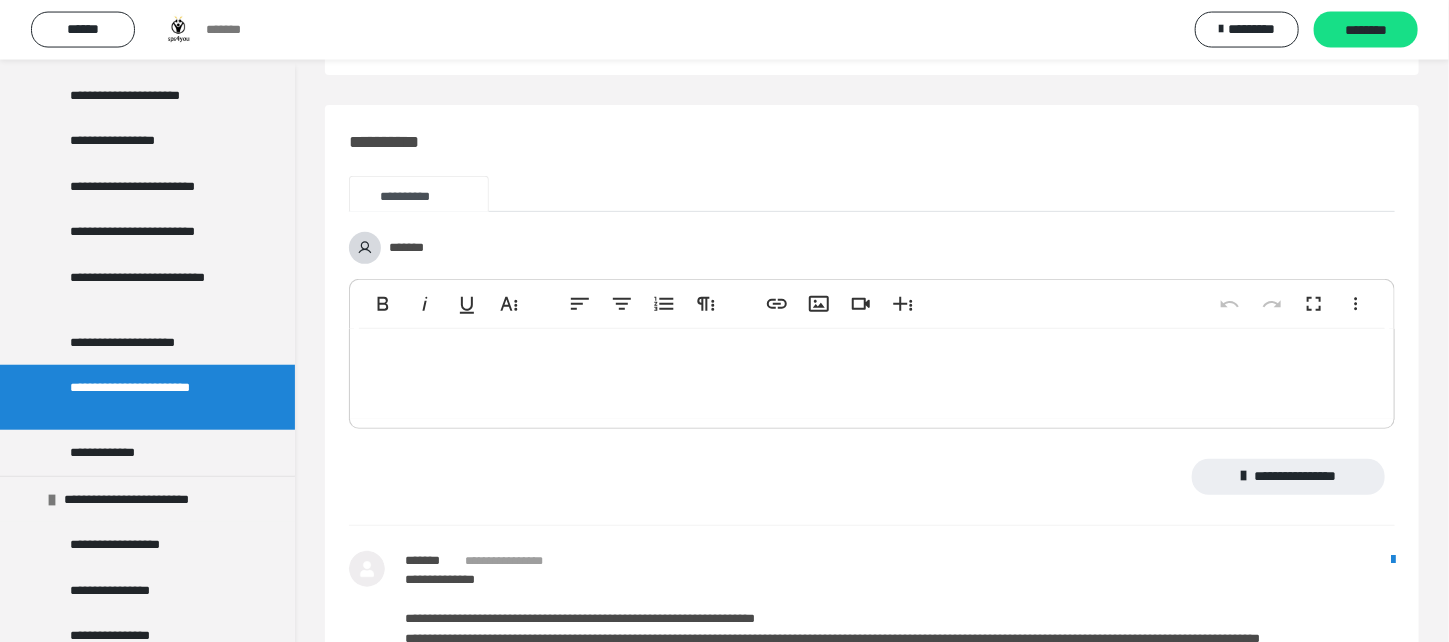 scroll, scrollTop: 321, scrollLeft: 0, axis: vertical 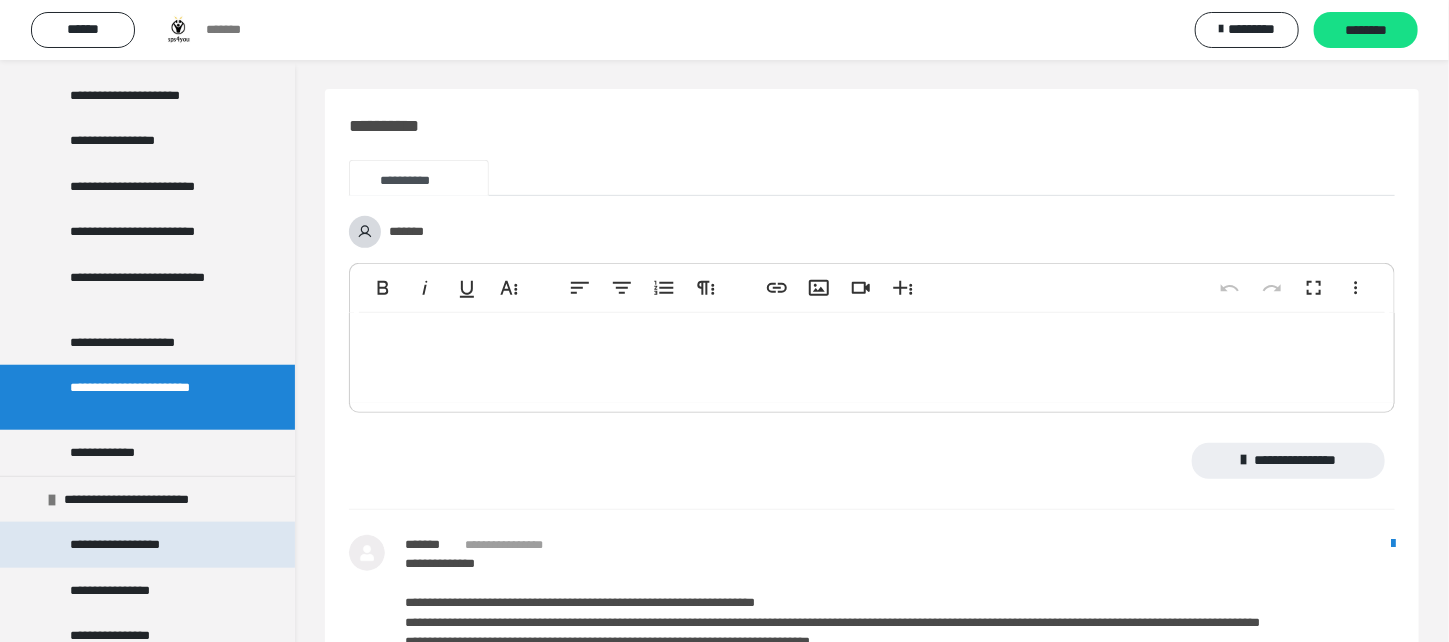 click on "**********" at bounding box center (128, 545) 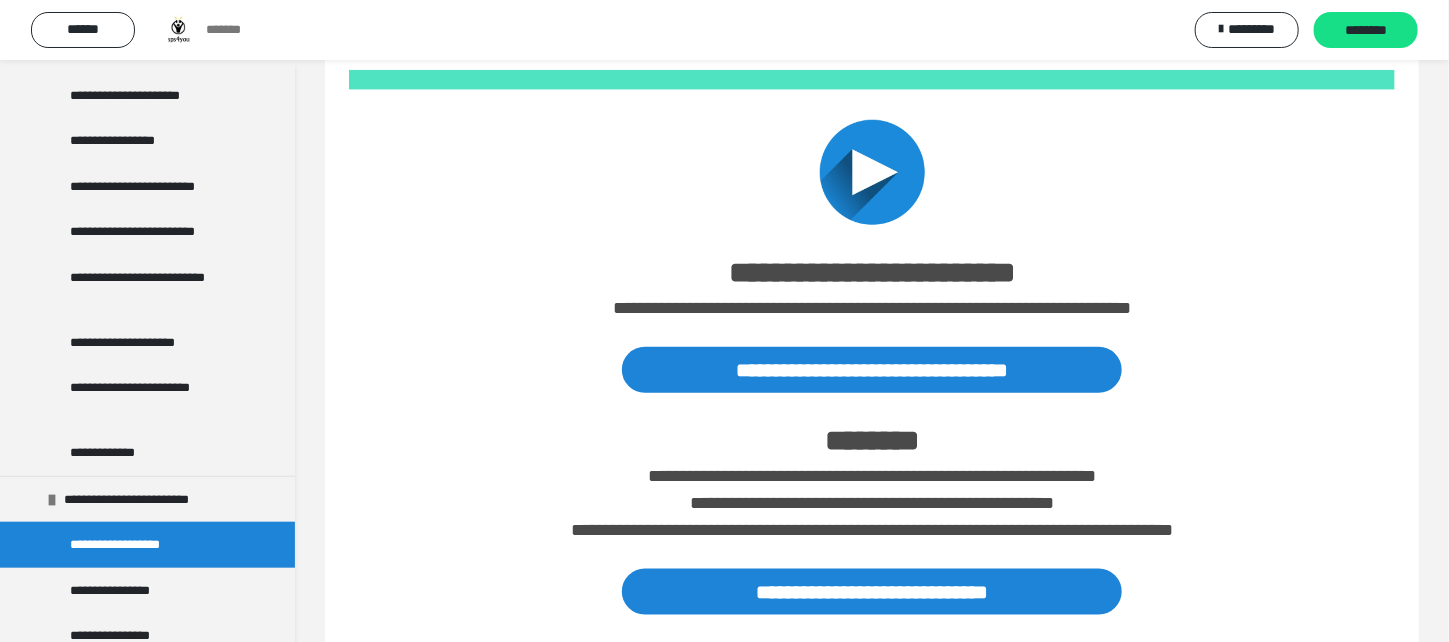 scroll, scrollTop: 759, scrollLeft: 0, axis: vertical 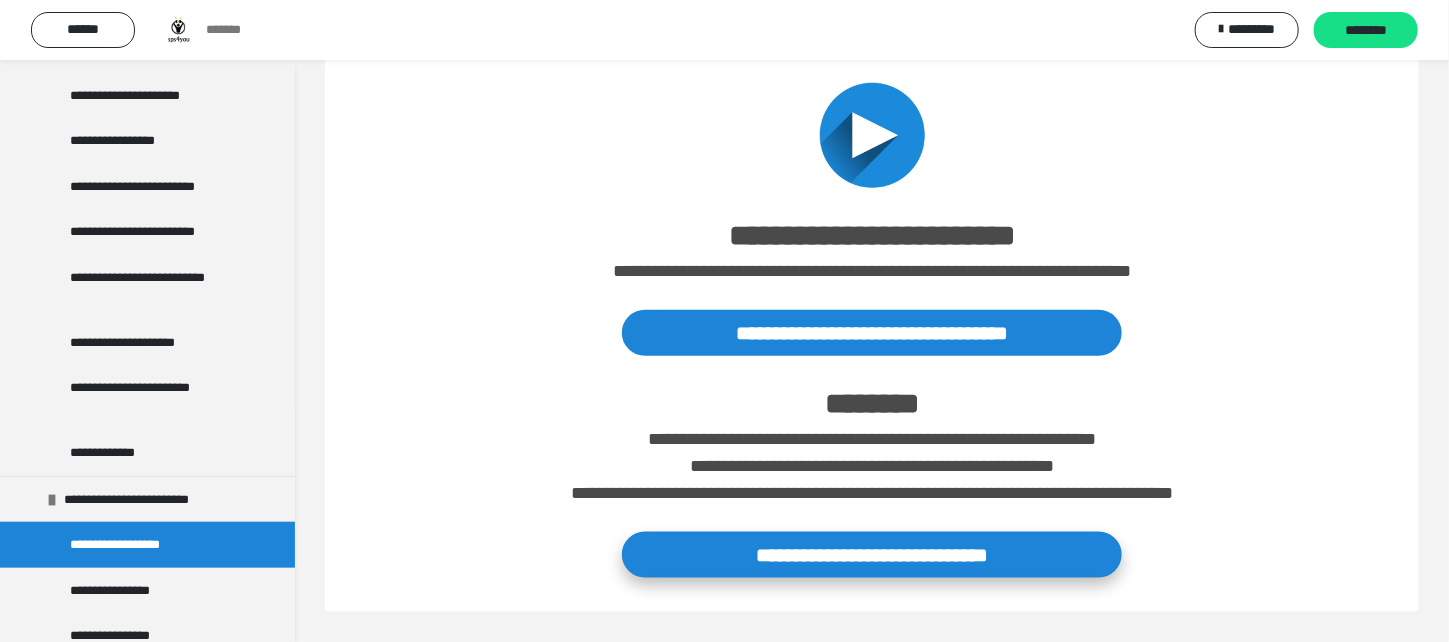 click on "**********" at bounding box center [872, 555] 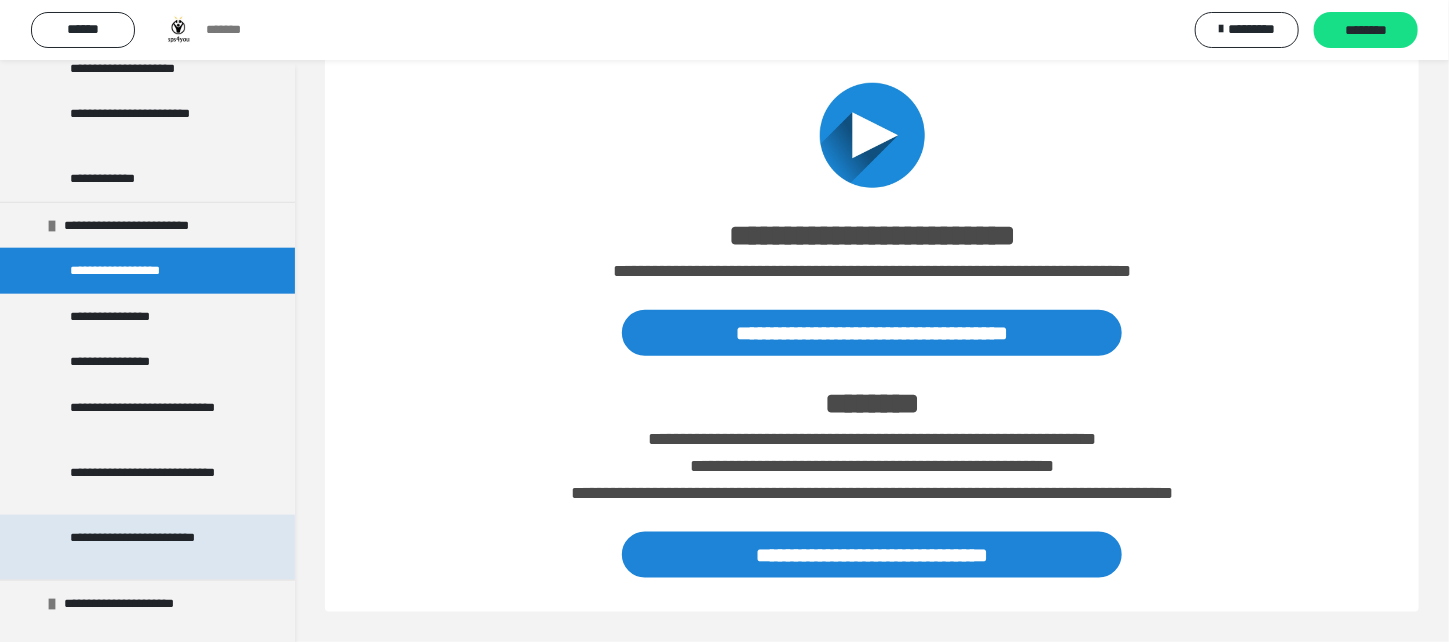 scroll, scrollTop: 4250, scrollLeft: 0, axis: vertical 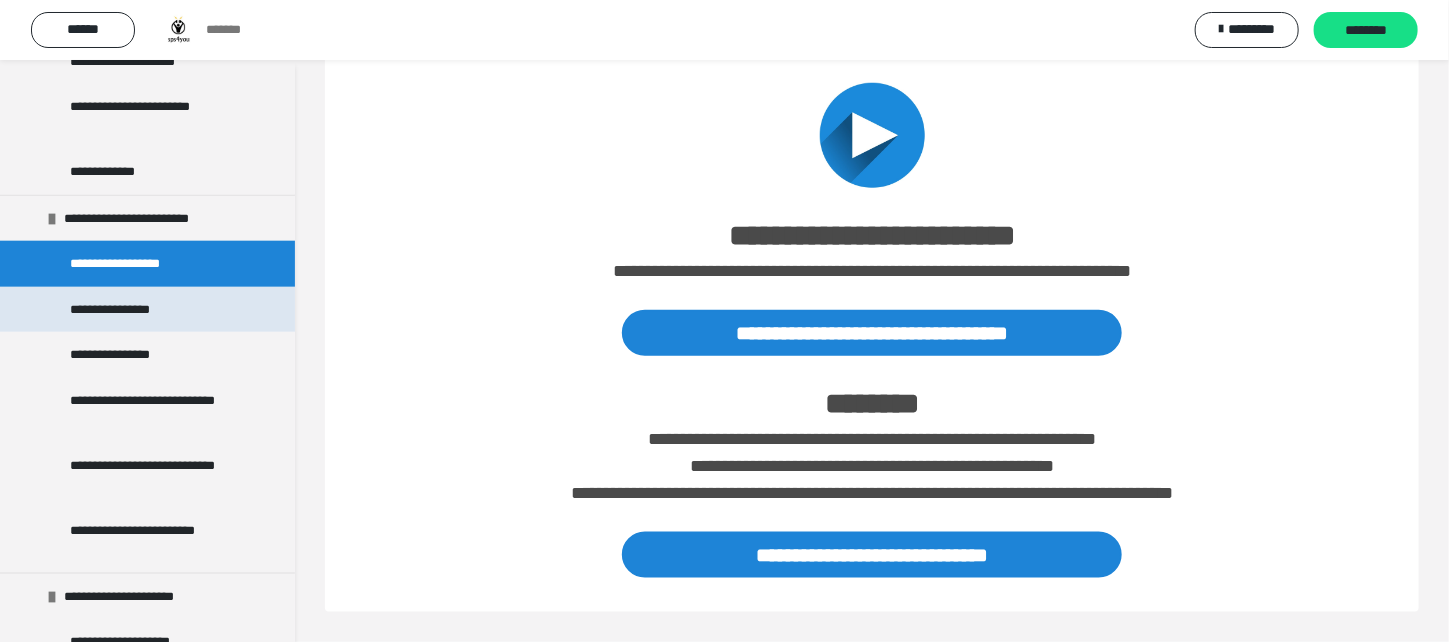 click on "**********" at bounding box center (122, 310) 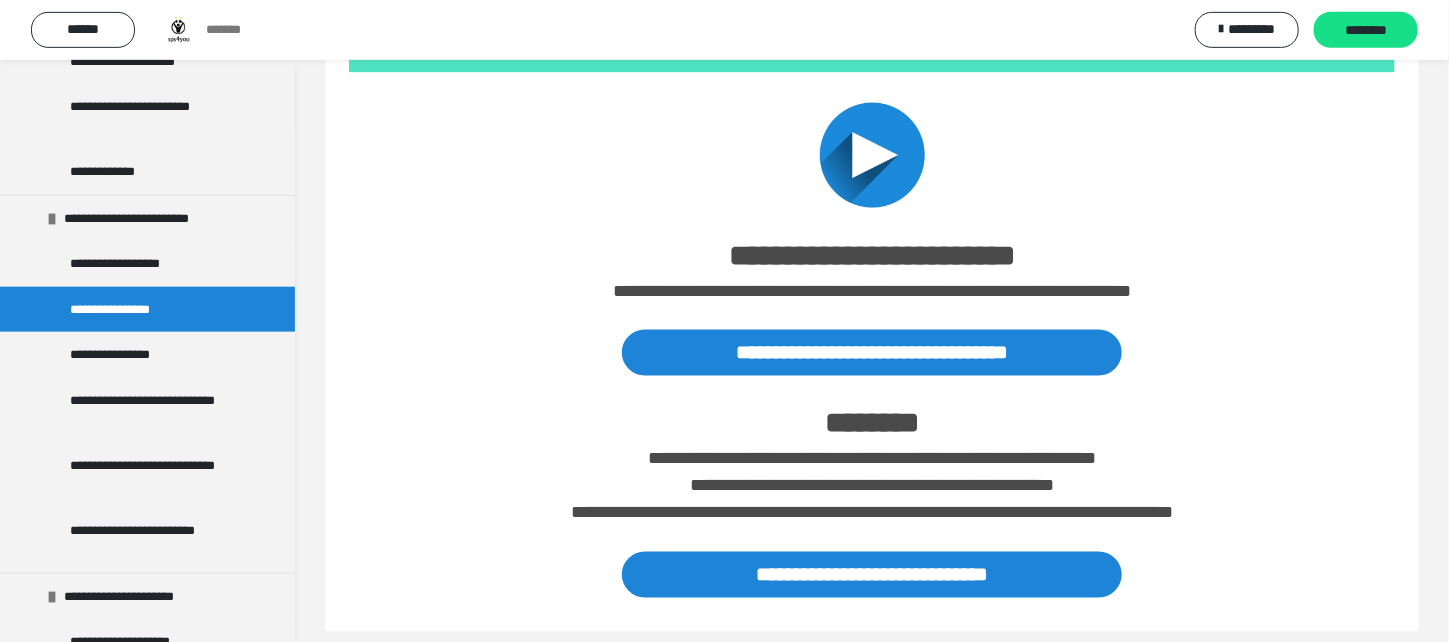 scroll, scrollTop: 1364, scrollLeft: 0, axis: vertical 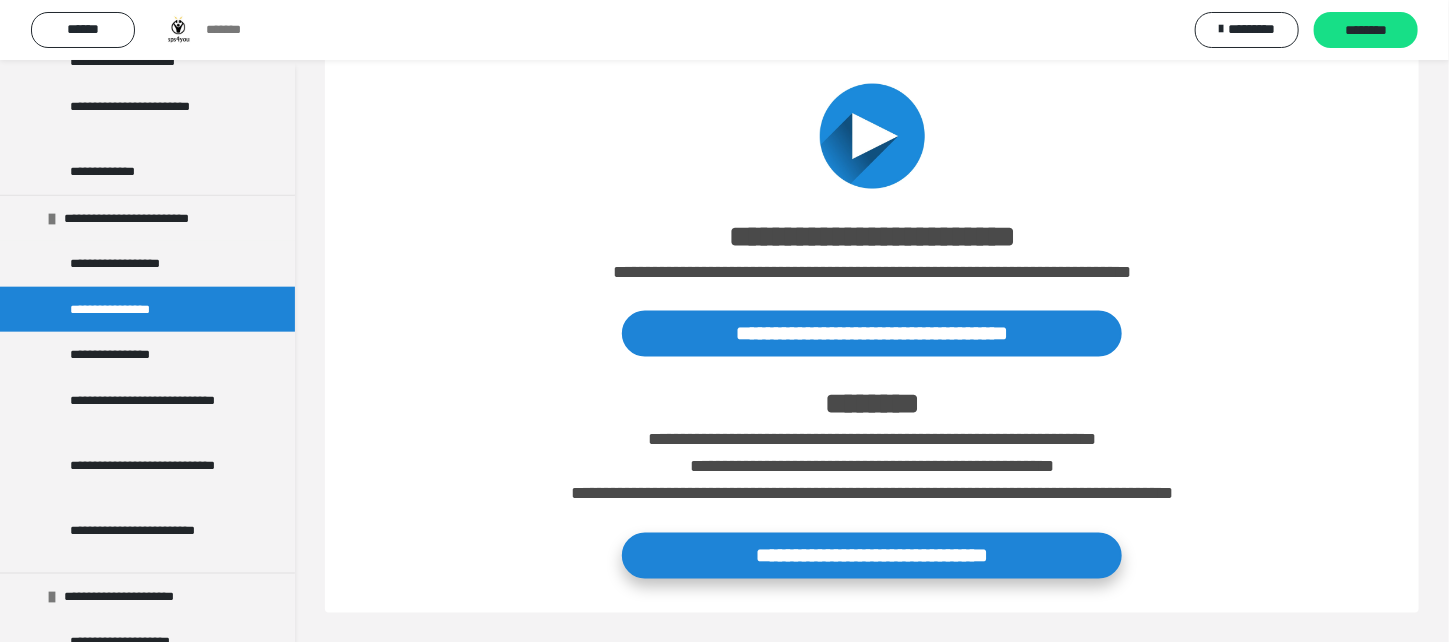 click on "**********" at bounding box center (872, 556) 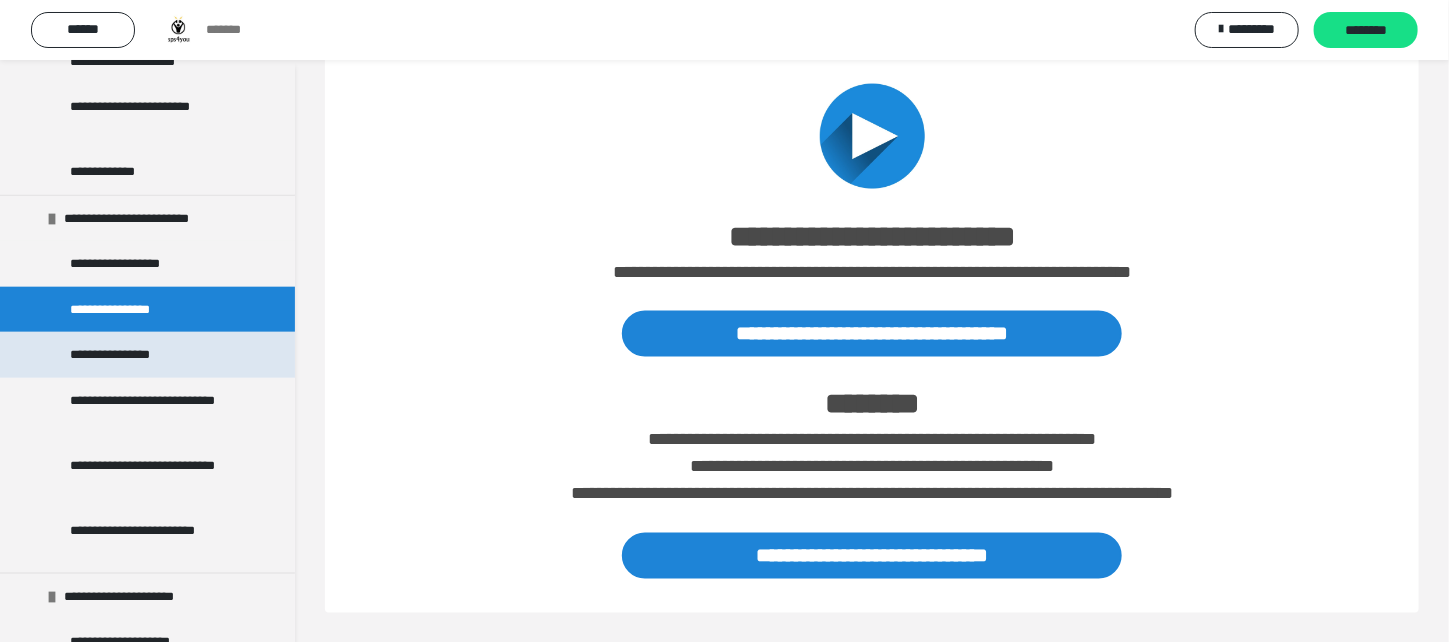 click on "**********" at bounding box center [119, 355] 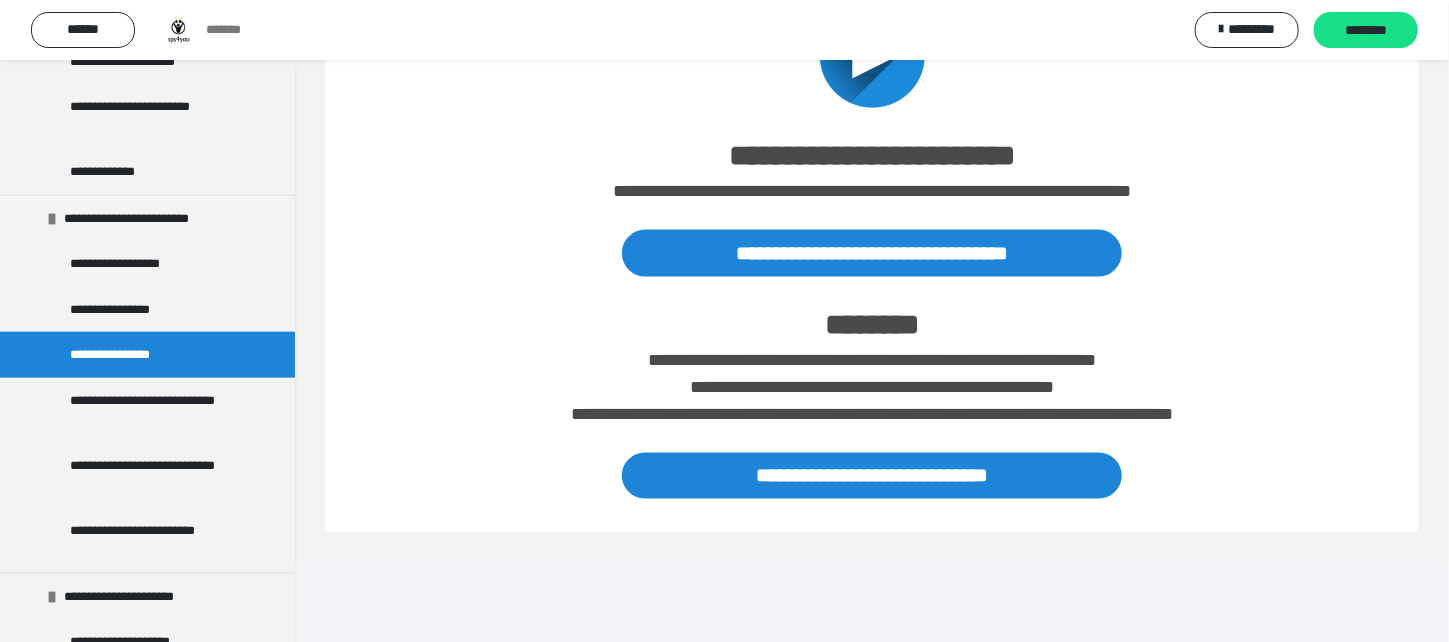 scroll, scrollTop: 1273, scrollLeft: 0, axis: vertical 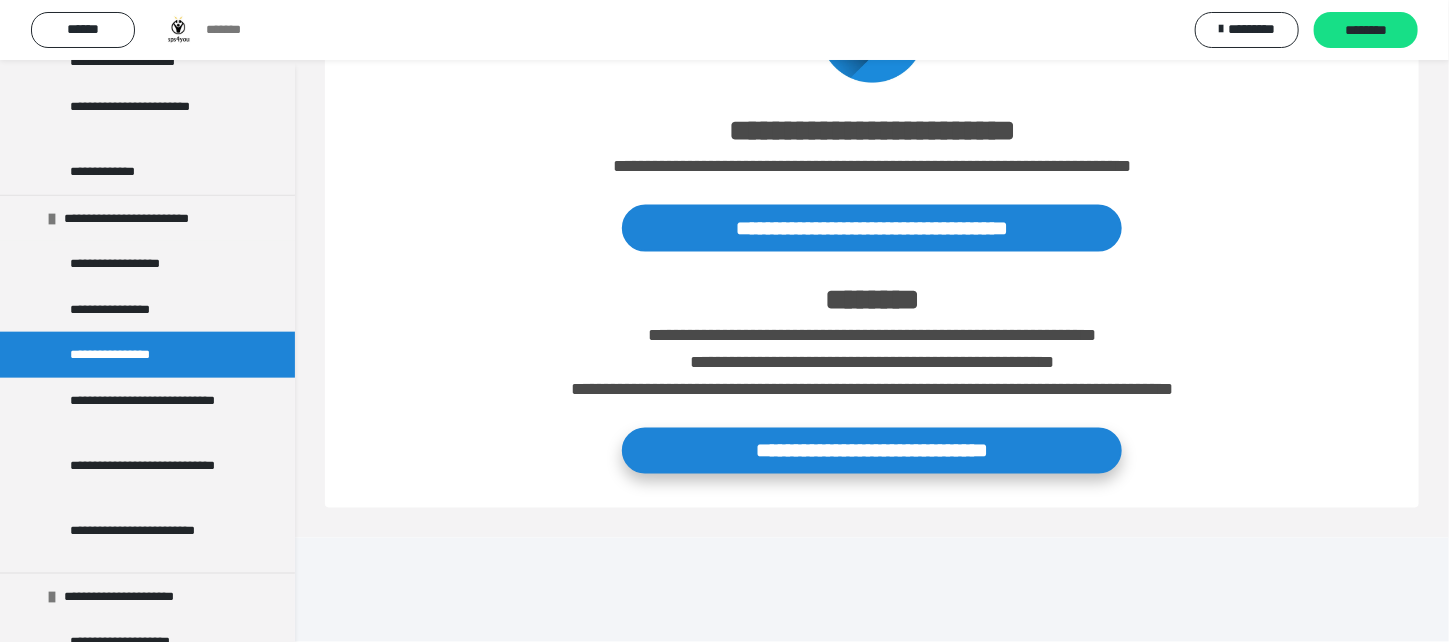click on "**********" at bounding box center [872, 451] 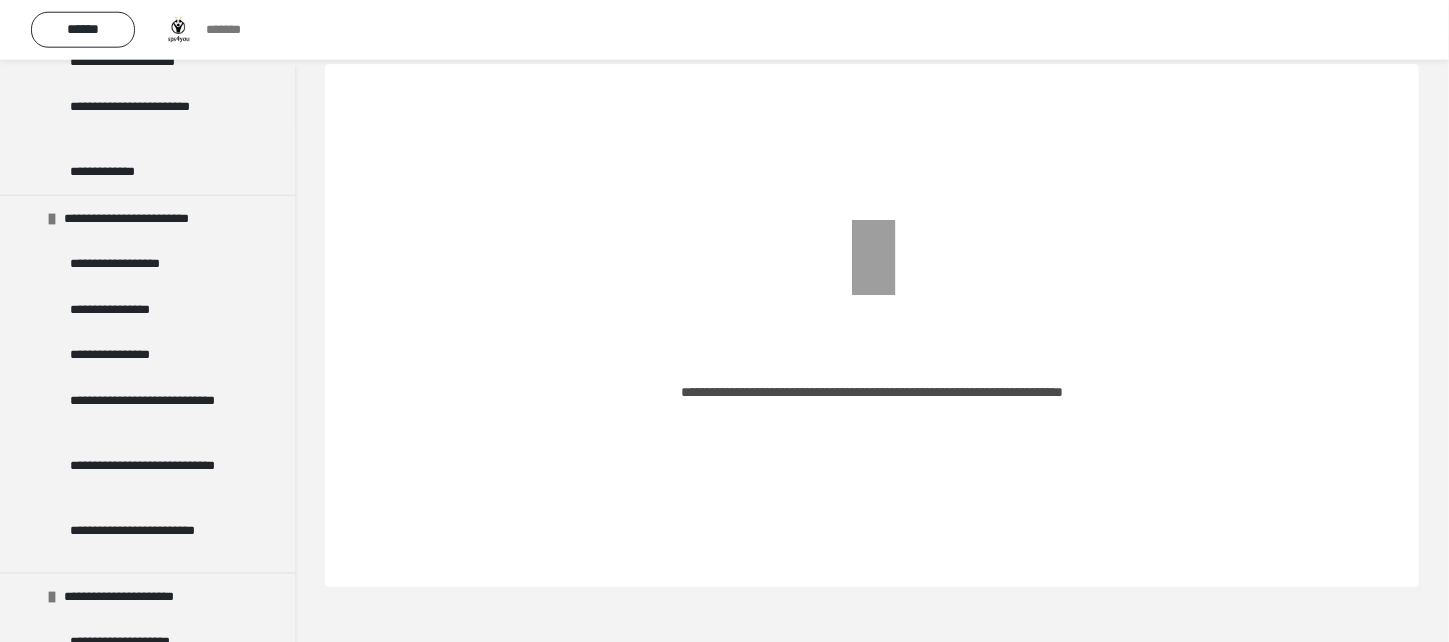 scroll, scrollTop: 60, scrollLeft: 0, axis: vertical 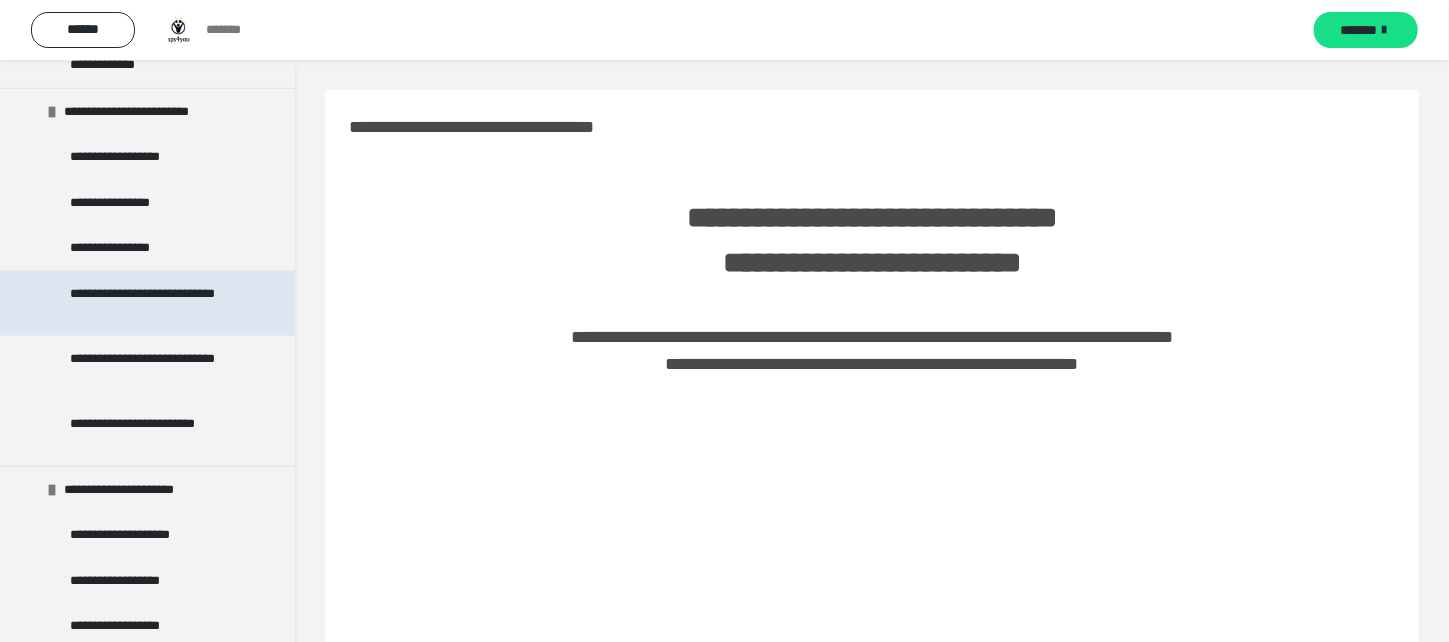 click on "**********" at bounding box center [150, 303] 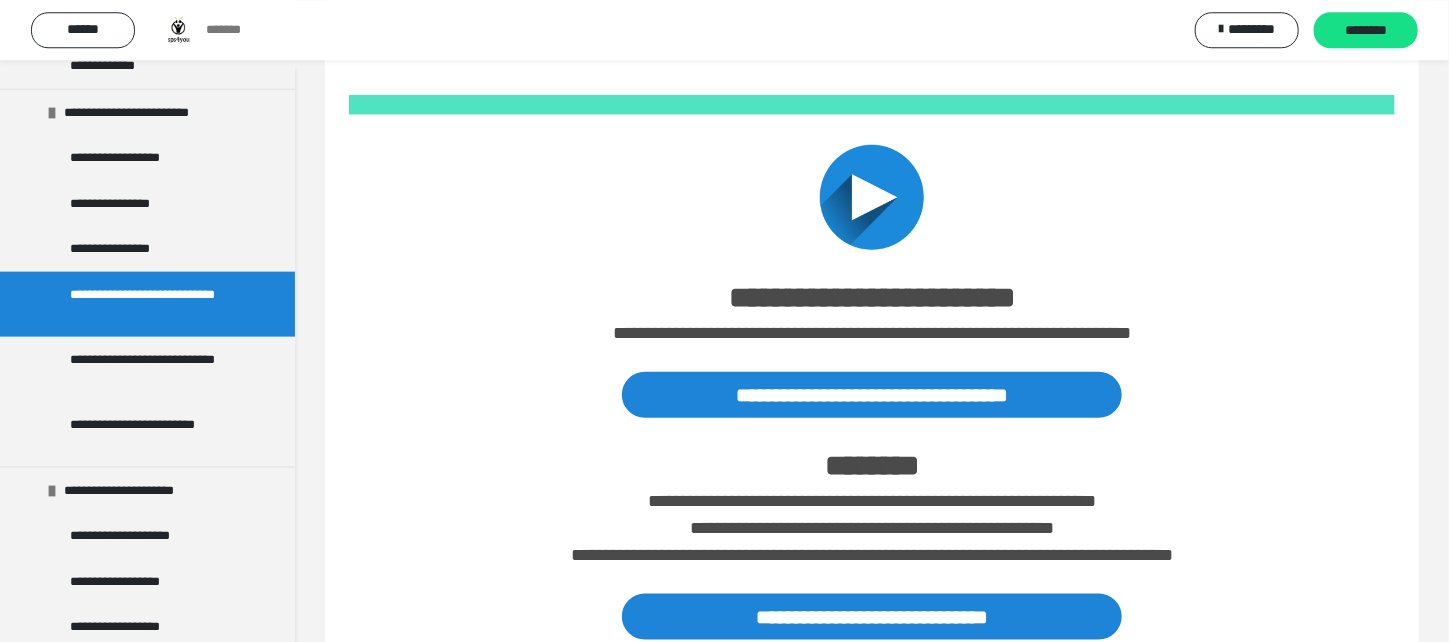 scroll, scrollTop: 759, scrollLeft: 0, axis: vertical 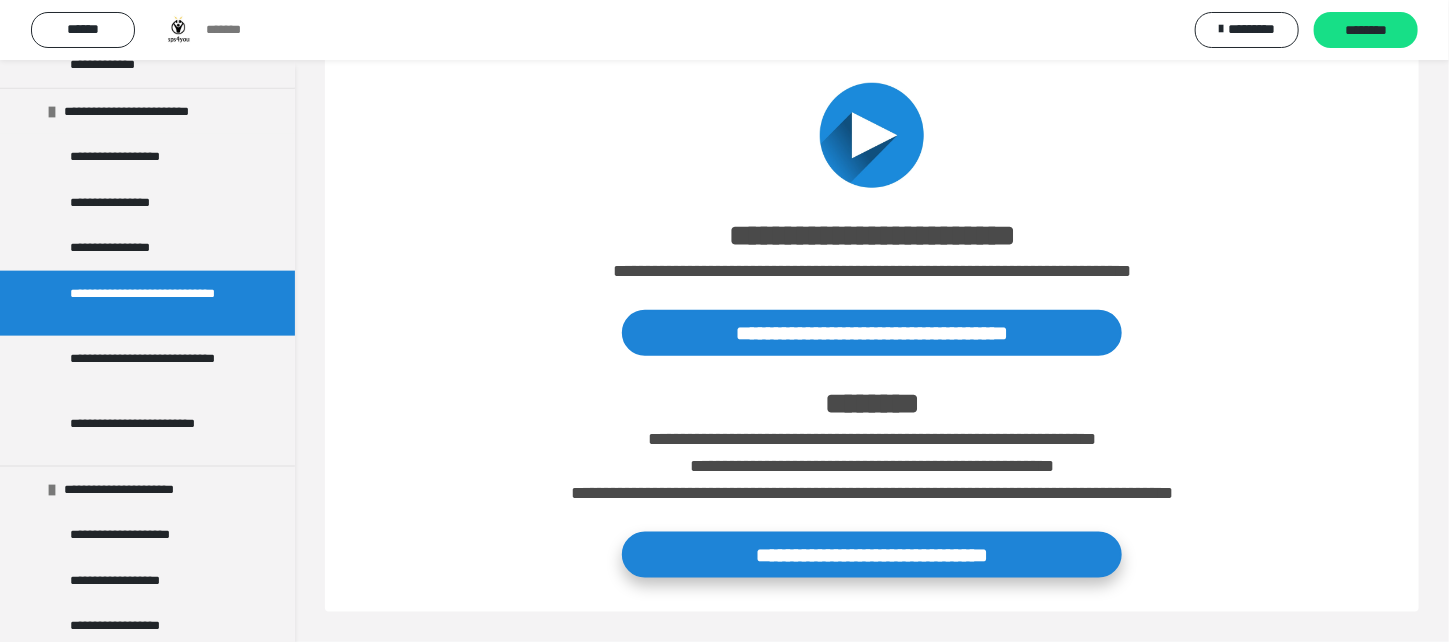 click on "**********" at bounding box center (872, 555) 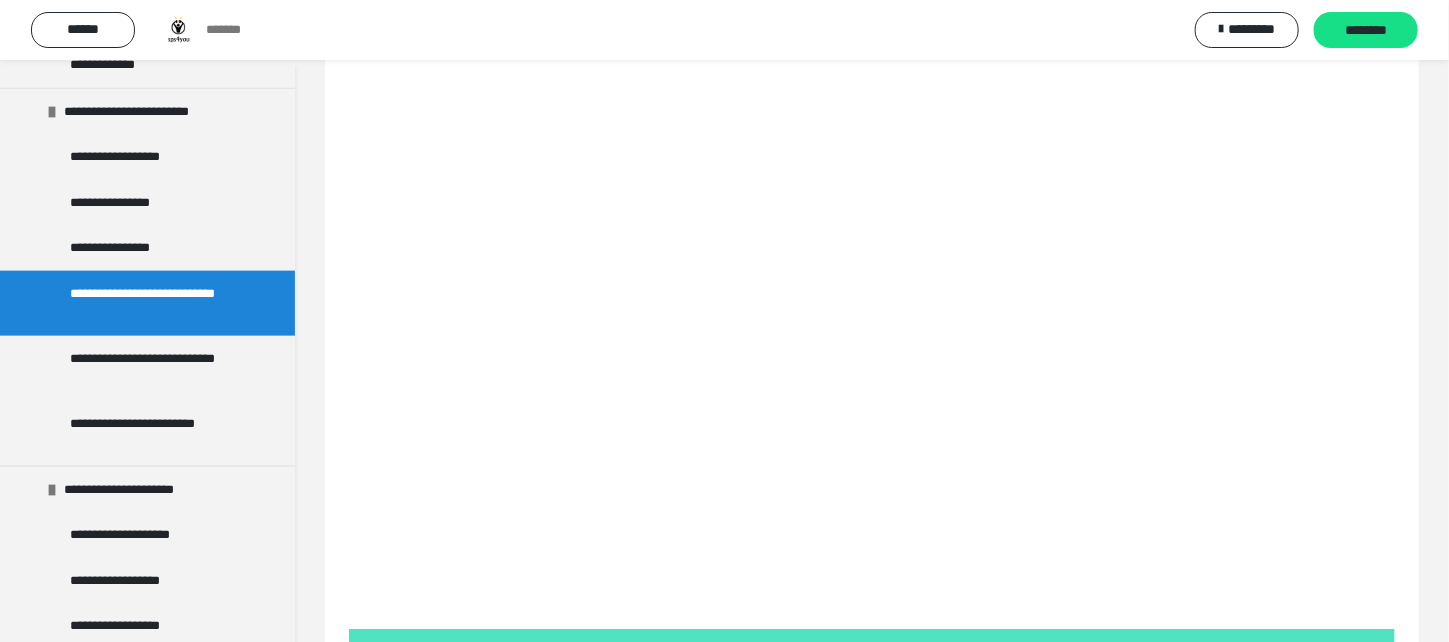 scroll, scrollTop: 214, scrollLeft: 0, axis: vertical 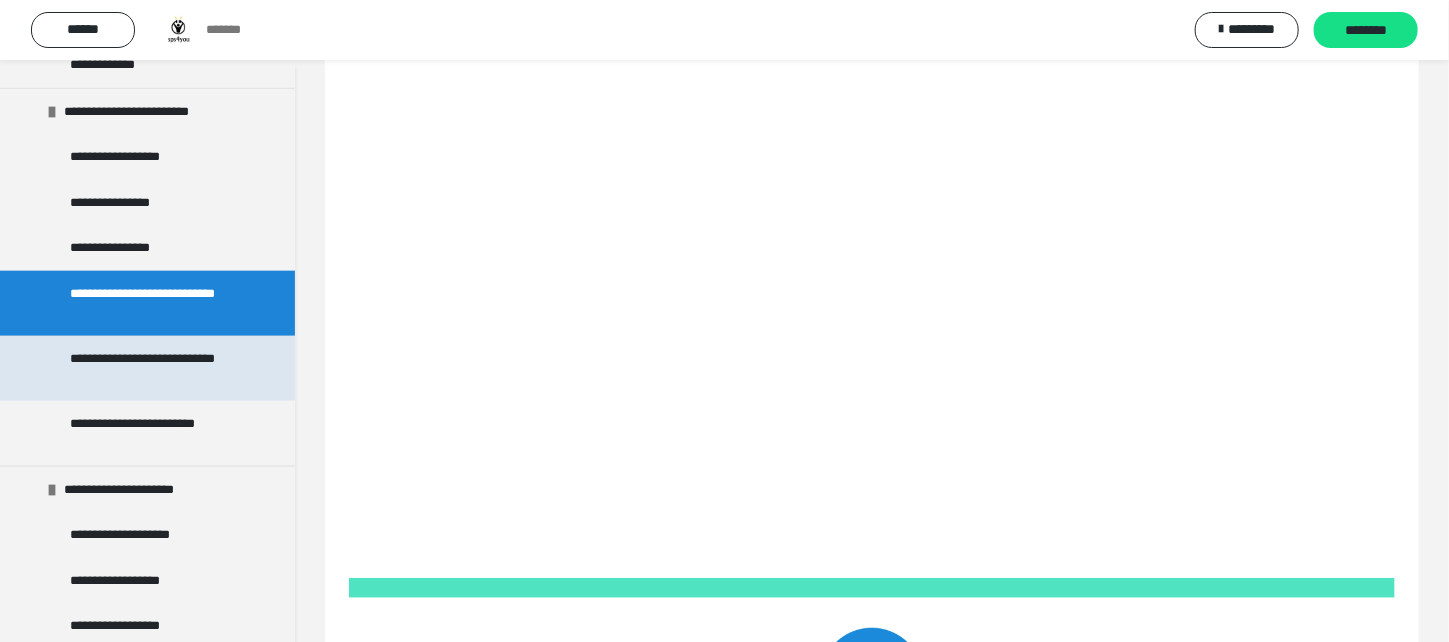 click on "**********" at bounding box center [150, 368] 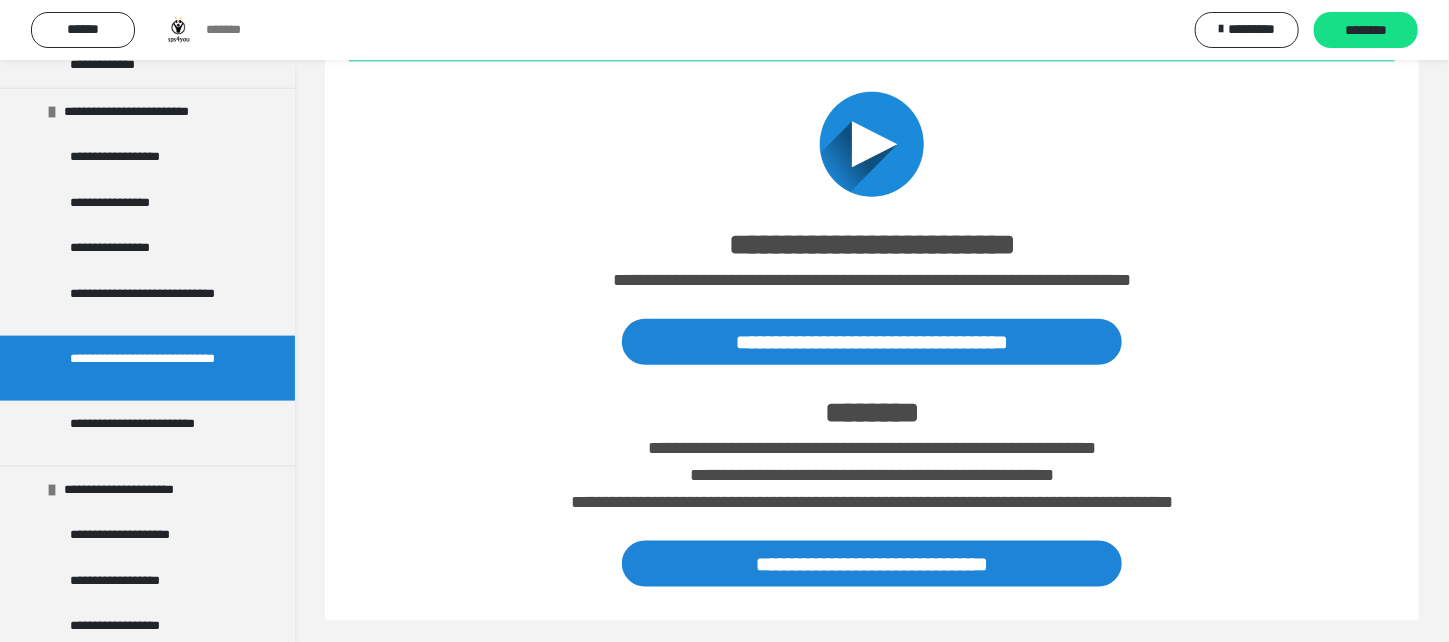scroll, scrollTop: 759, scrollLeft: 0, axis: vertical 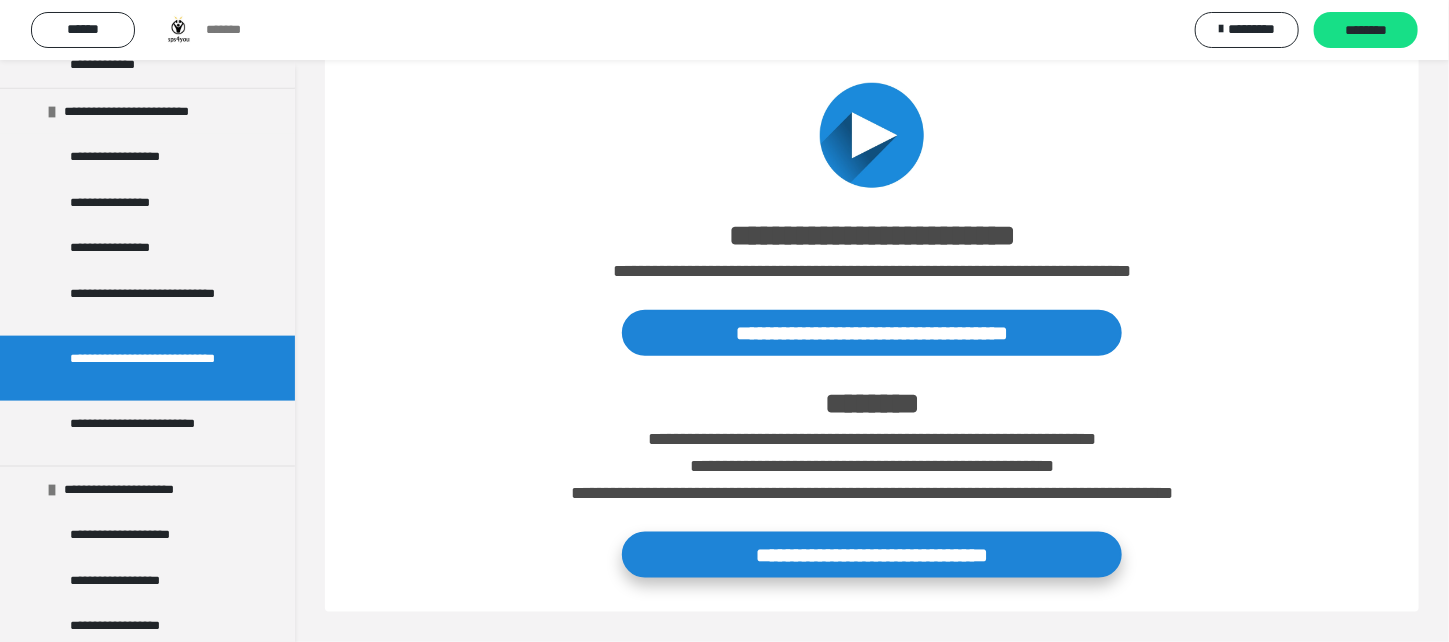 click on "**********" at bounding box center (872, 555) 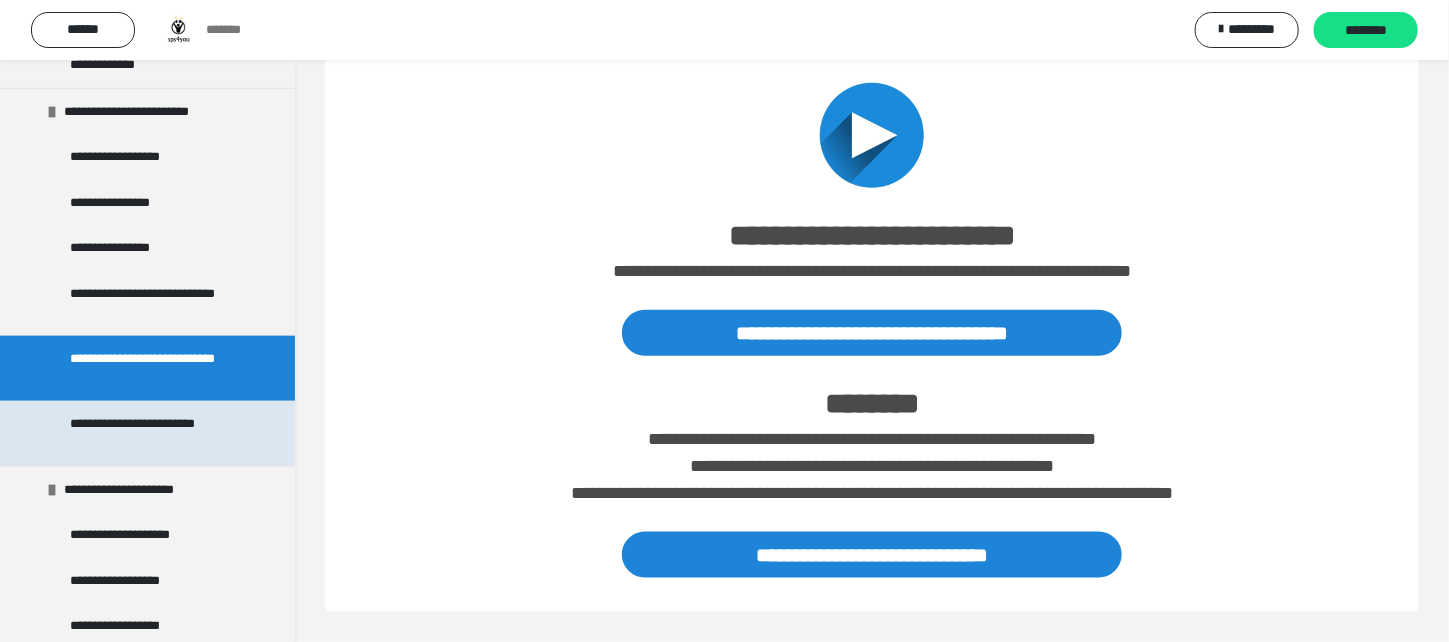 click on "**********" at bounding box center [150, 433] 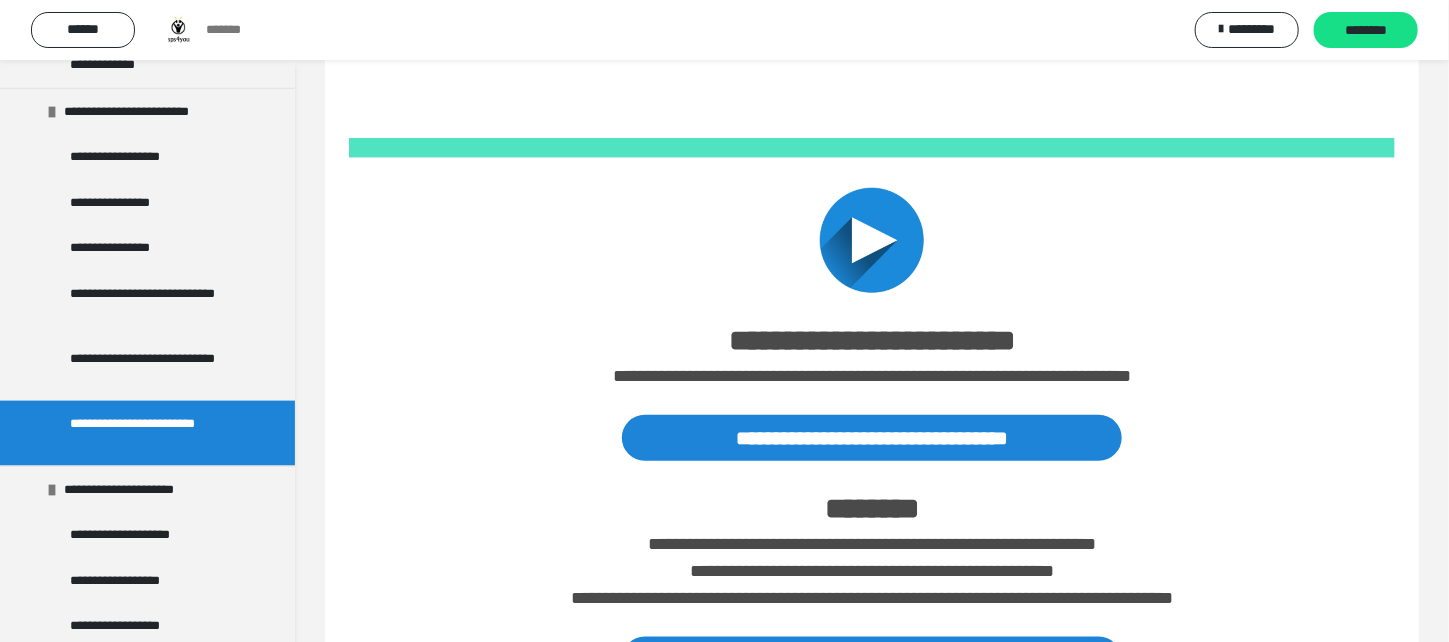 scroll, scrollTop: 759, scrollLeft: 0, axis: vertical 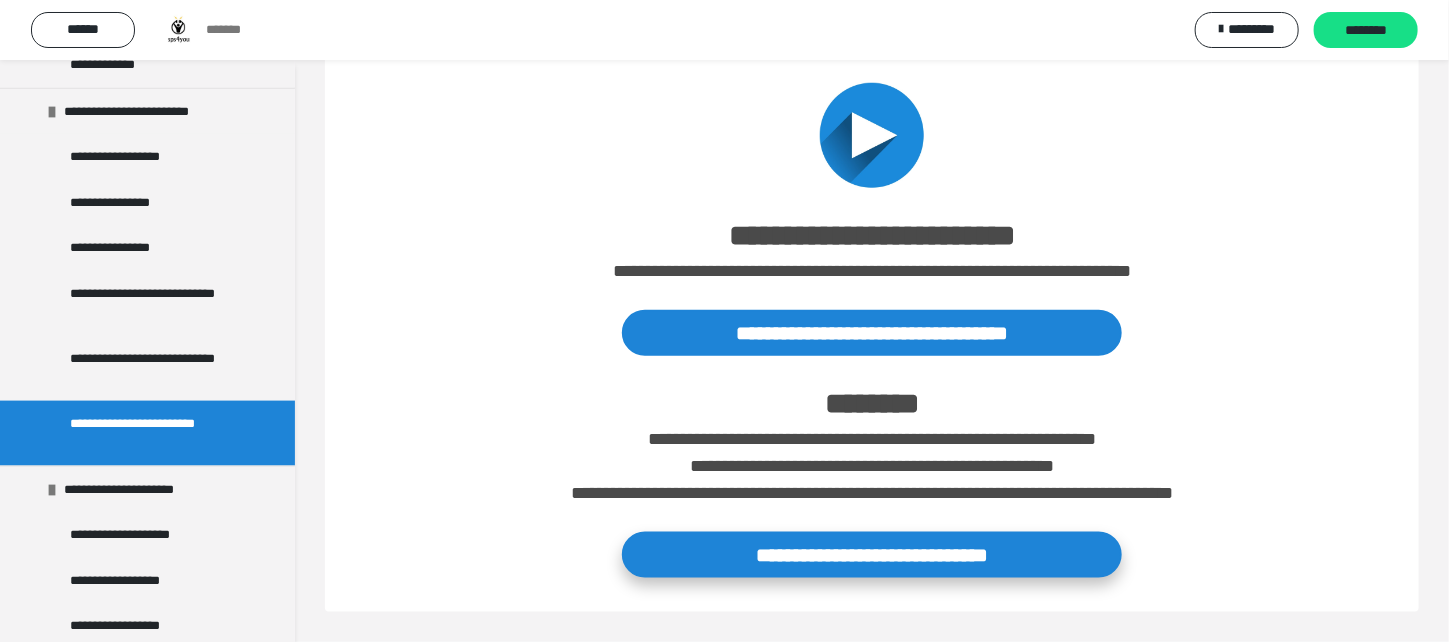 click on "**********" at bounding box center [872, 555] 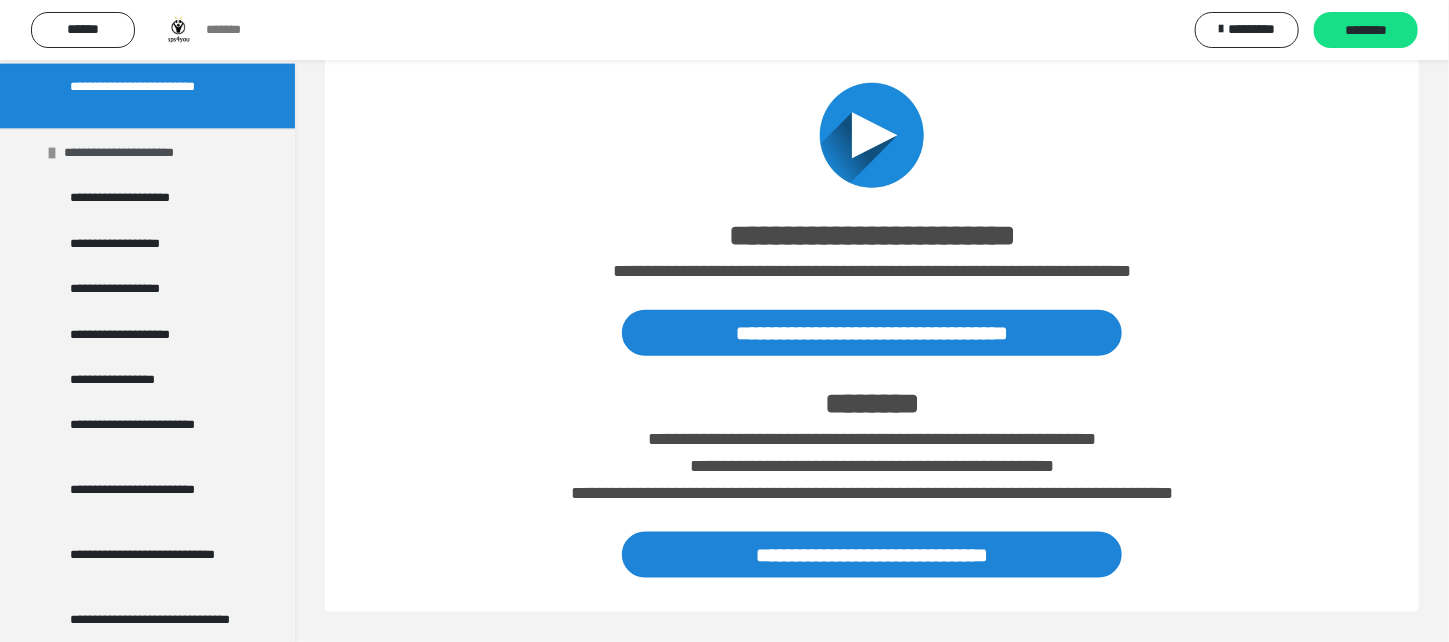 scroll, scrollTop: 4732, scrollLeft: 0, axis: vertical 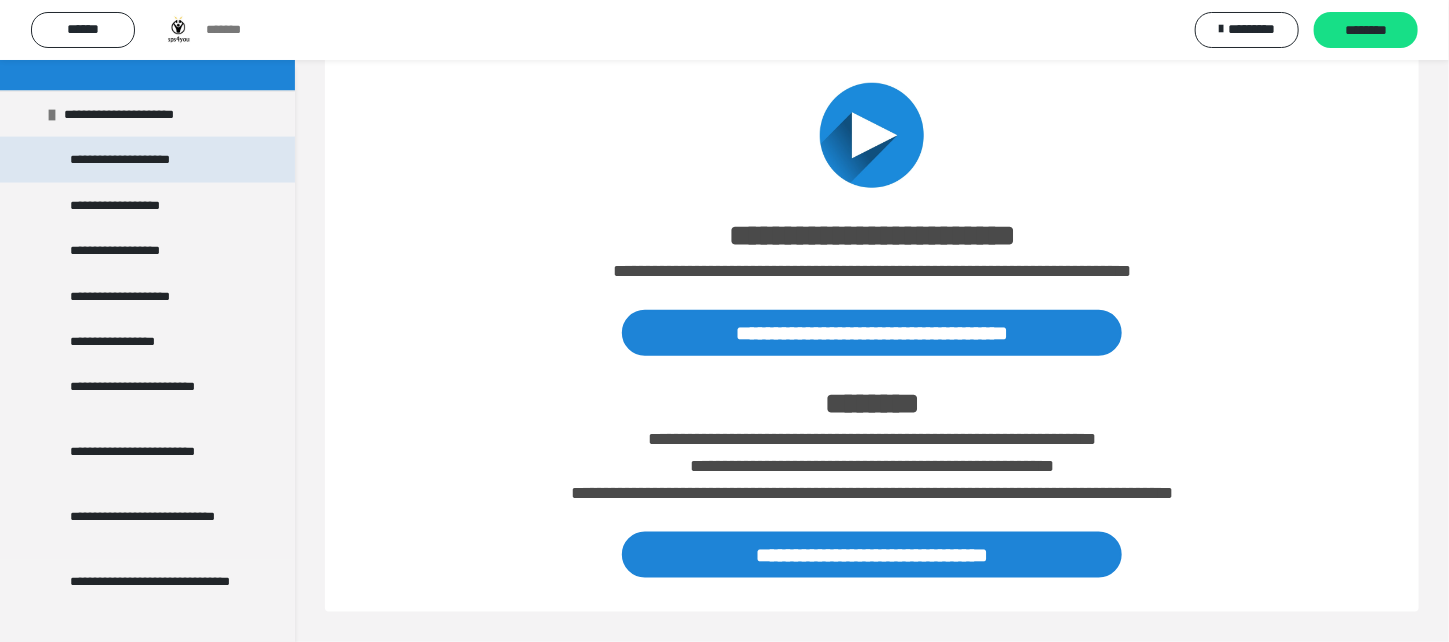 click on "**********" at bounding box center (133, 160) 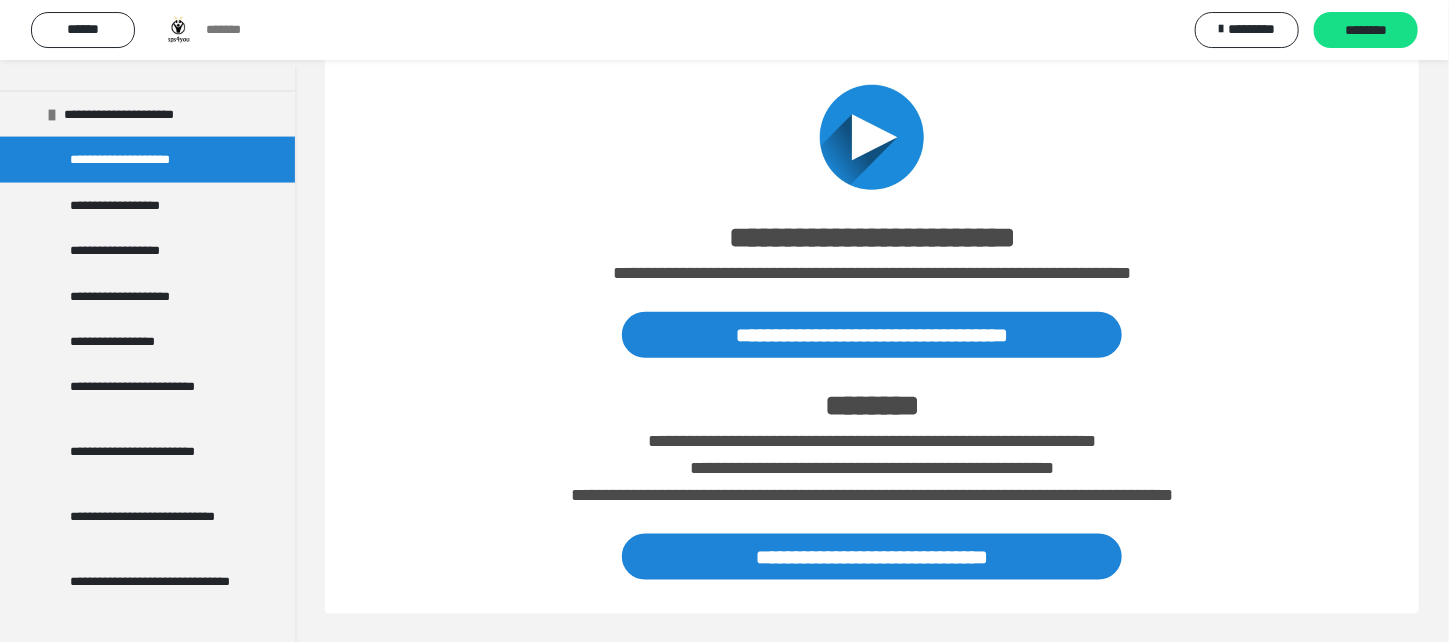scroll, scrollTop: 759, scrollLeft: 0, axis: vertical 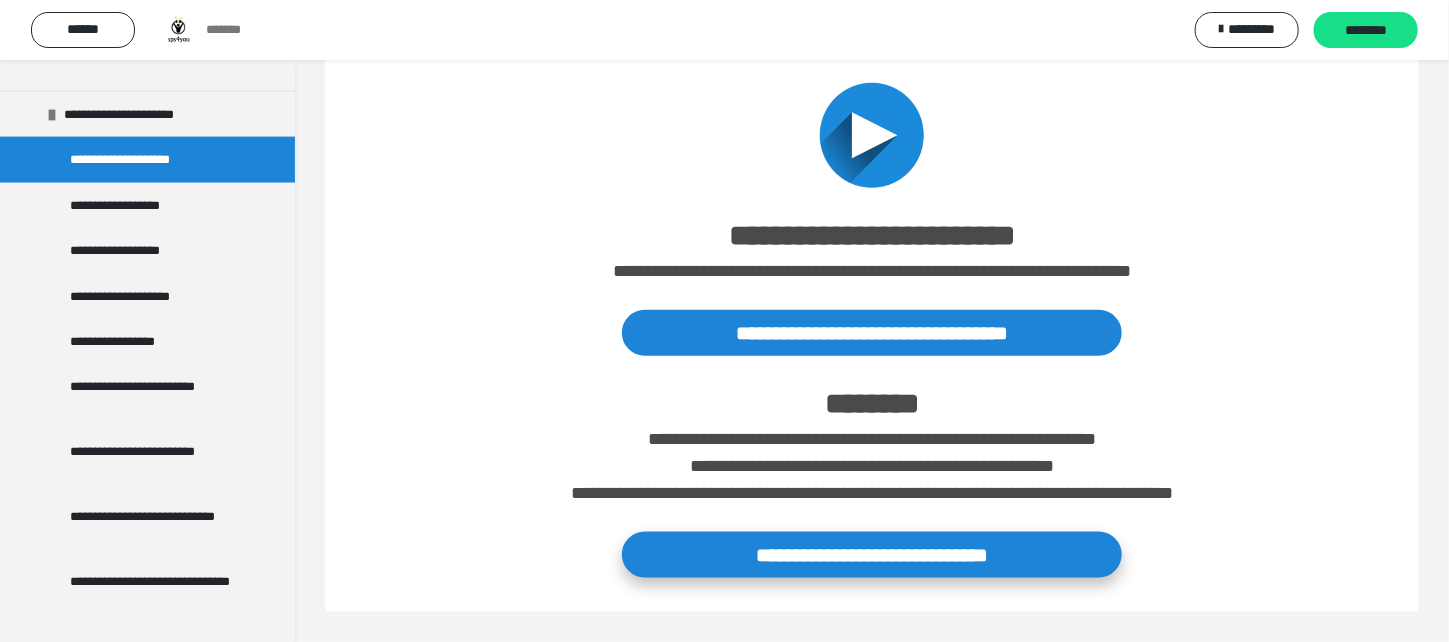 click on "**********" at bounding box center [872, 555] 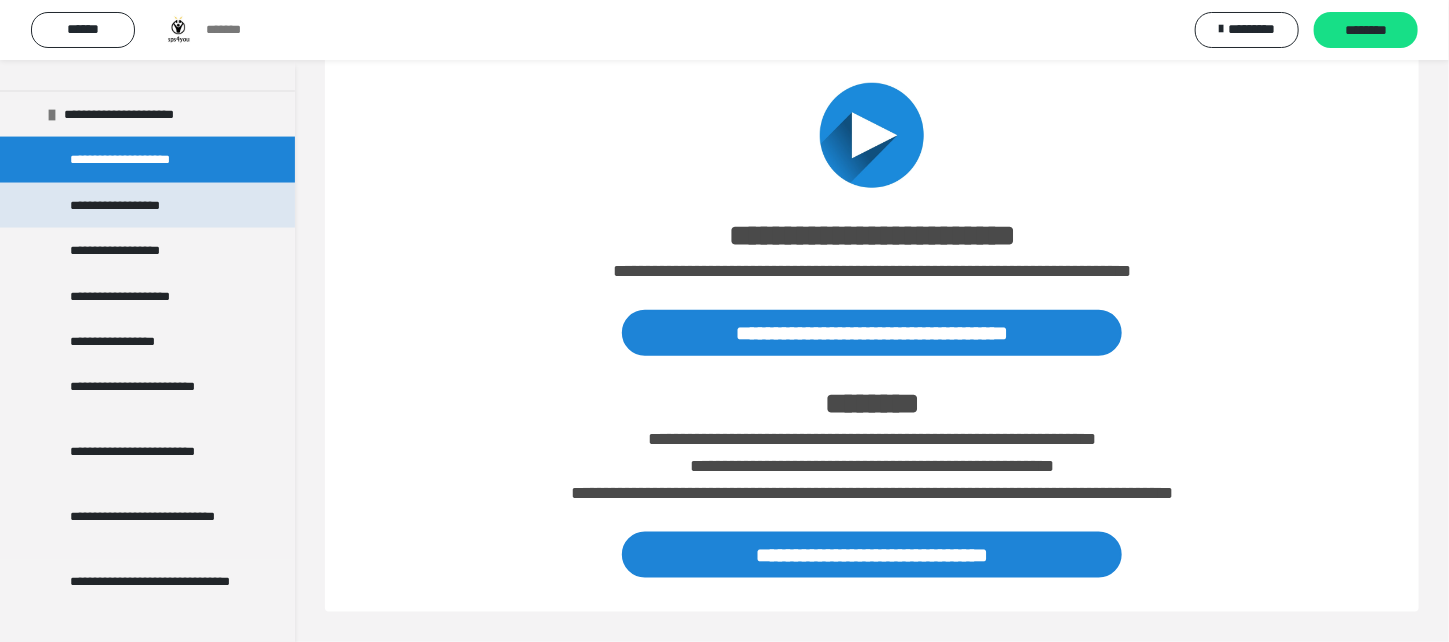 click on "**********" at bounding box center (136, 206) 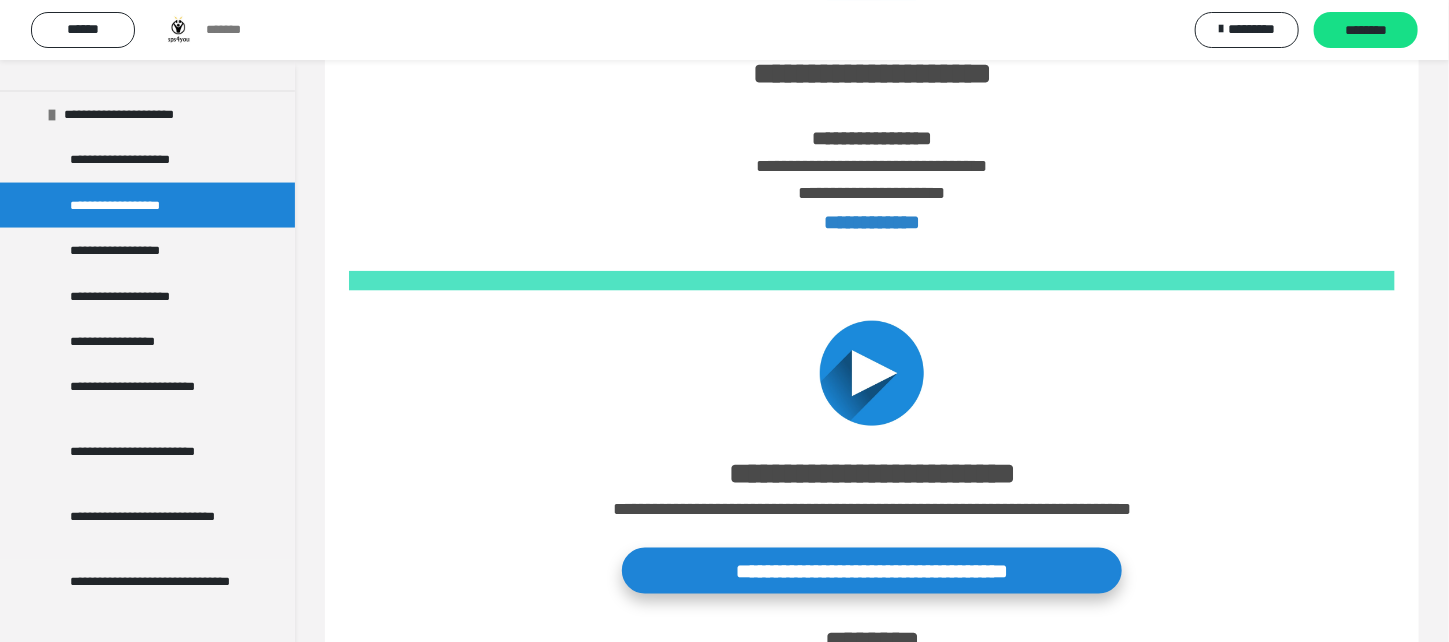scroll, scrollTop: 1159, scrollLeft: 0, axis: vertical 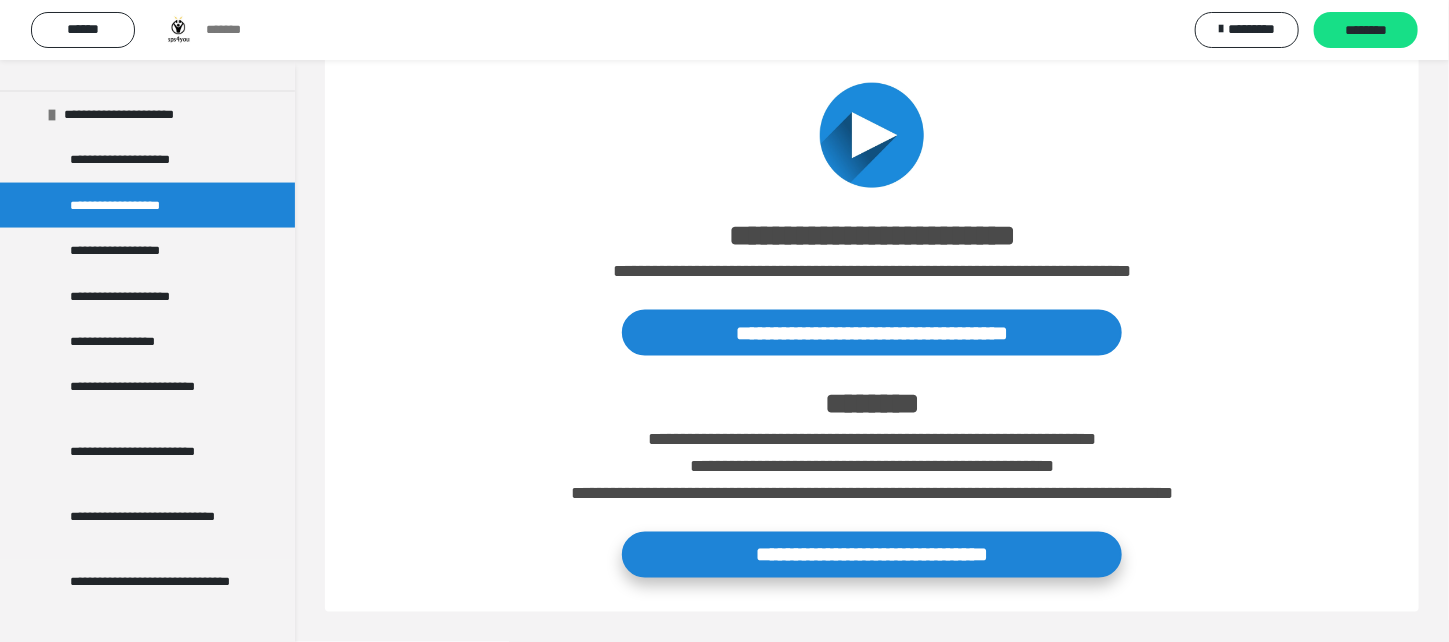 click on "**********" at bounding box center [872, 555] 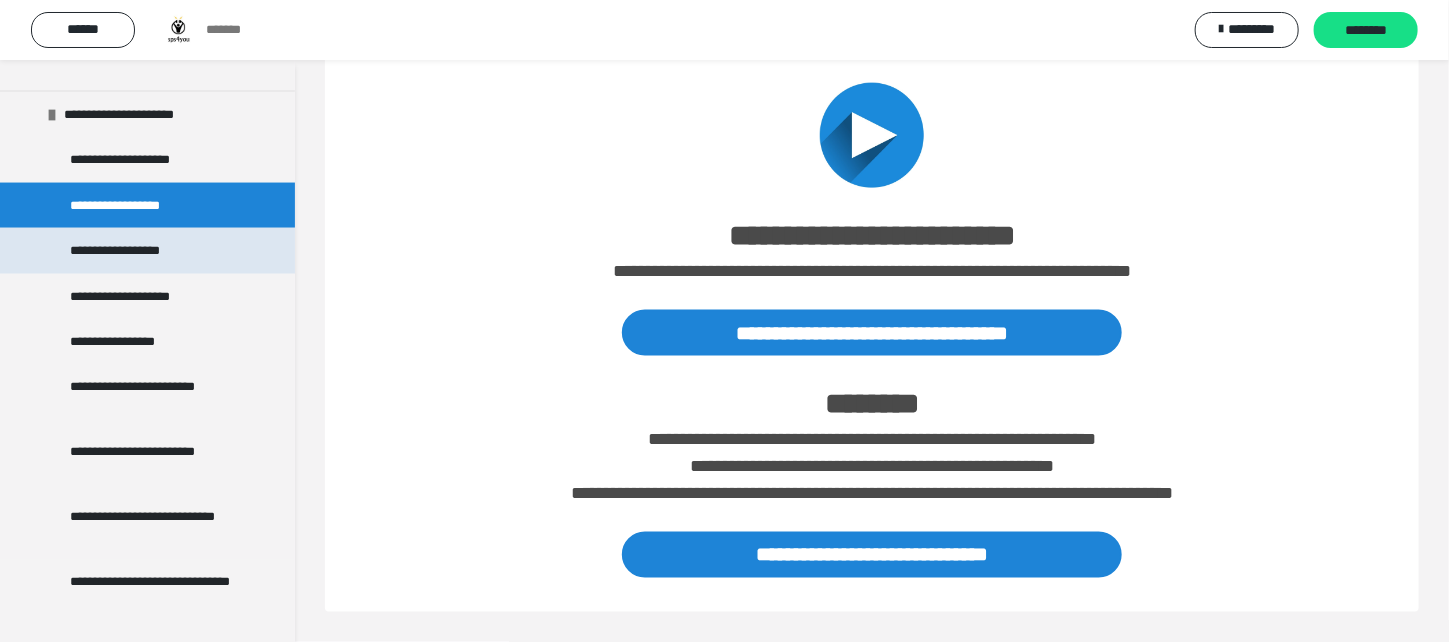 click on "**********" at bounding box center [130, 251] 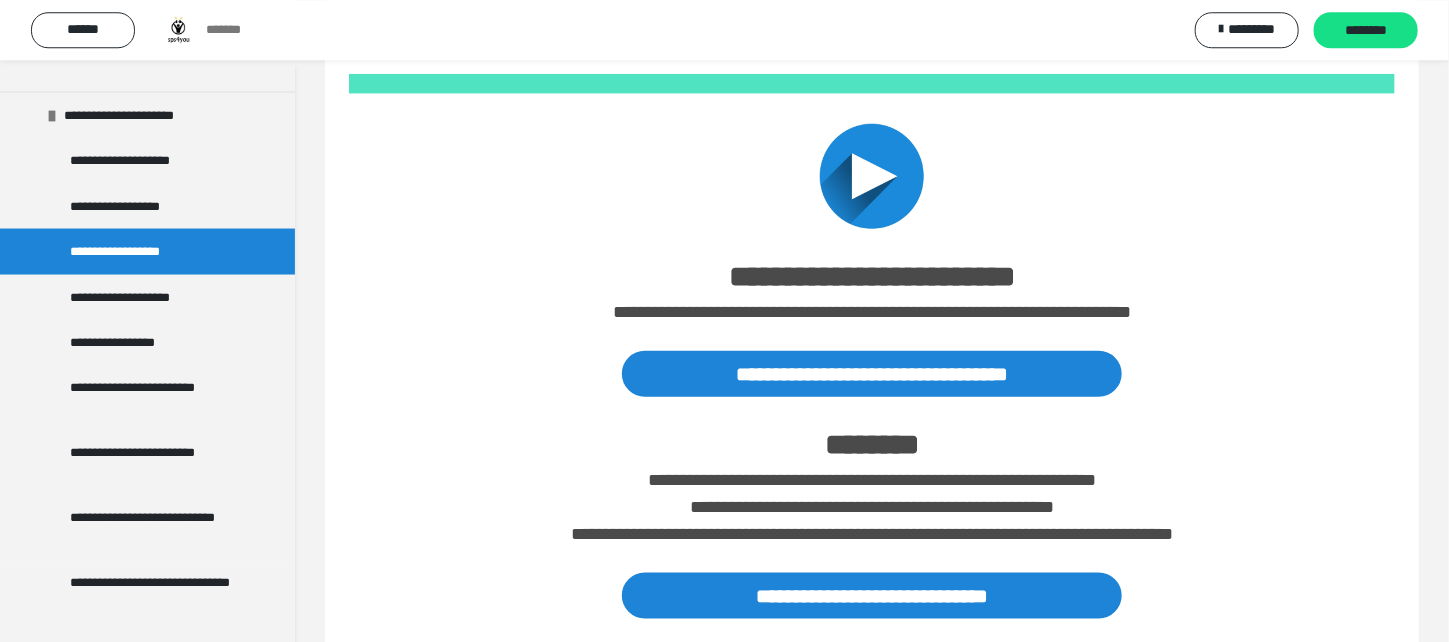 scroll, scrollTop: 759, scrollLeft: 0, axis: vertical 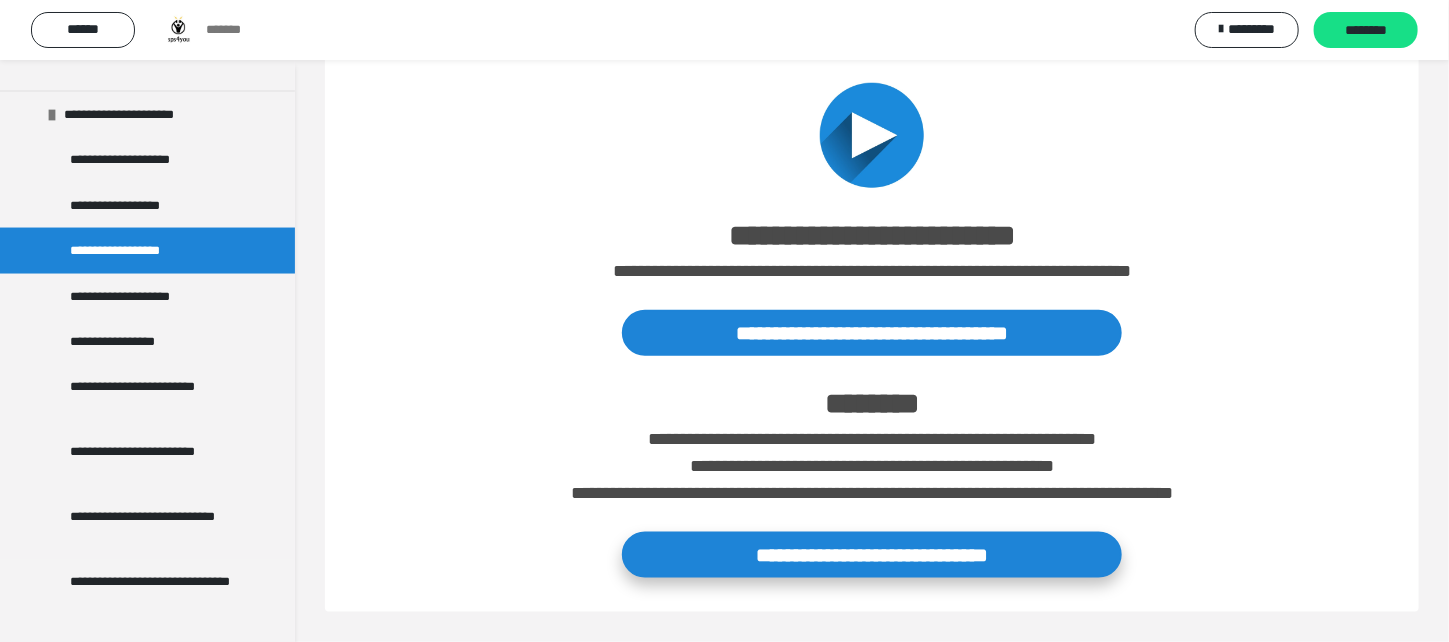 click on "**********" at bounding box center [872, 555] 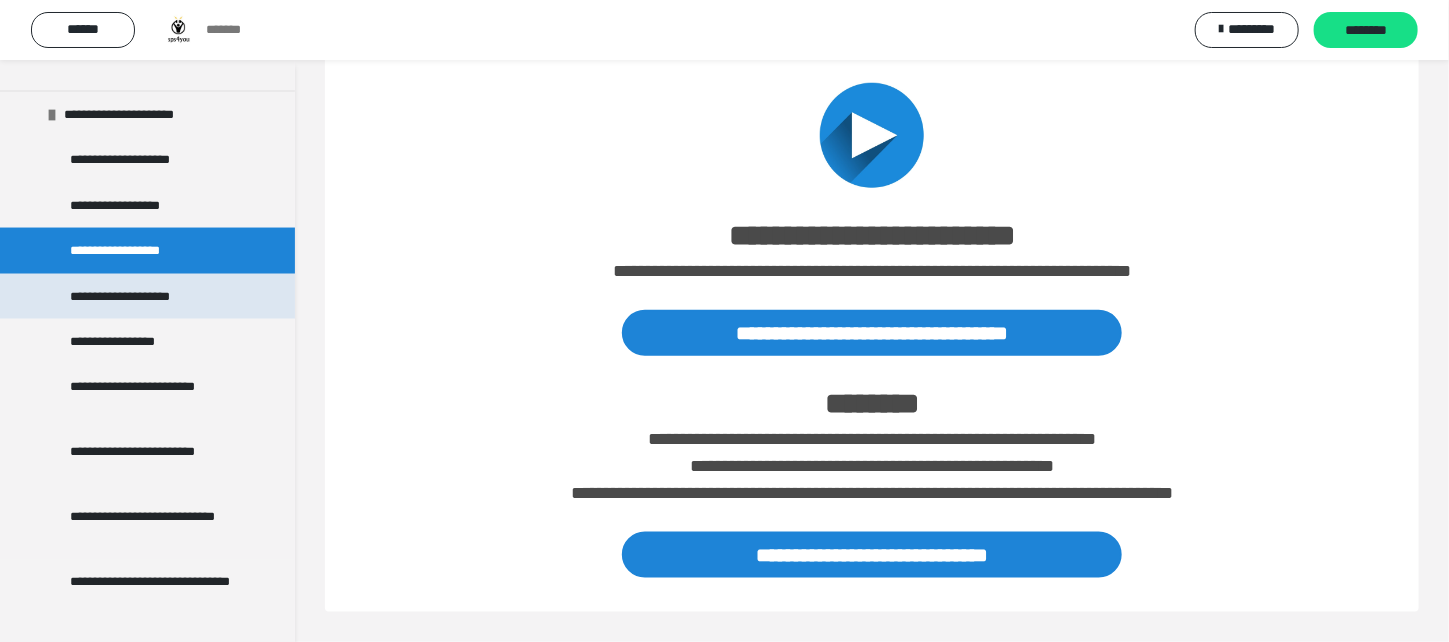 click on "**********" at bounding box center (144, 297) 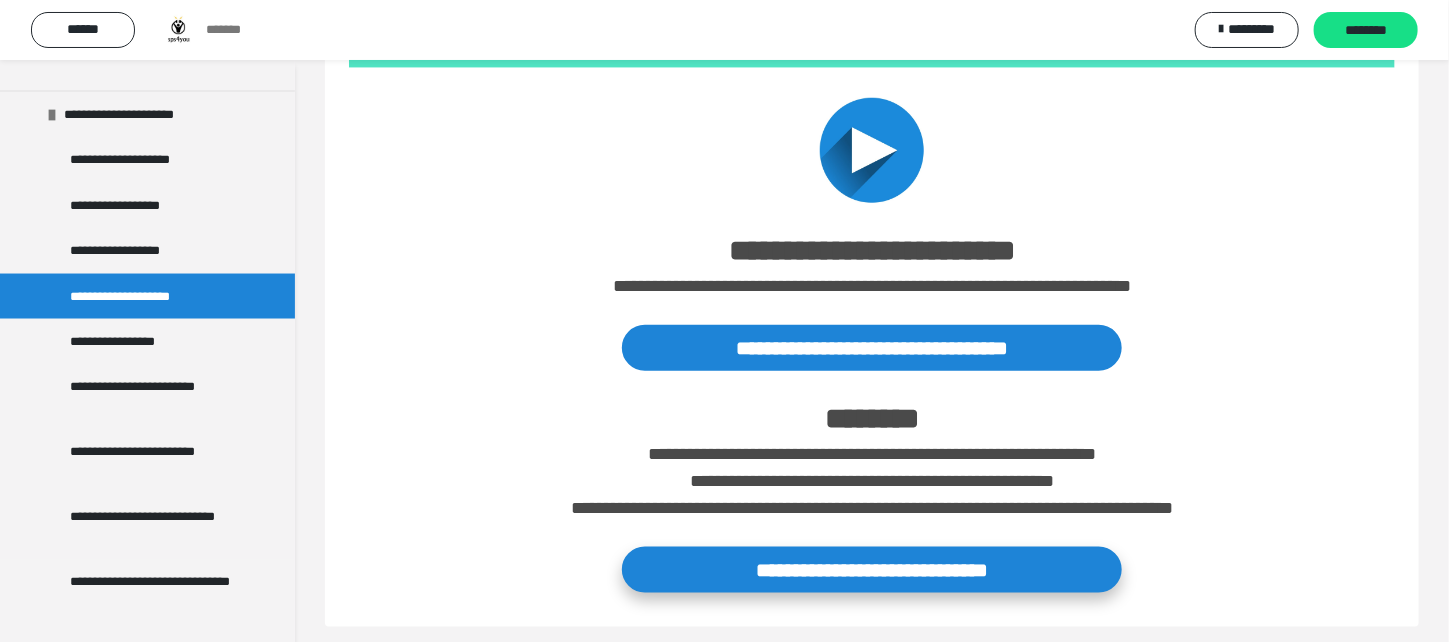 scroll, scrollTop: 759, scrollLeft: 0, axis: vertical 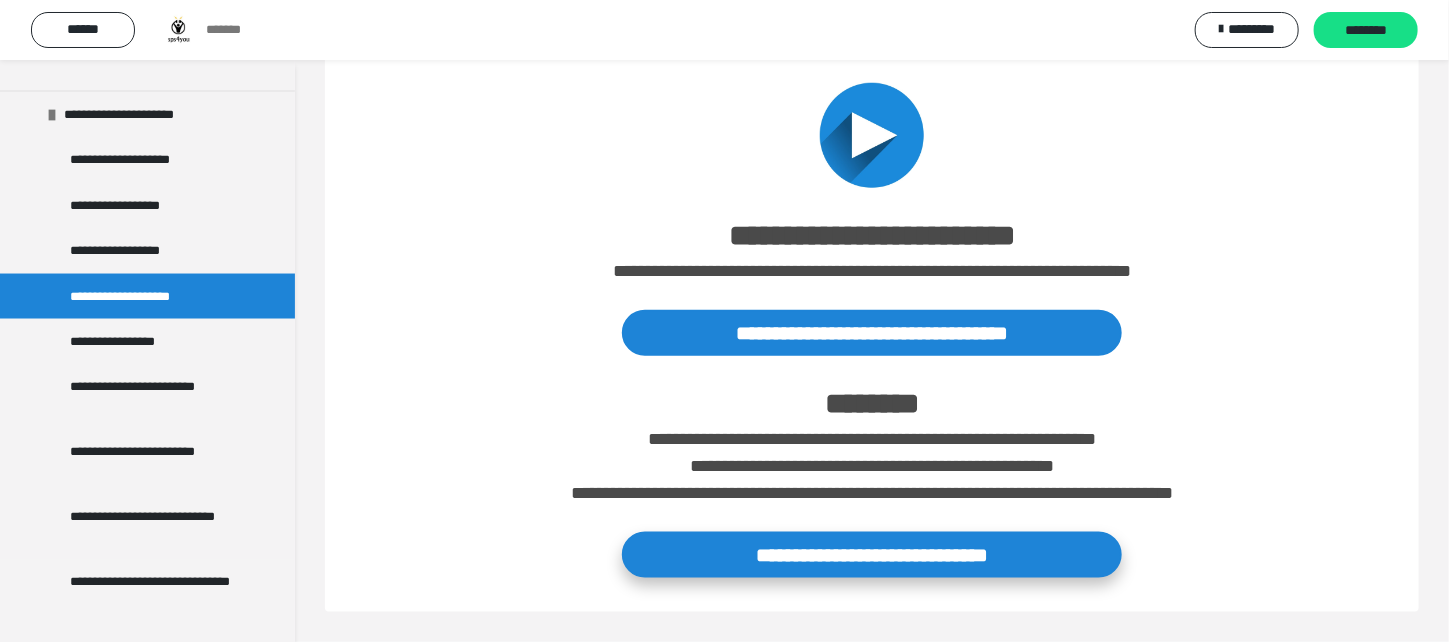 click on "**********" at bounding box center (872, 555) 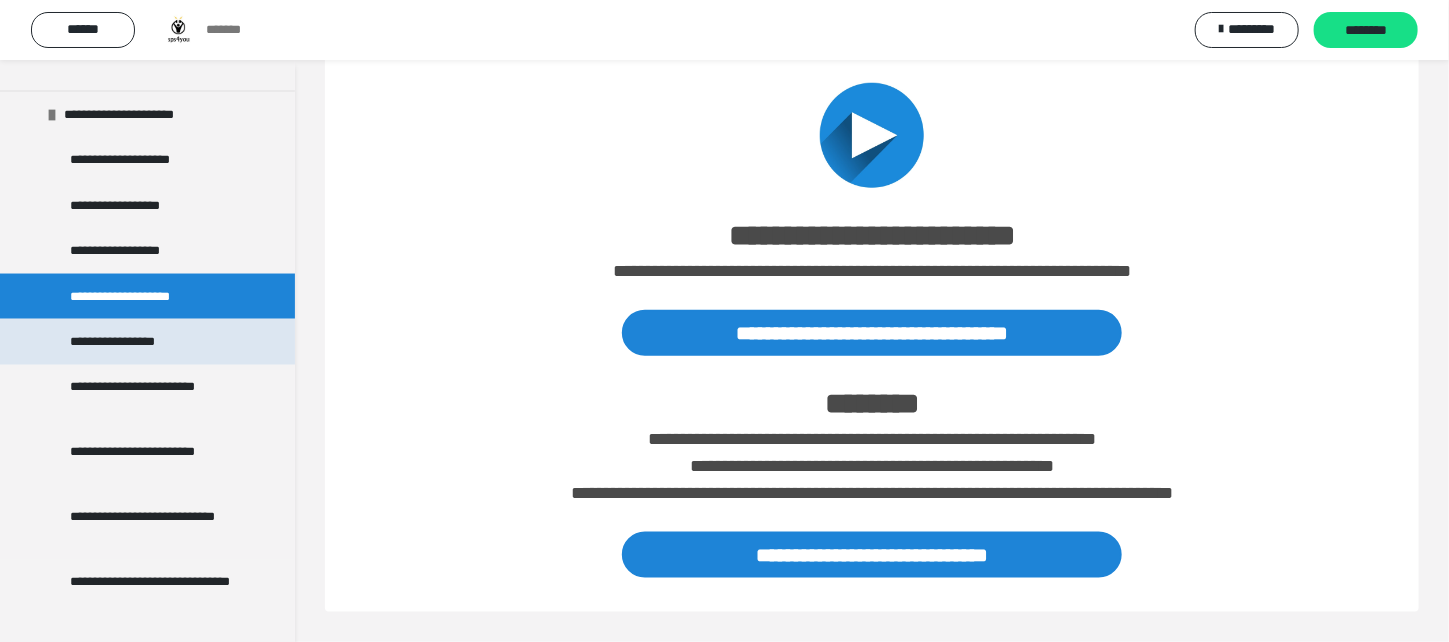 click on "**********" at bounding box center (131, 342) 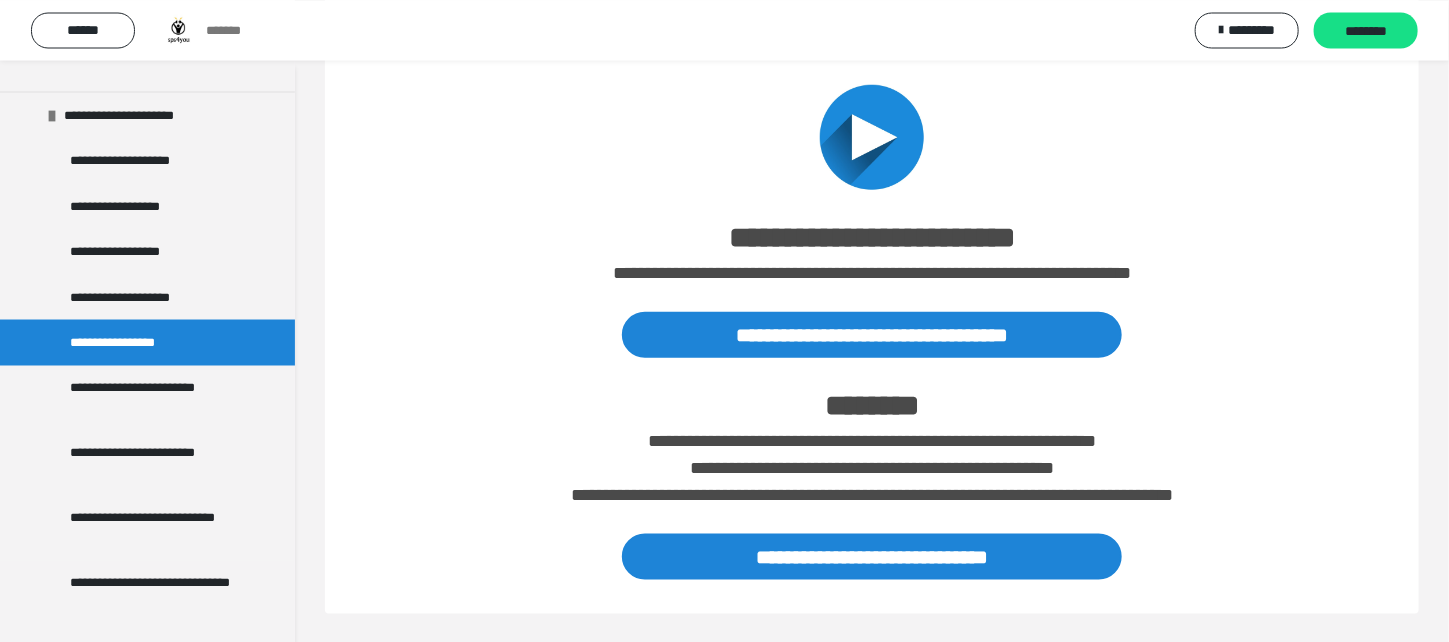 scroll, scrollTop: 759, scrollLeft: 0, axis: vertical 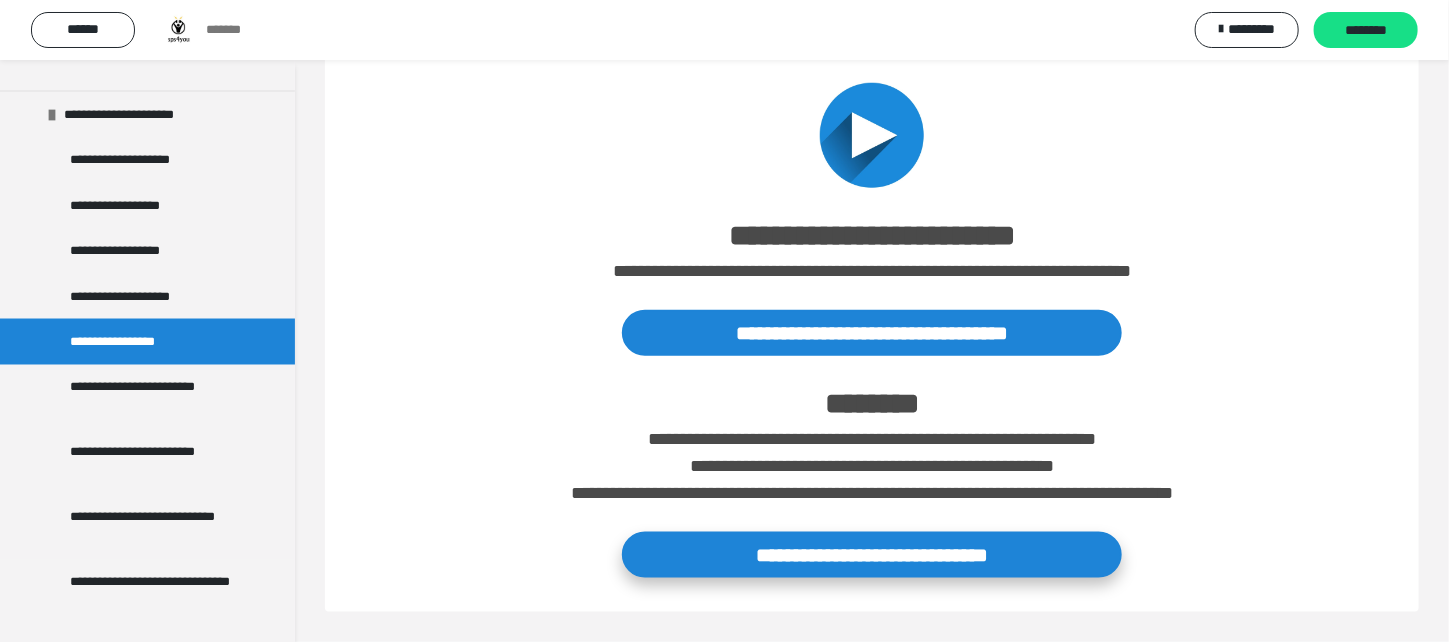 click on "**********" at bounding box center (872, 555) 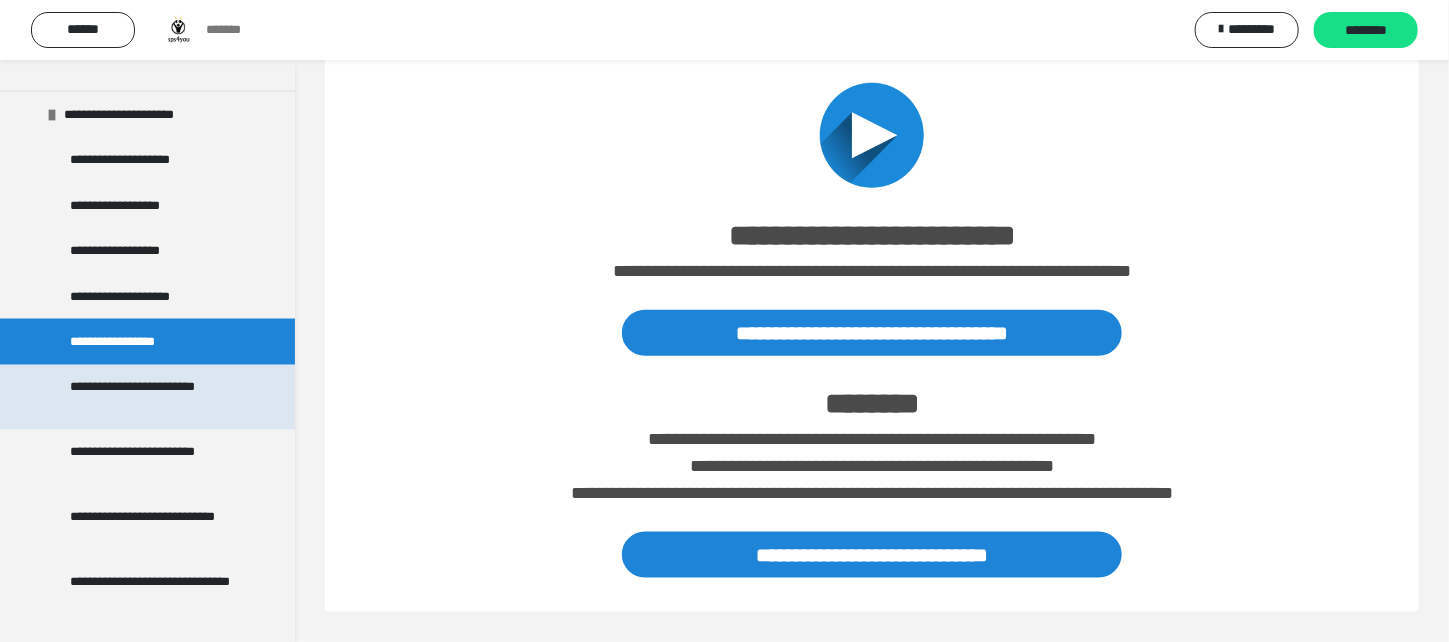 click on "**********" at bounding box center [150, 397] 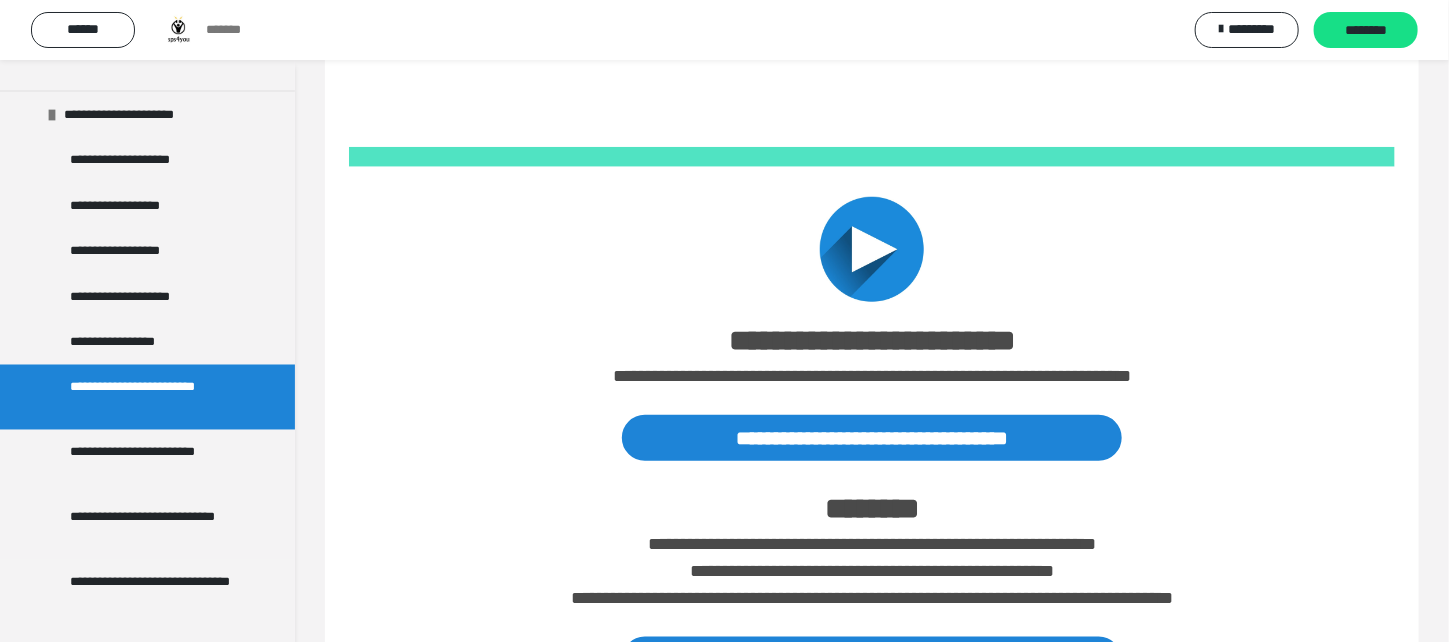 scroll, scrollTop: 750, scrollLeft: 0, axis: vertical 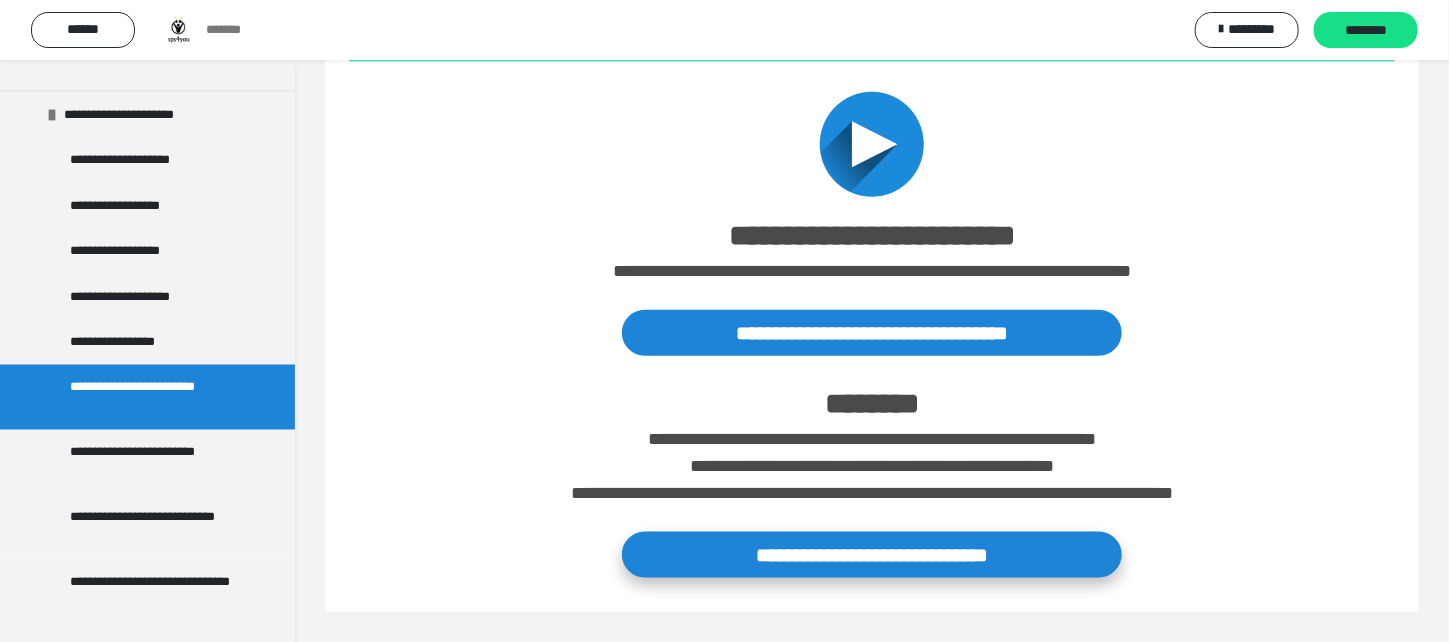 click on "**********" at bounding box center (872, 555) 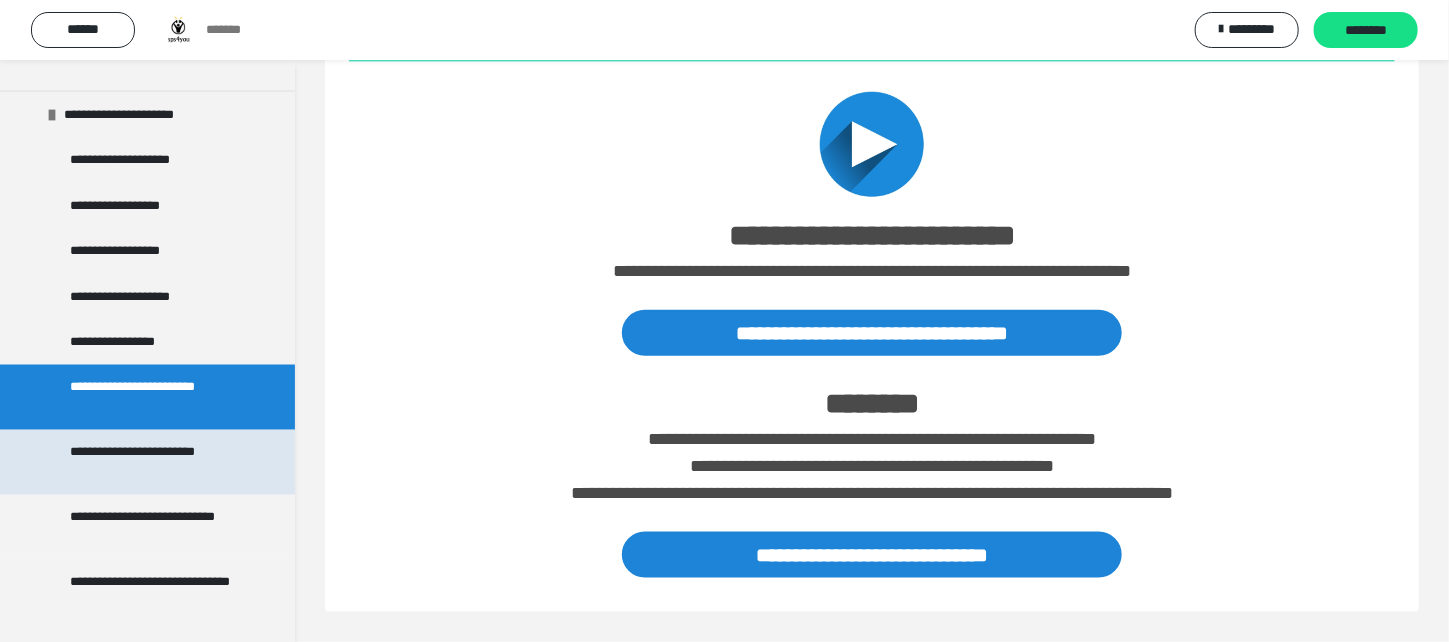 click on "**********" at bounding box center (150, 462) 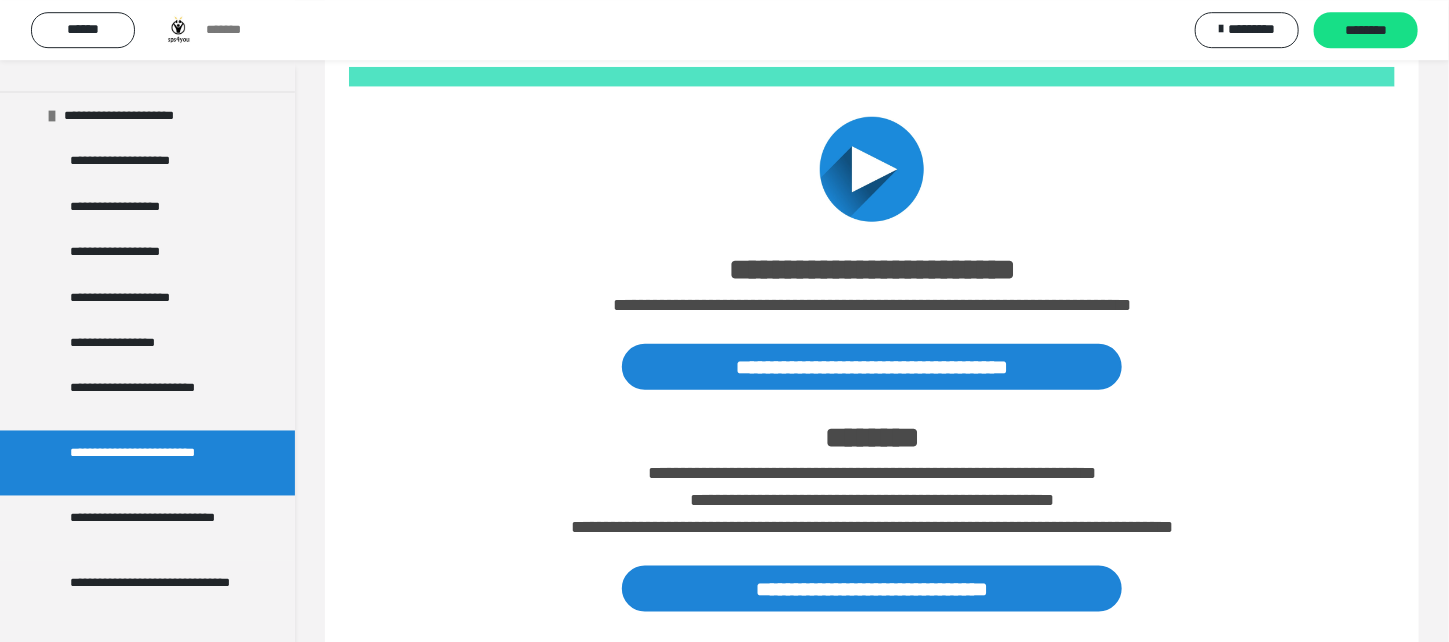 scroll, scrollTop: 759, scrollLeft: 0, axis: vertical 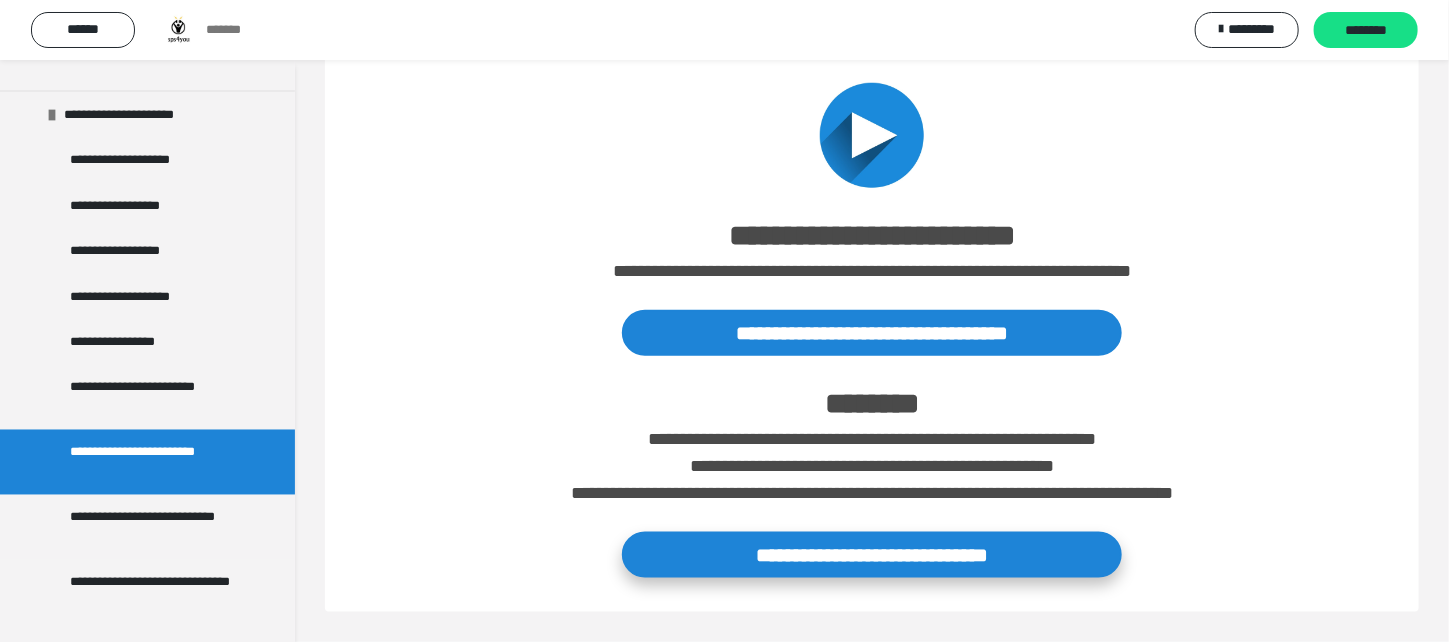 click on "**********" at bounding box center (872, 555) 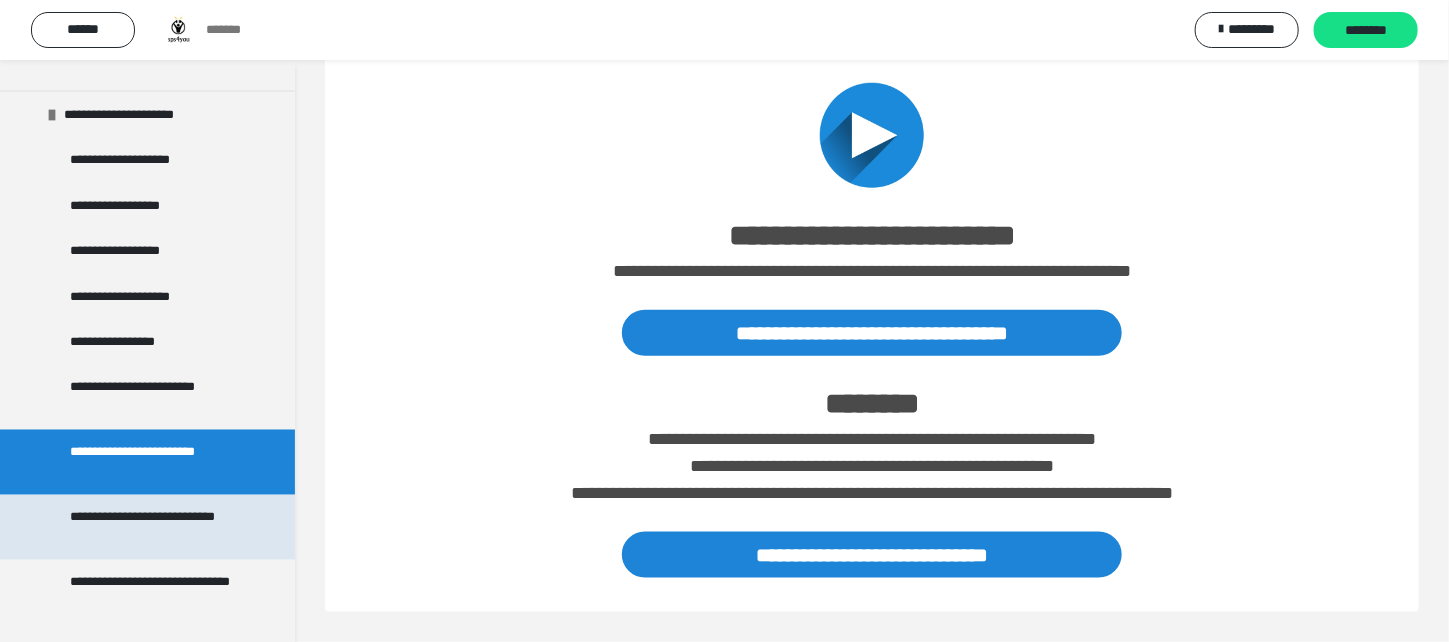 click on "**********" at bounding box center (150, 527) 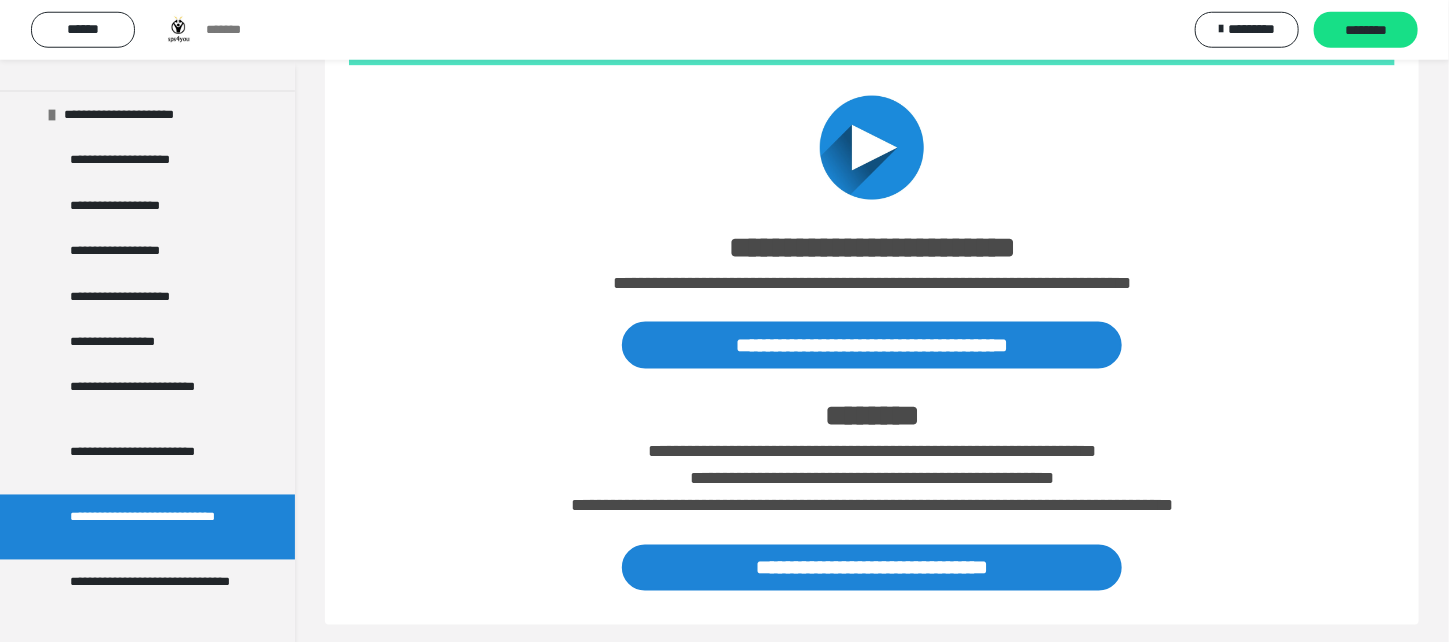 scroll, scrollTop: 1358, scrollLeft: 0, axis: vertical 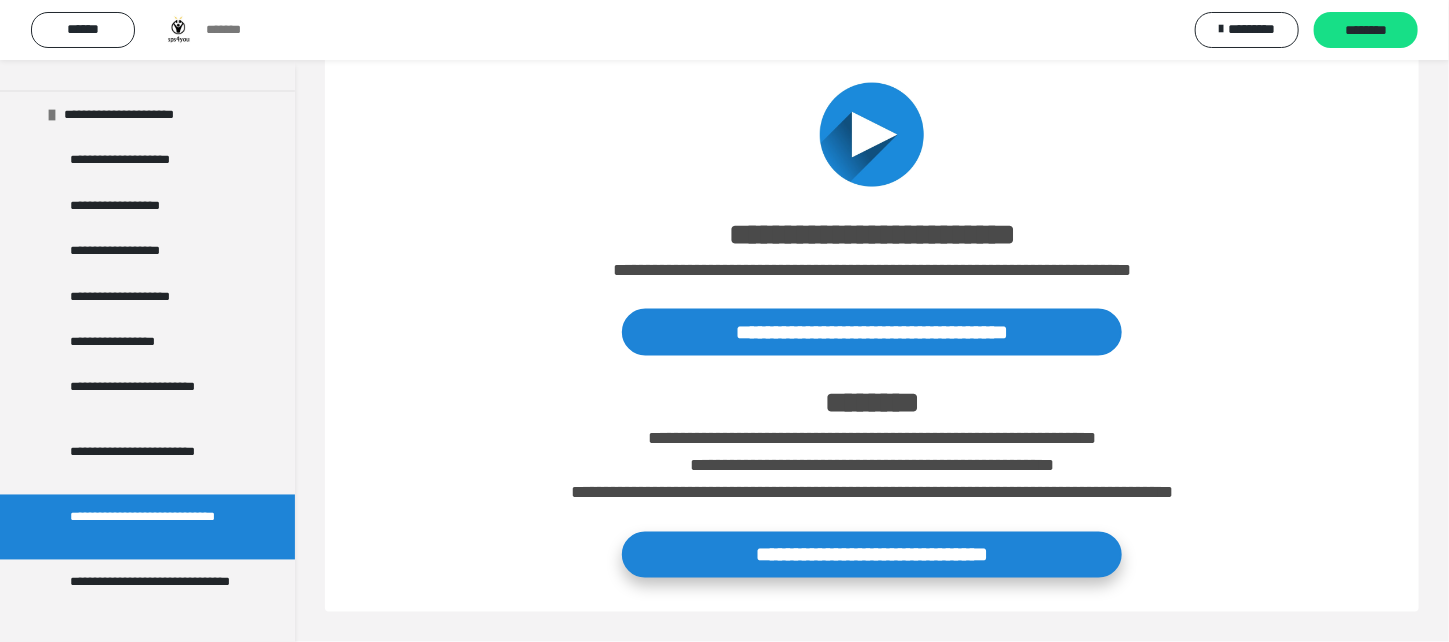 click on "**********" at bounding box center [872, 555] 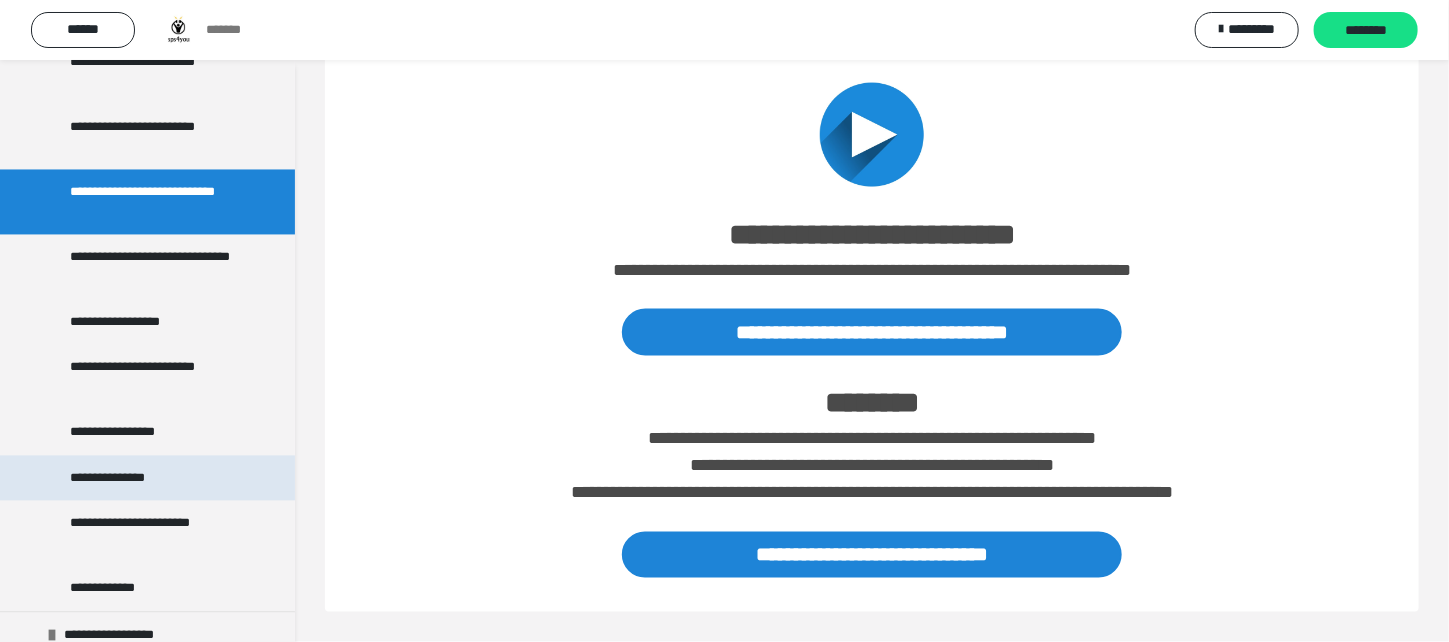 scroll, scrollTop: 5108, scrollLeft: 0, axis: vertical 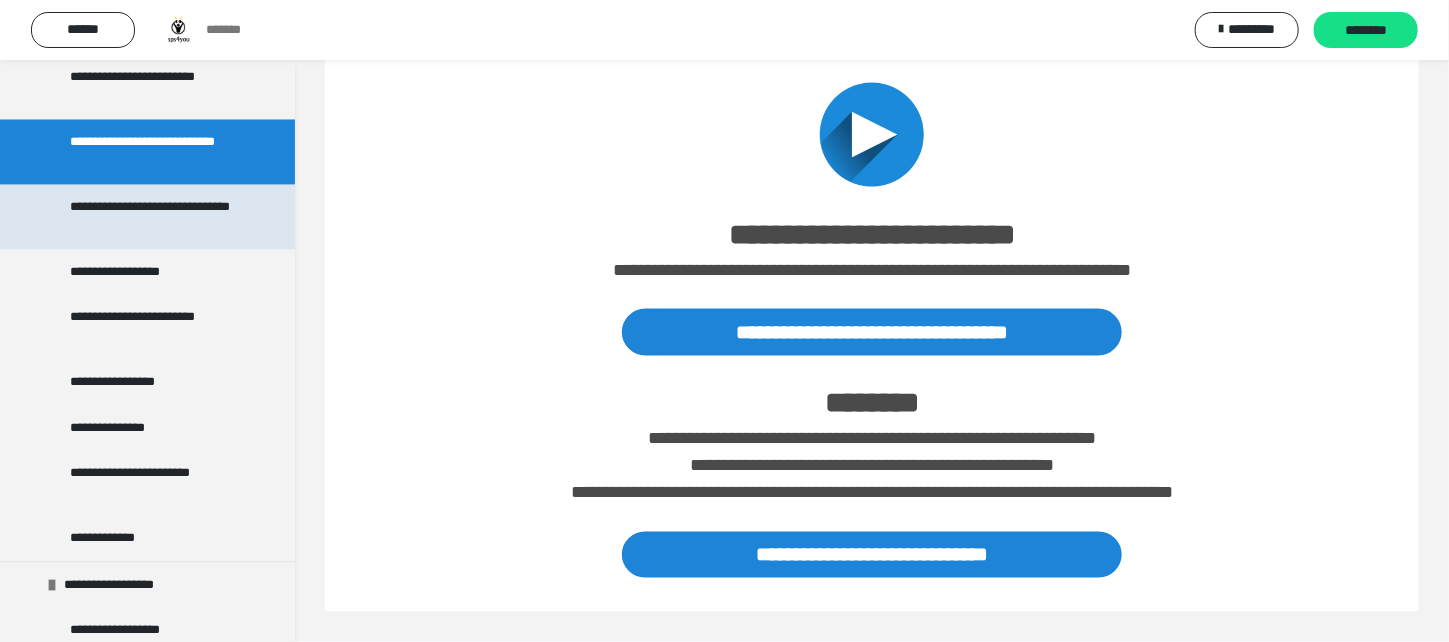 click on "**********" at bounding box center (150, 216) 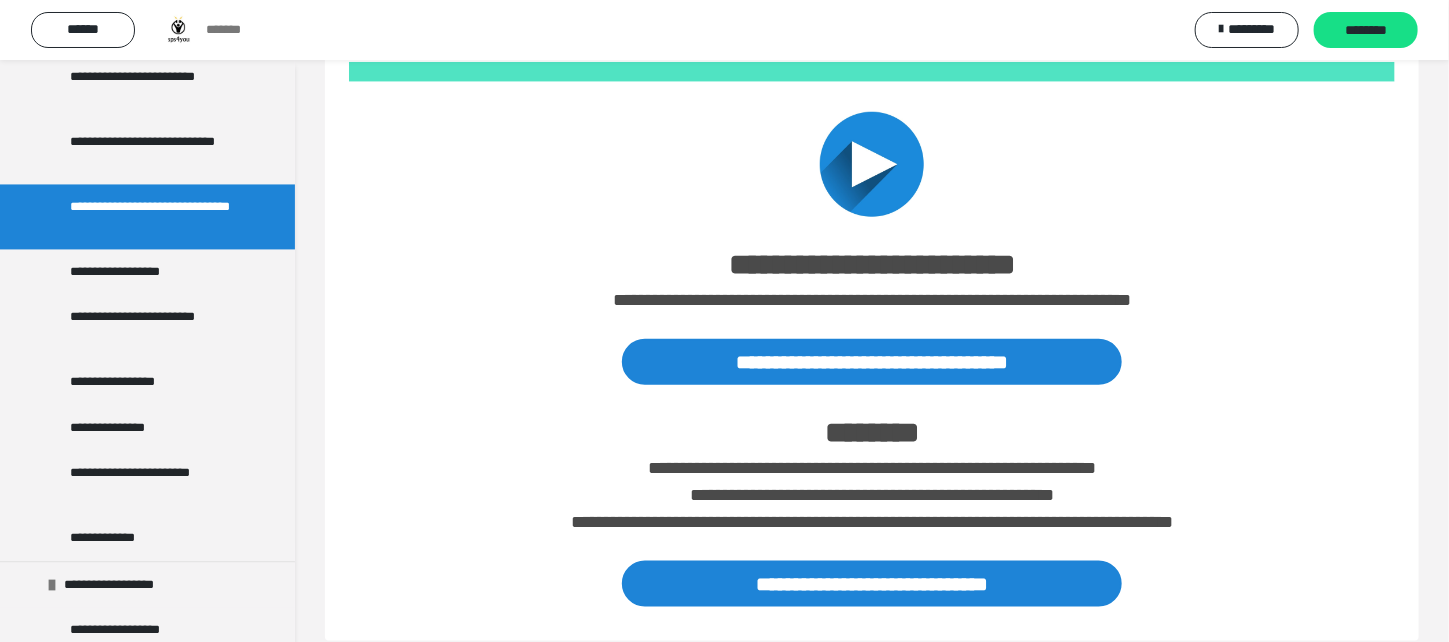 scroll, scrollTop: 759, scrollLeft: 0, axis: vertical 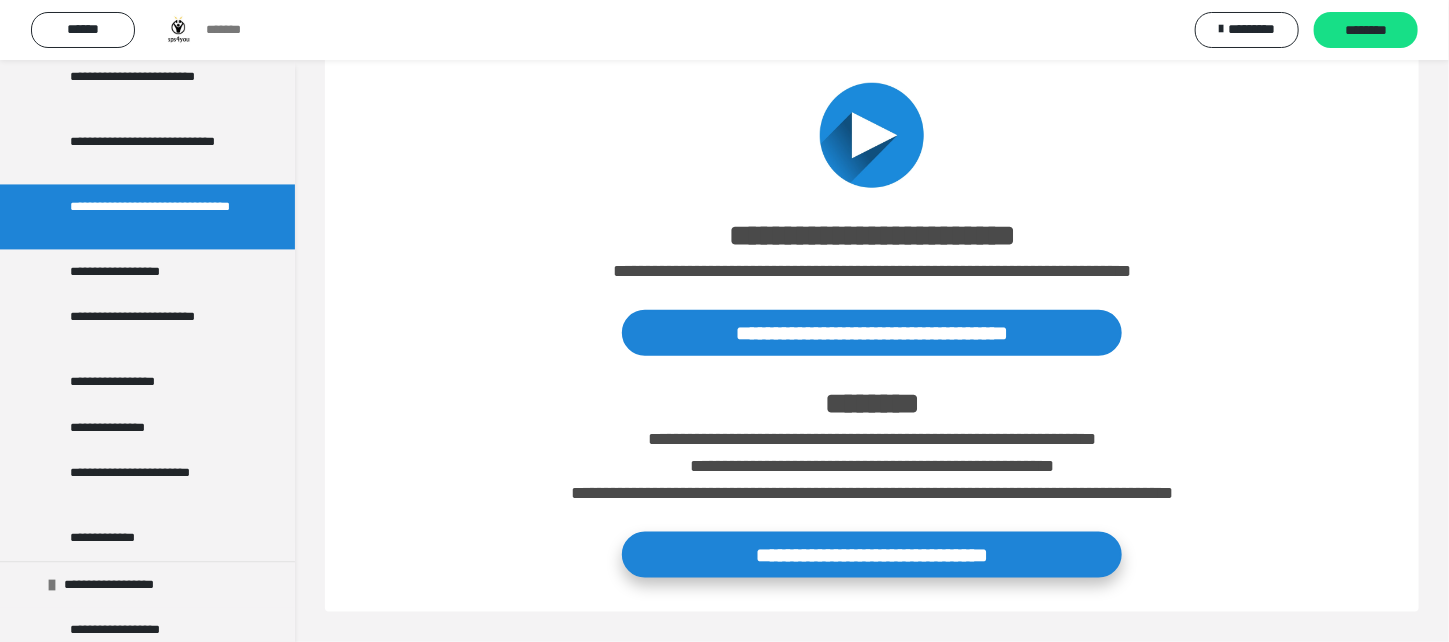 click on "**********" at bounding box center [872, 555] 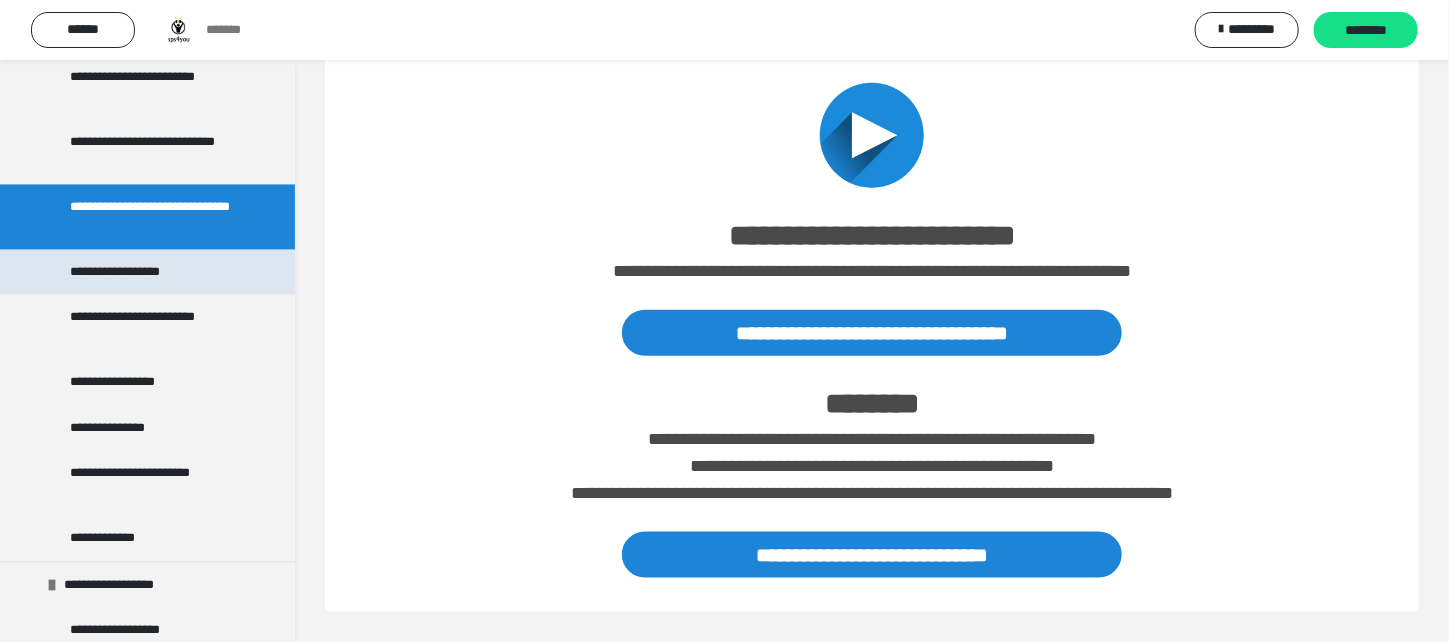 click on "**********" at bounding box center (126, 272) 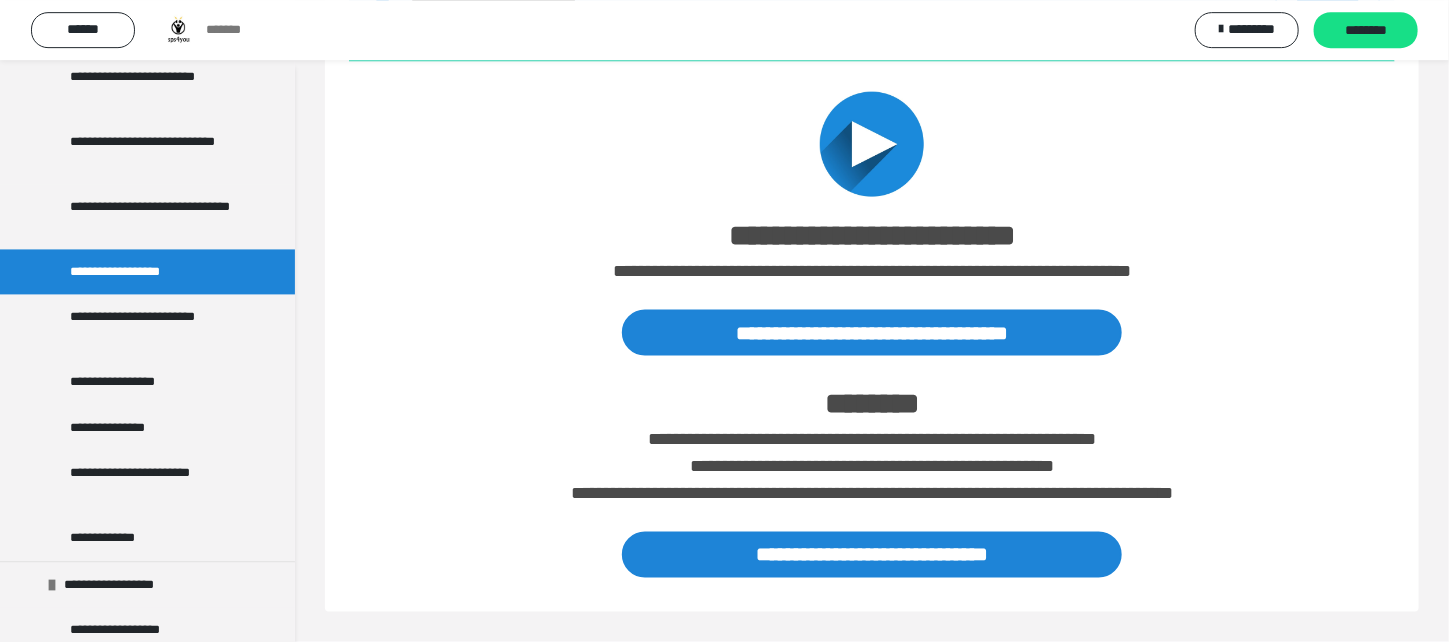 scroll, scrollTop: 1135, scrollLeft: 0, axis: vertical 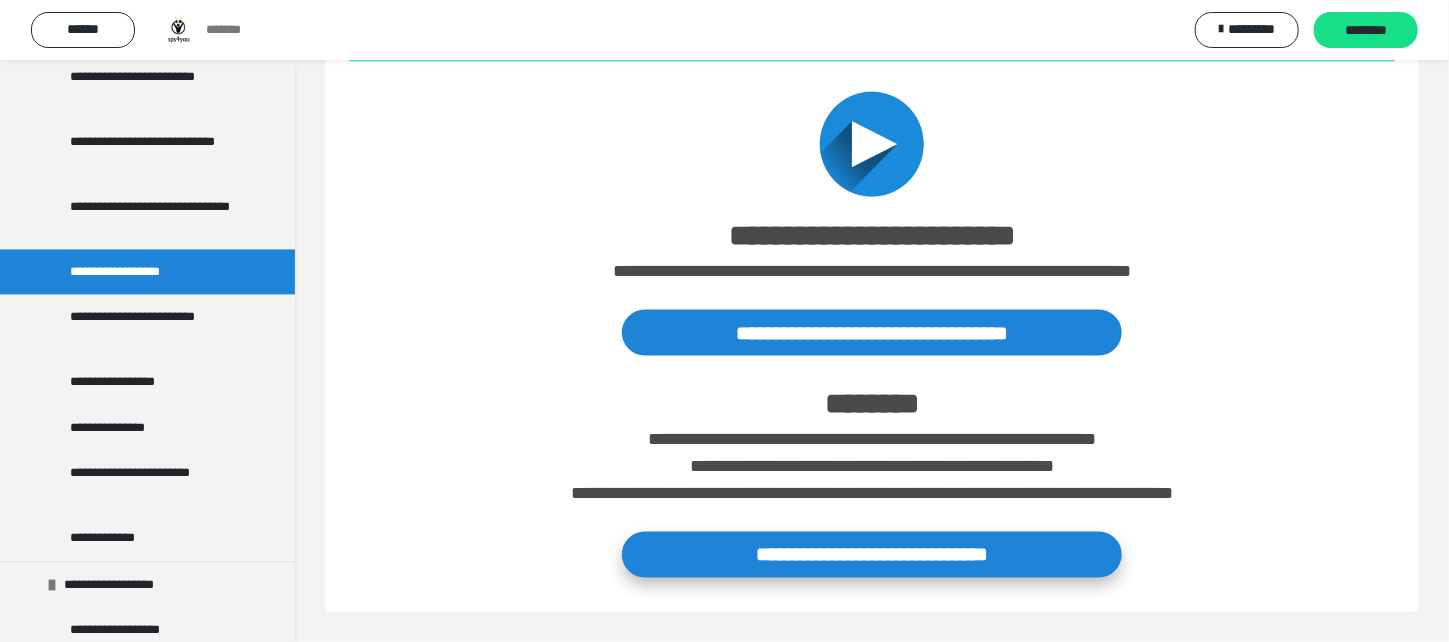 click on "**********" at bounding box center [872, 555] 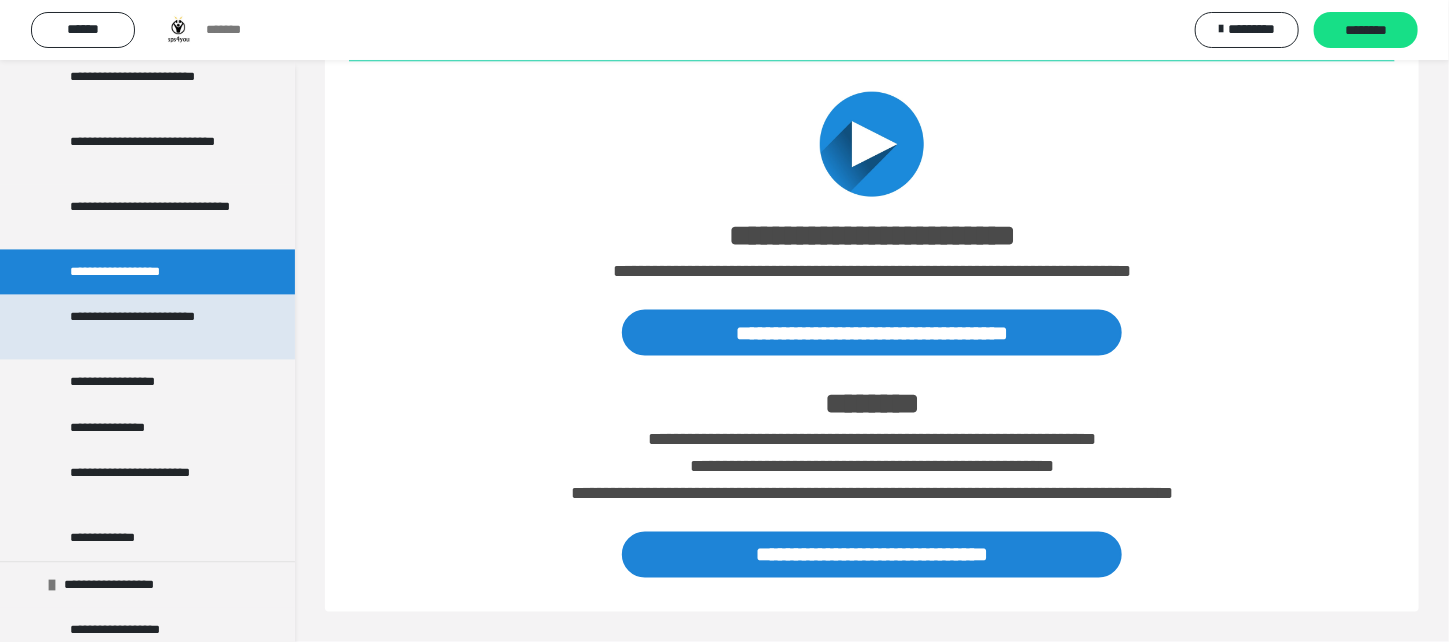 click on "**********" at bounding box center (150, 326) 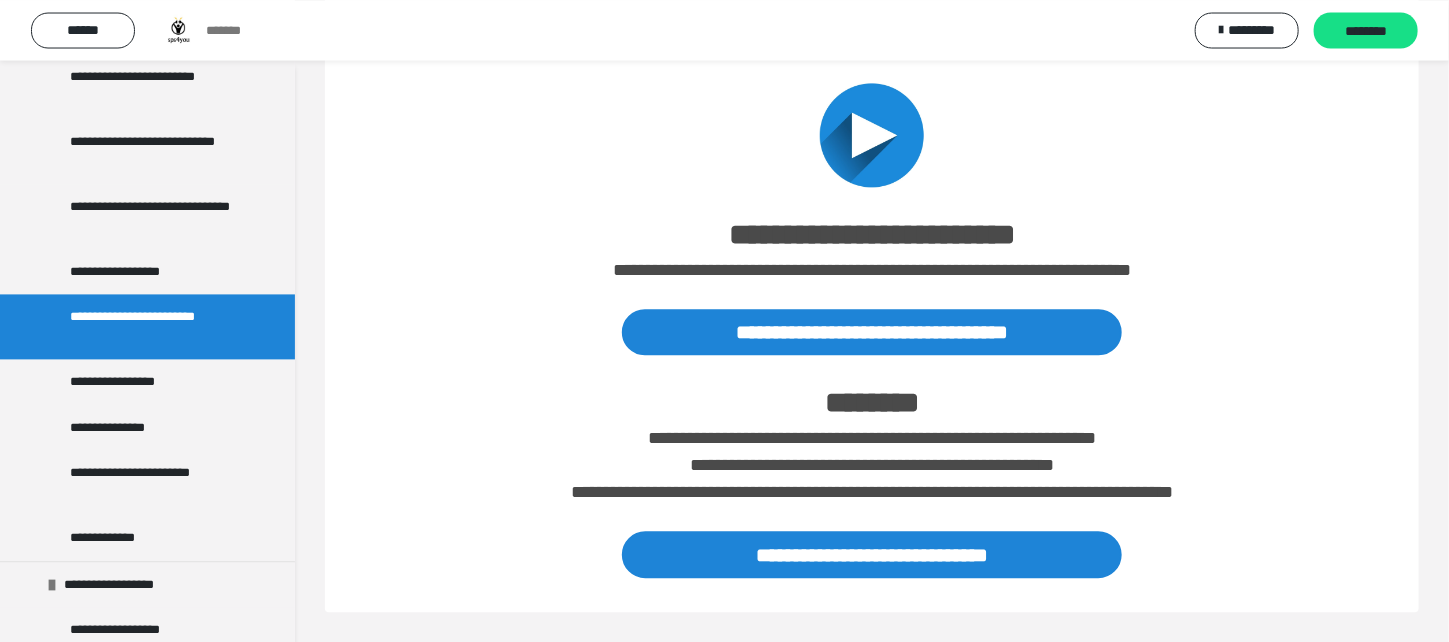 scroll, scrollTop: 1996, scrollLeft: 0, axis: vertical 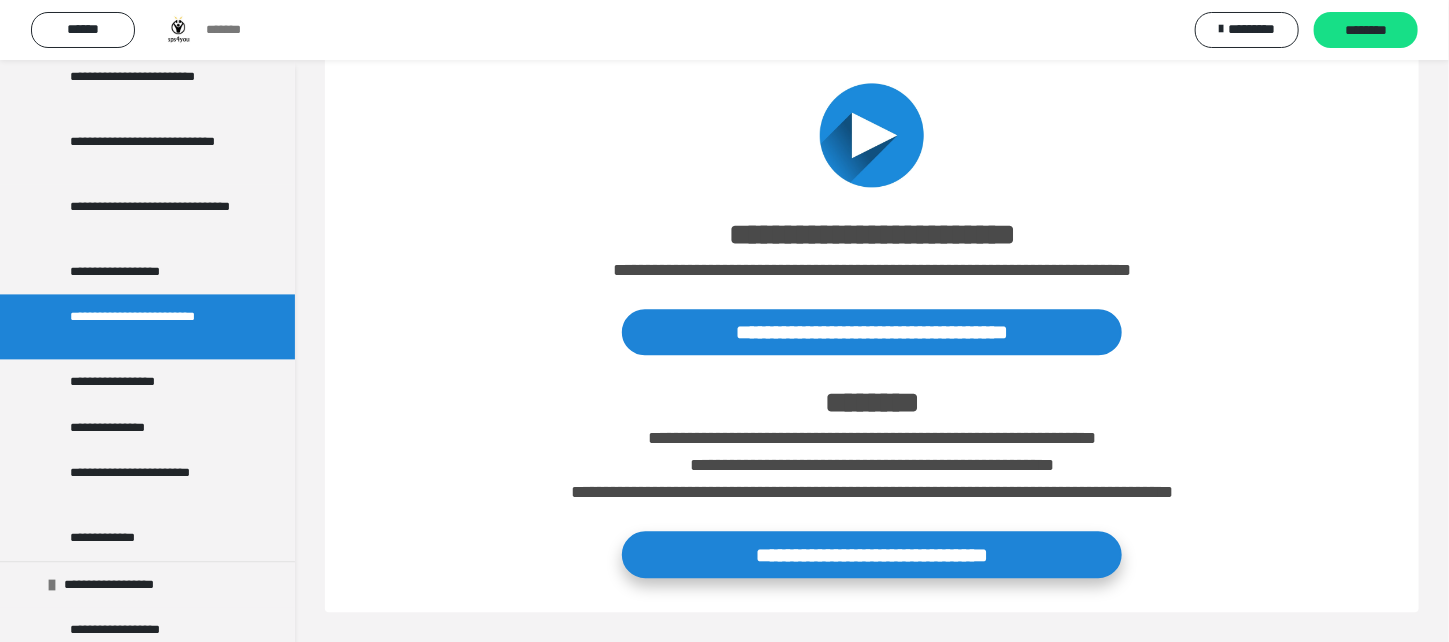click on "**********" at bounding box center (872, 554) 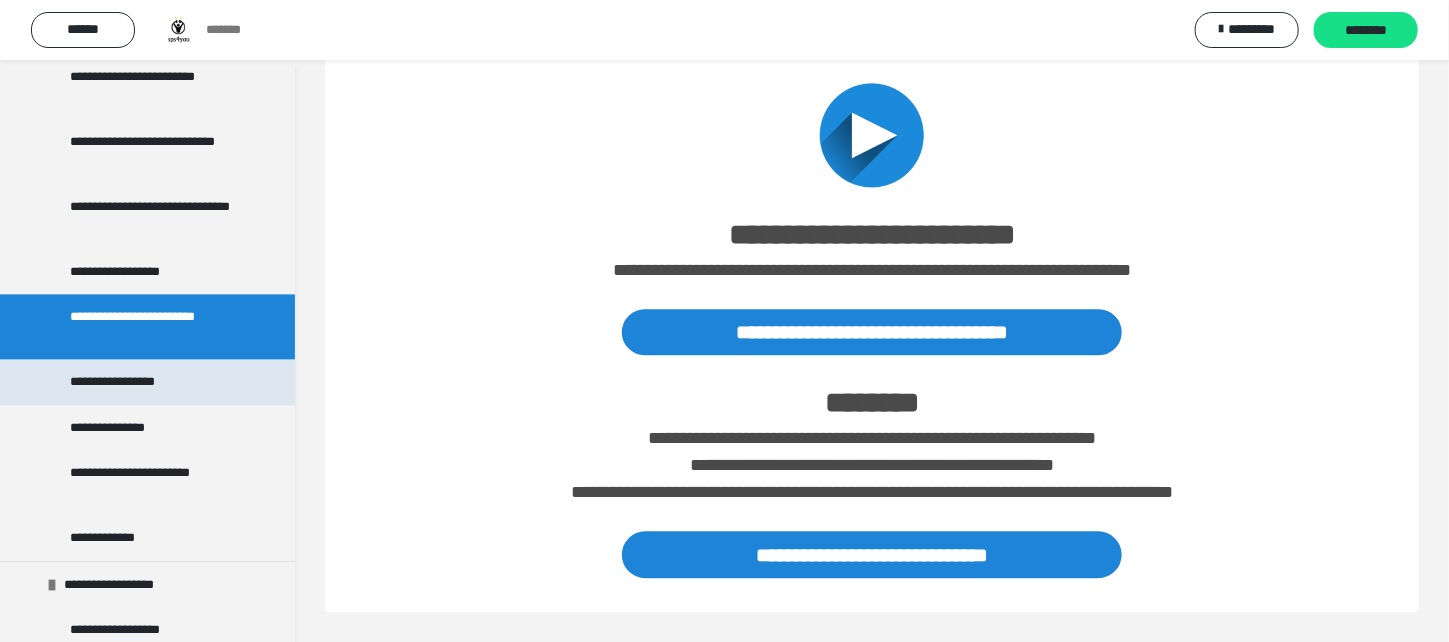 click on "**********" at bounding box center [117, 382] 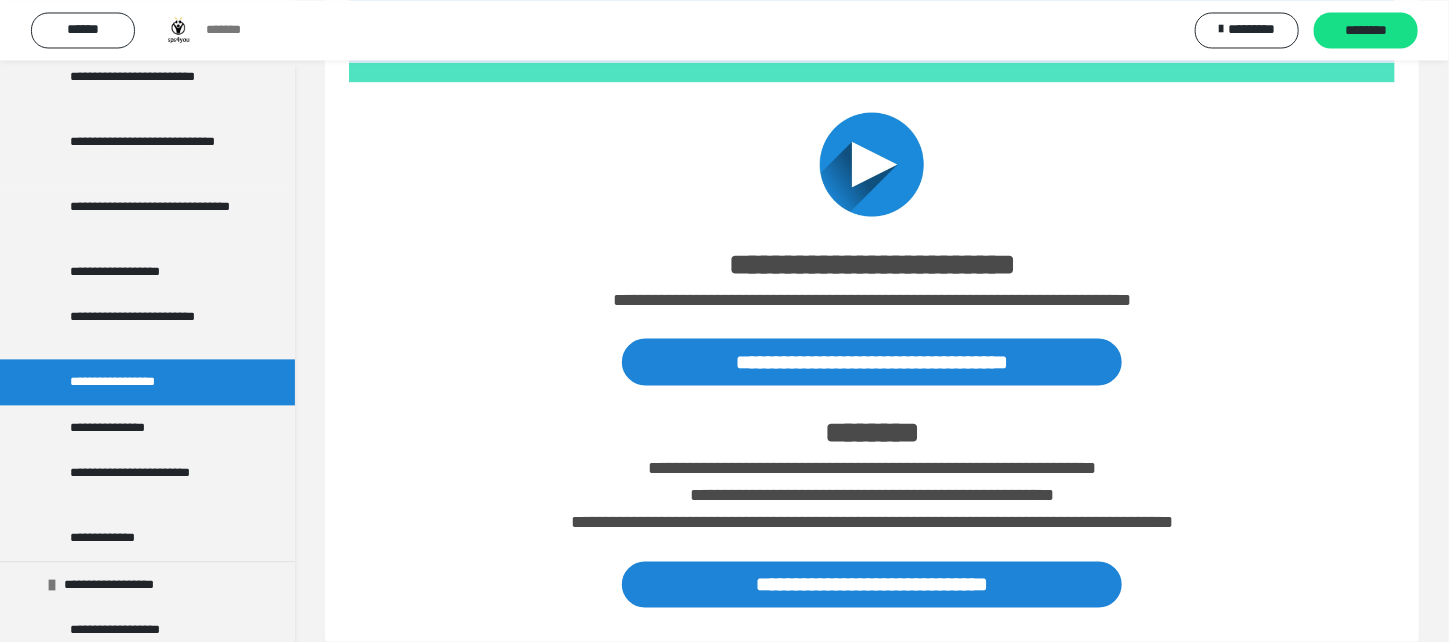 scroll, scrollTop: 1358, scrollLeft: 0, axis: vertical 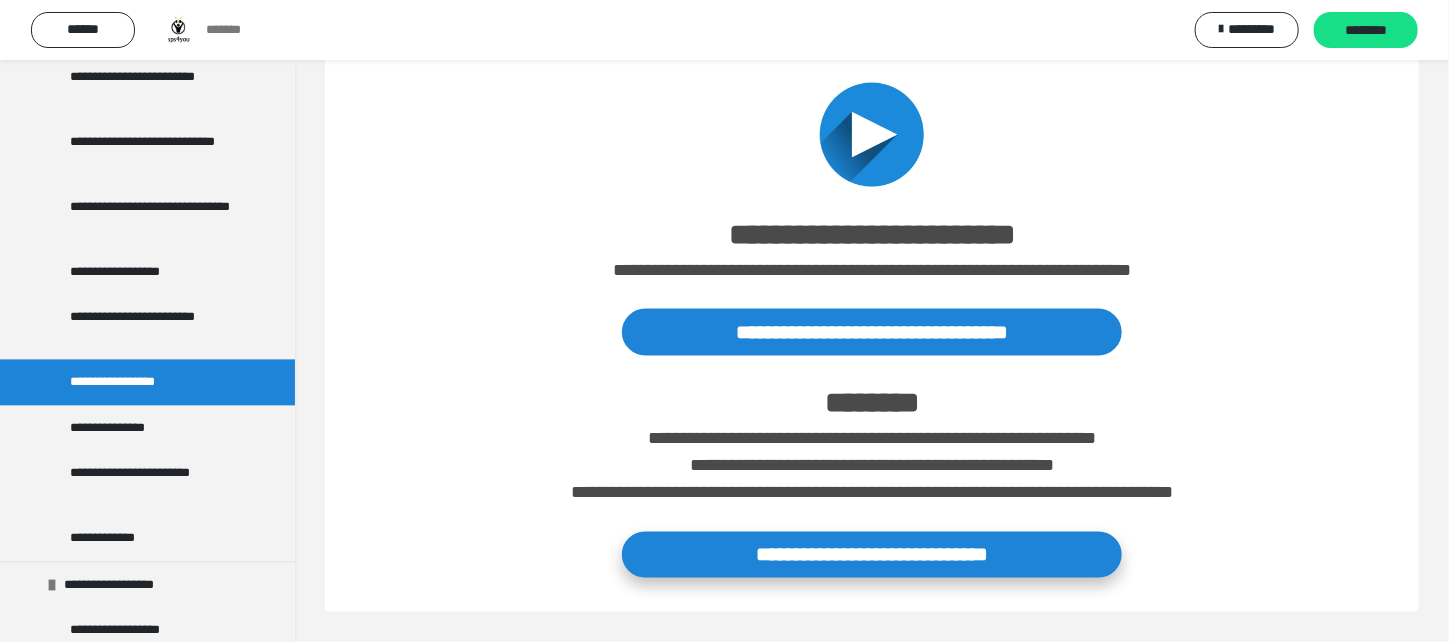 click on "**********" at bounding box center [872, 555] 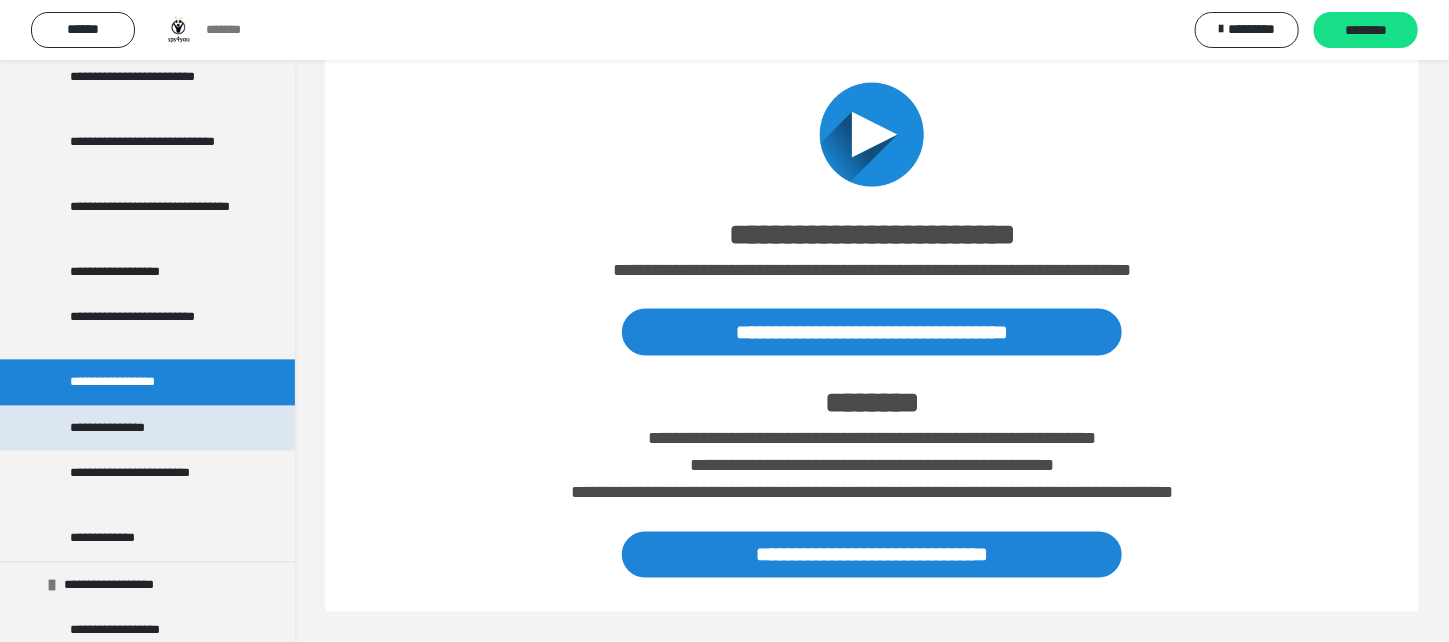 click on "**********" at bounding box center (120, 428) 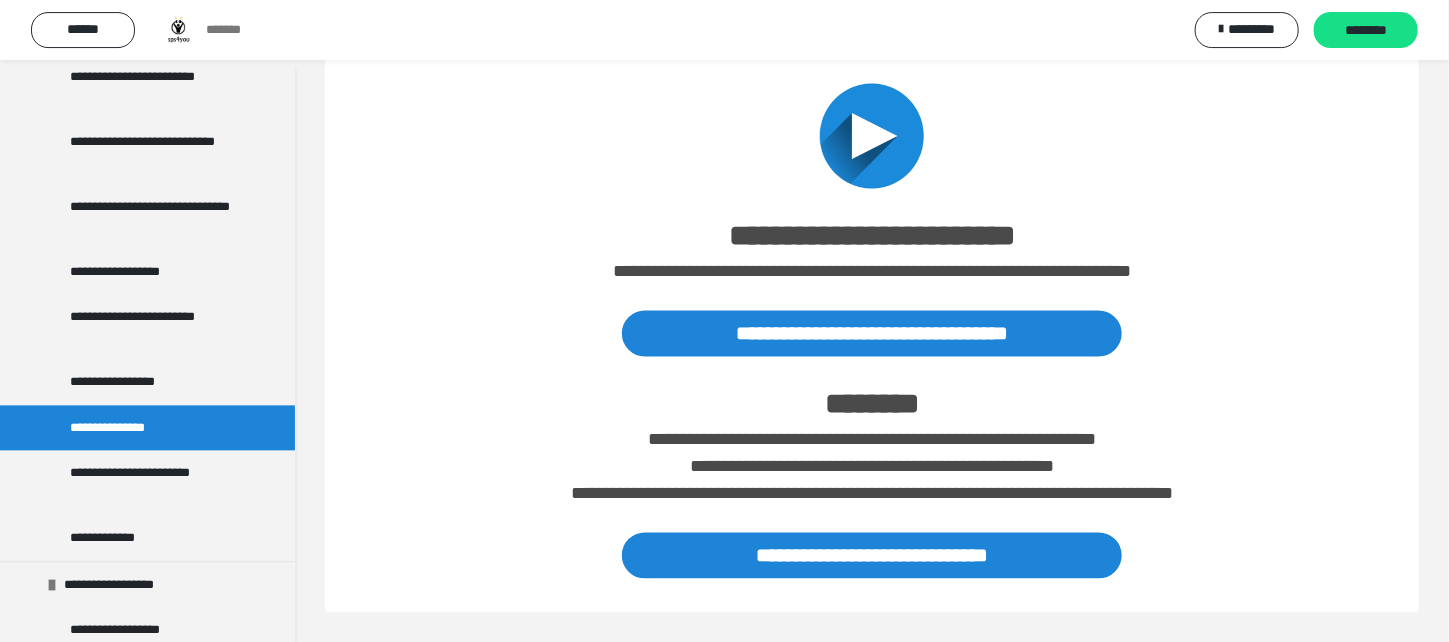 scroll, scrollTop: 1623, scrollLeft: 0, axis: vertical 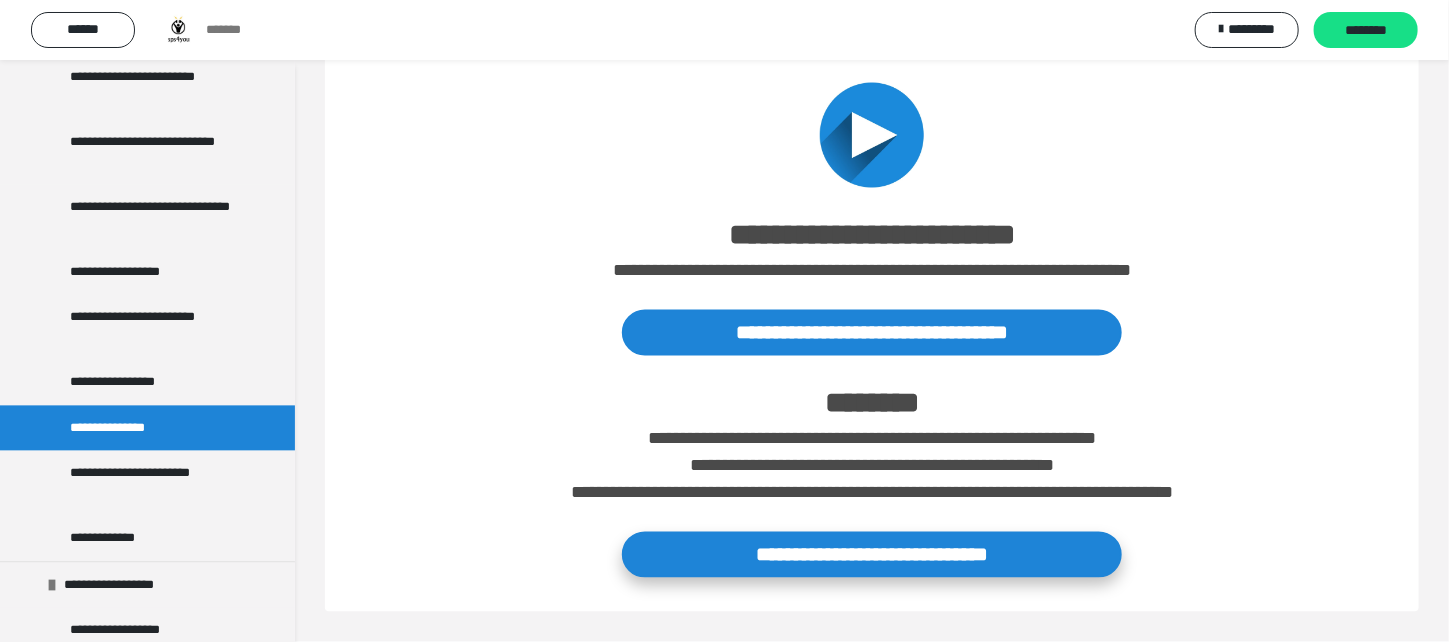 click on "**********" at bounding box center [872, 555] 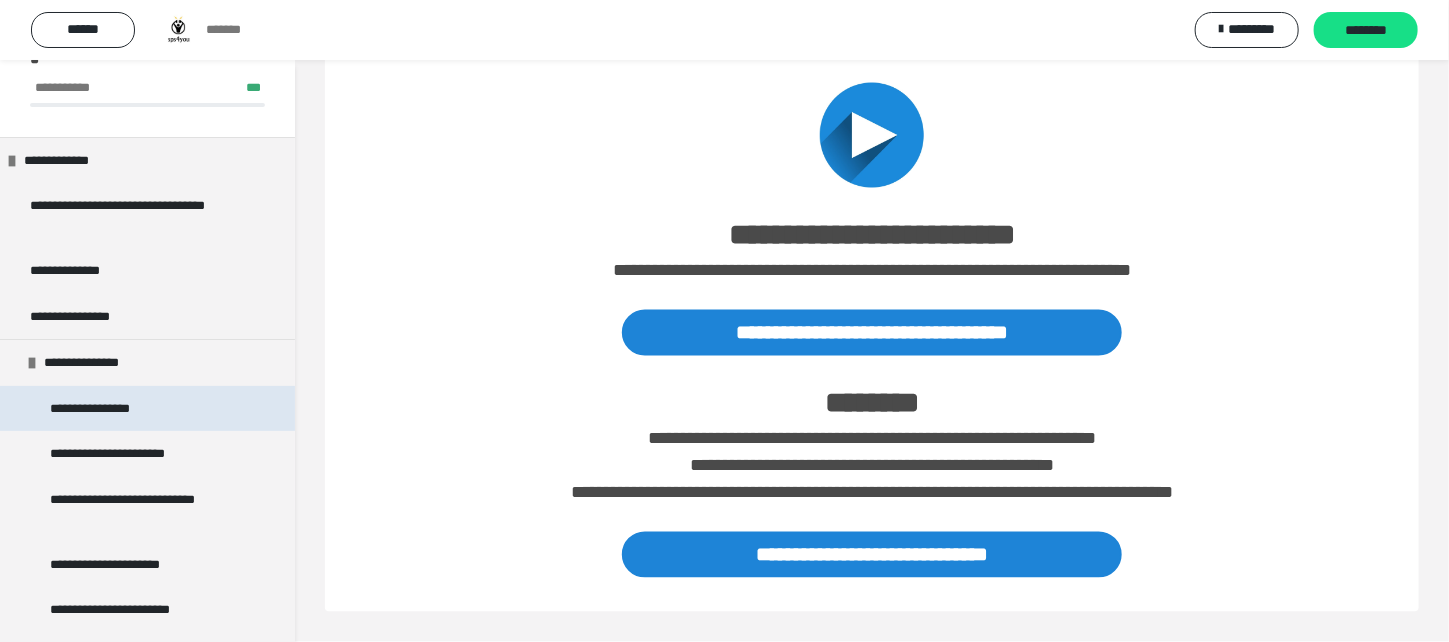 scroll, scrollTop: 94, scrollLeft: 0, axis: vertical 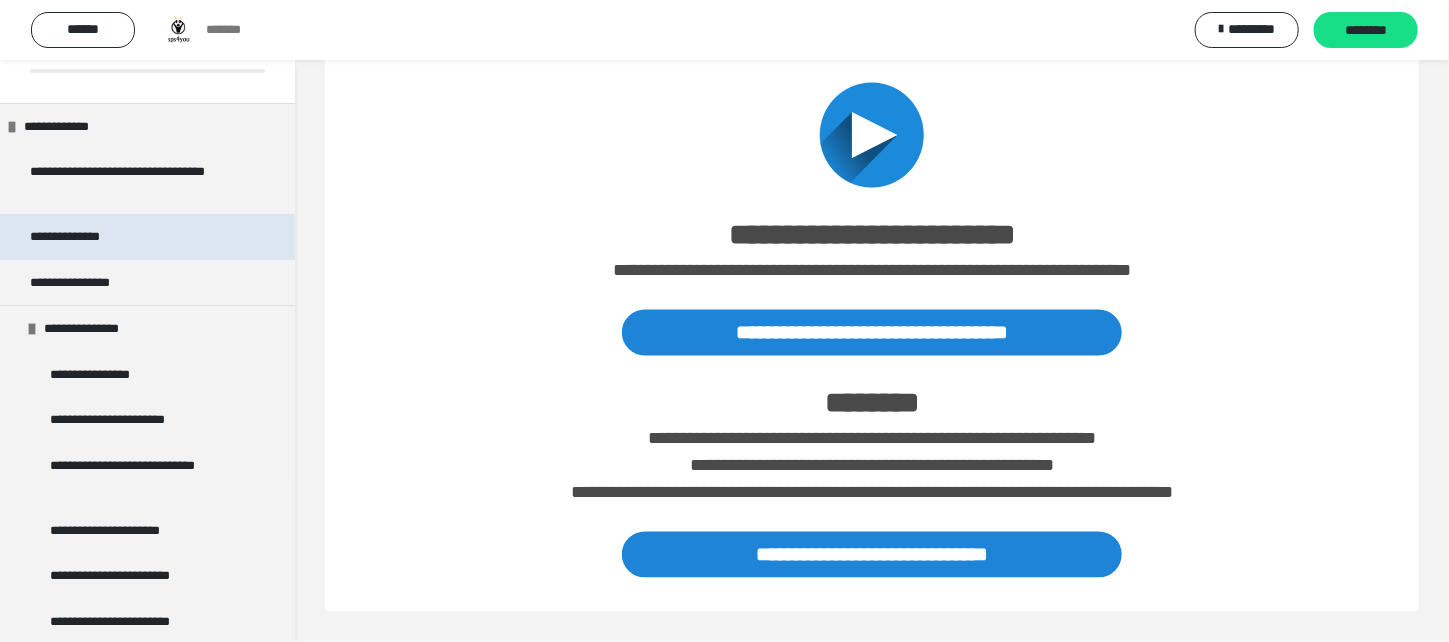 click on "**********" at bounding box center (81, 237) 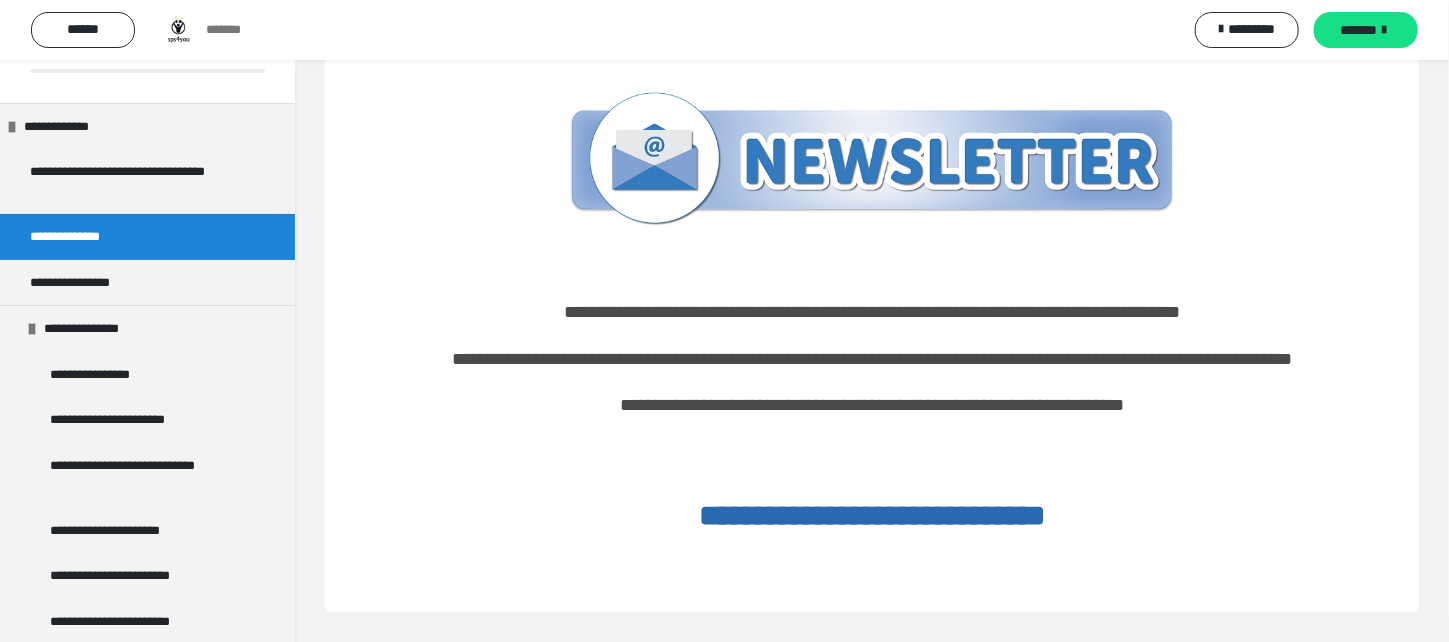 scroll, scrollTop: 60, scrollLeft: 0, axis: vertical 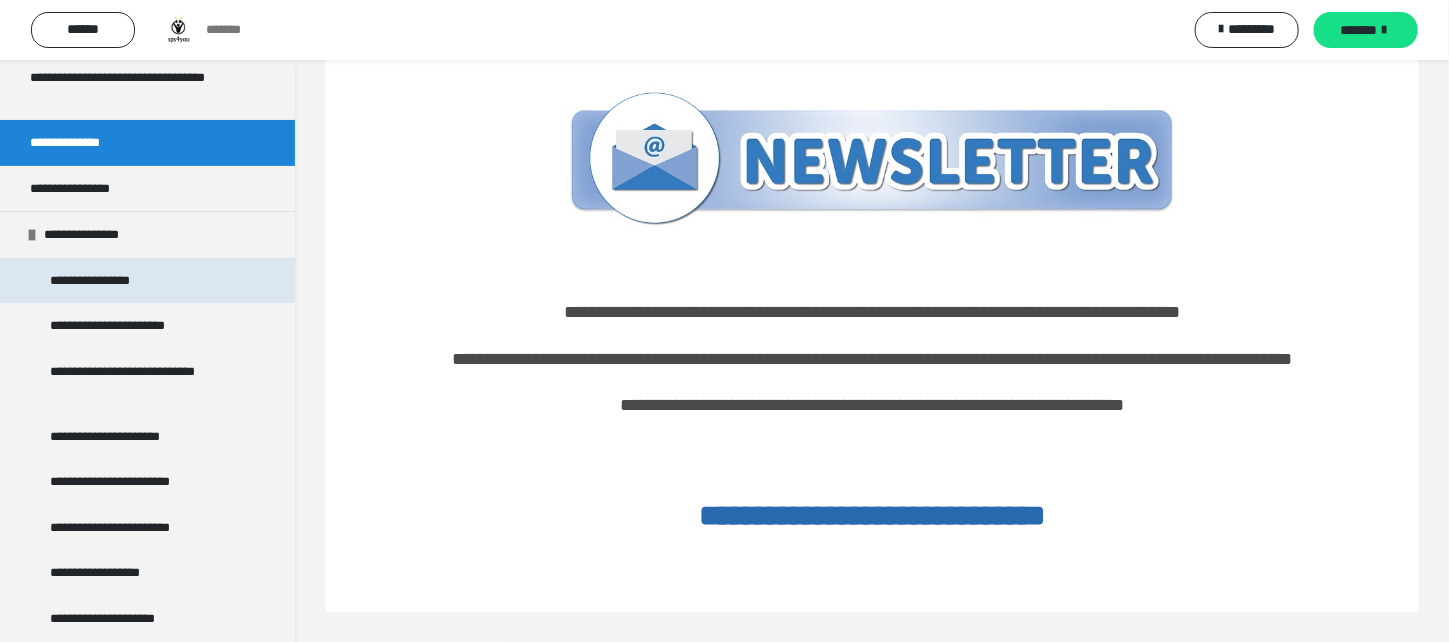 click on "**********" at bounding box center [101, 281] 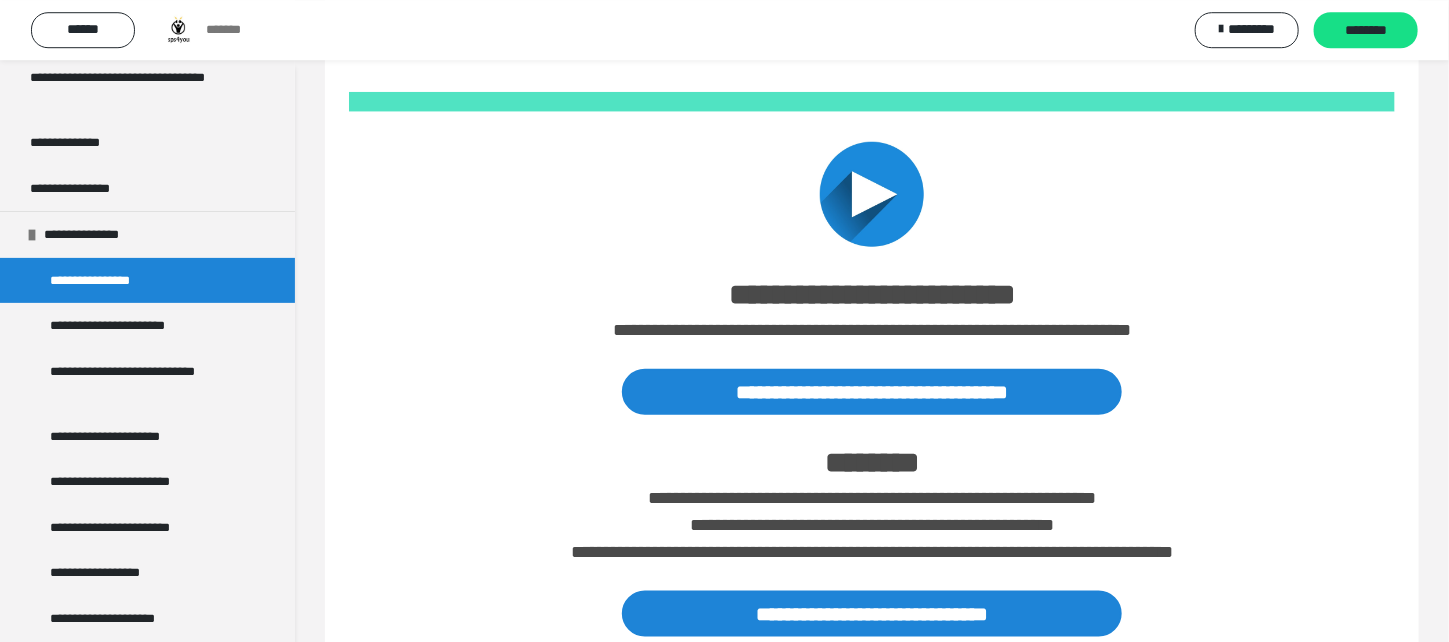 scroll, scrollTop: 759, scrollLeft: 0, axis: vertical 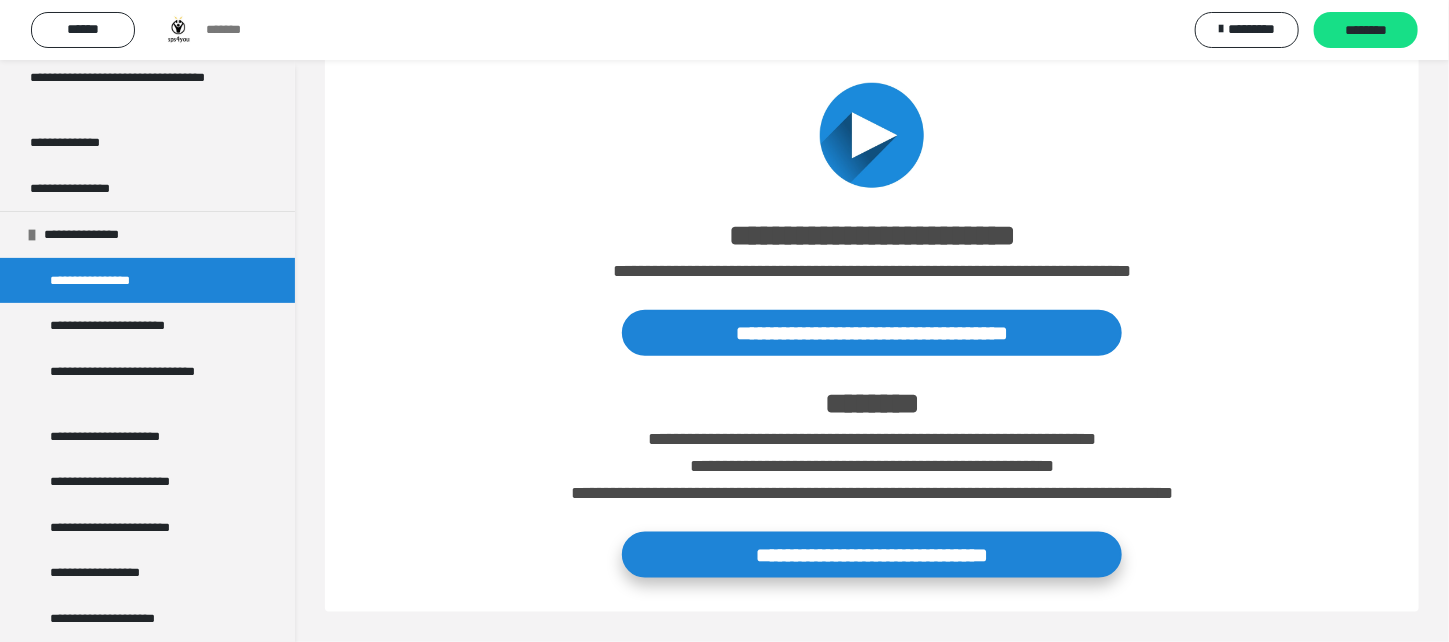 click on "**********" at bounding box center [872, 555] 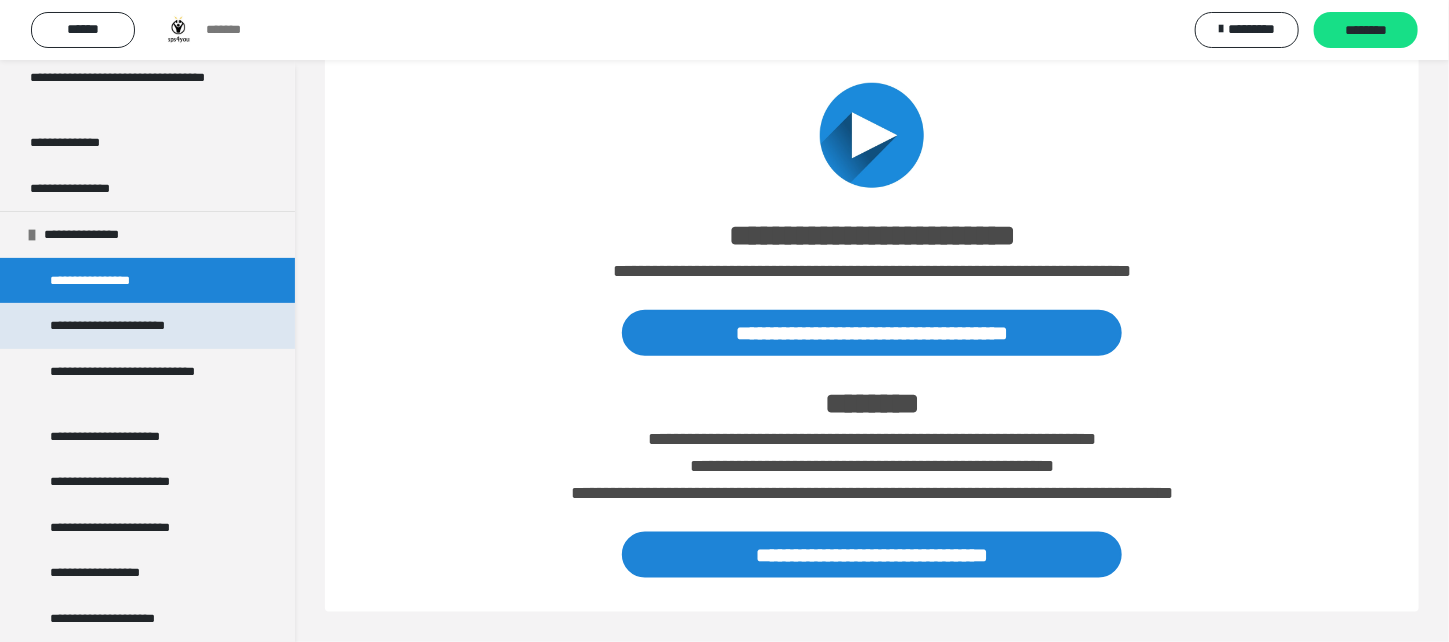 click on "**********" at bounding box center (123, 326) 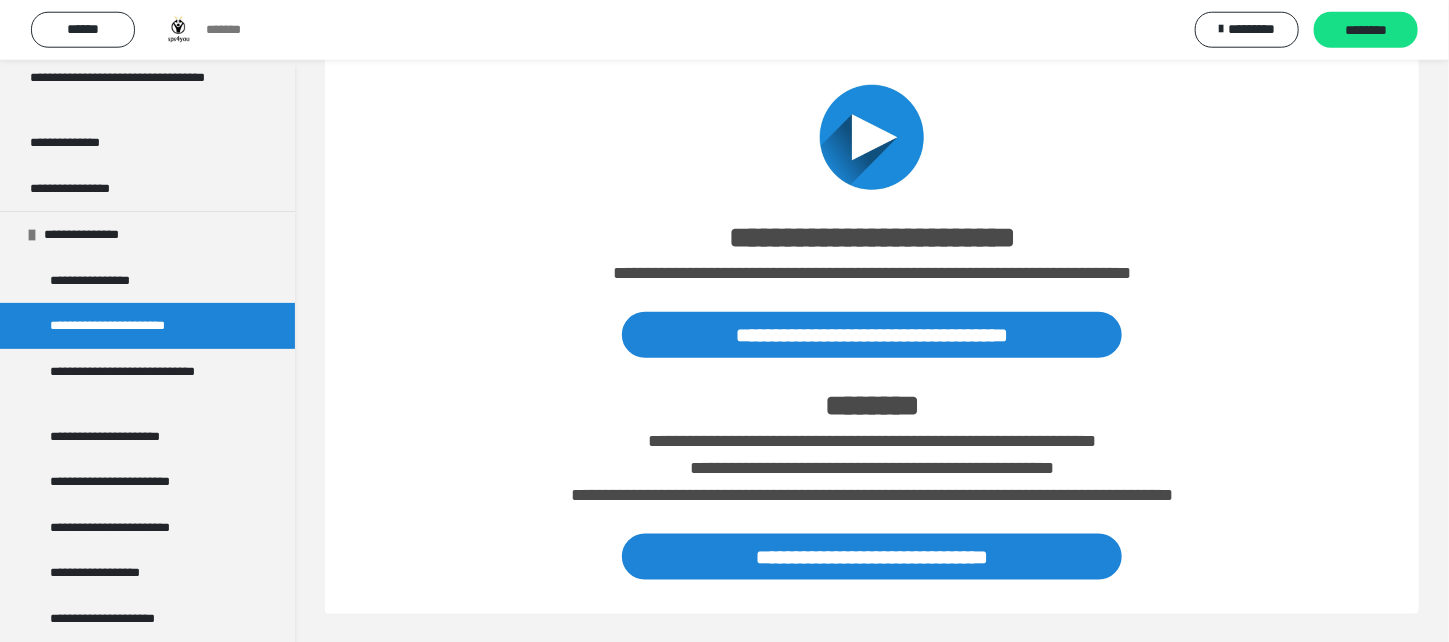 scroll, scrollTop: 759, scrollLeft: 0, axis: vertical 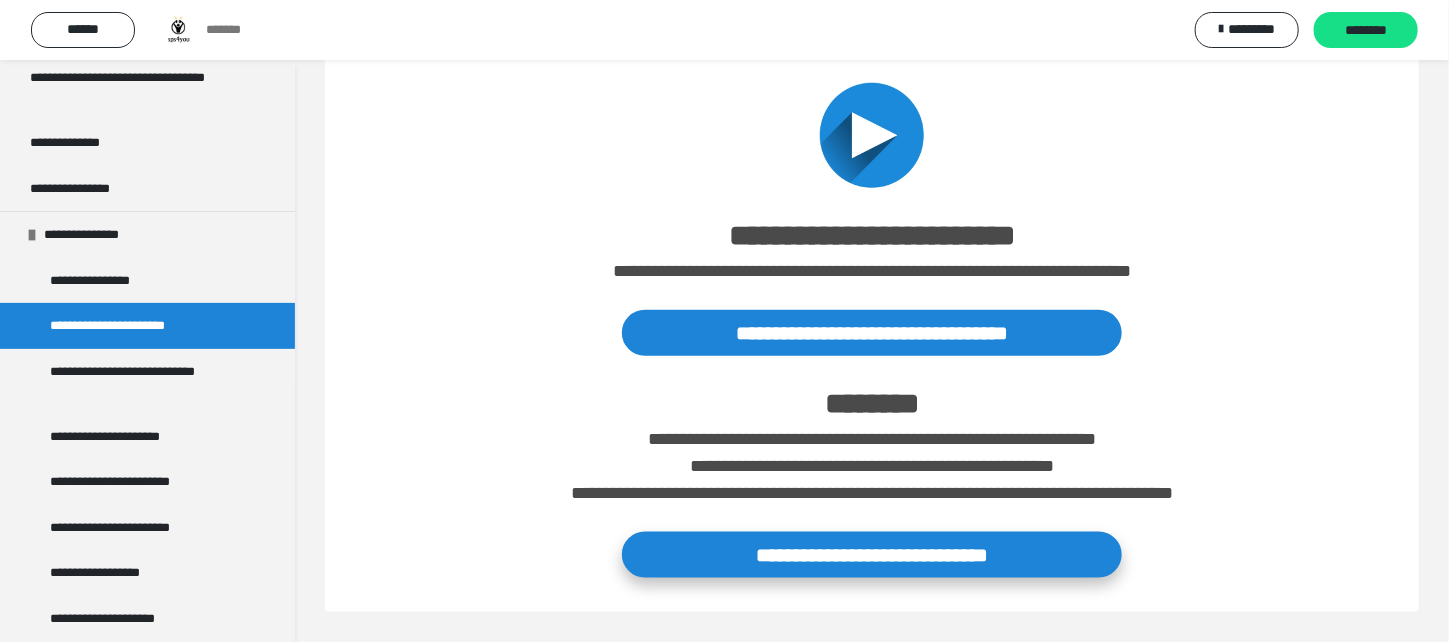 click on "**********" at bounding box center (872, 555) 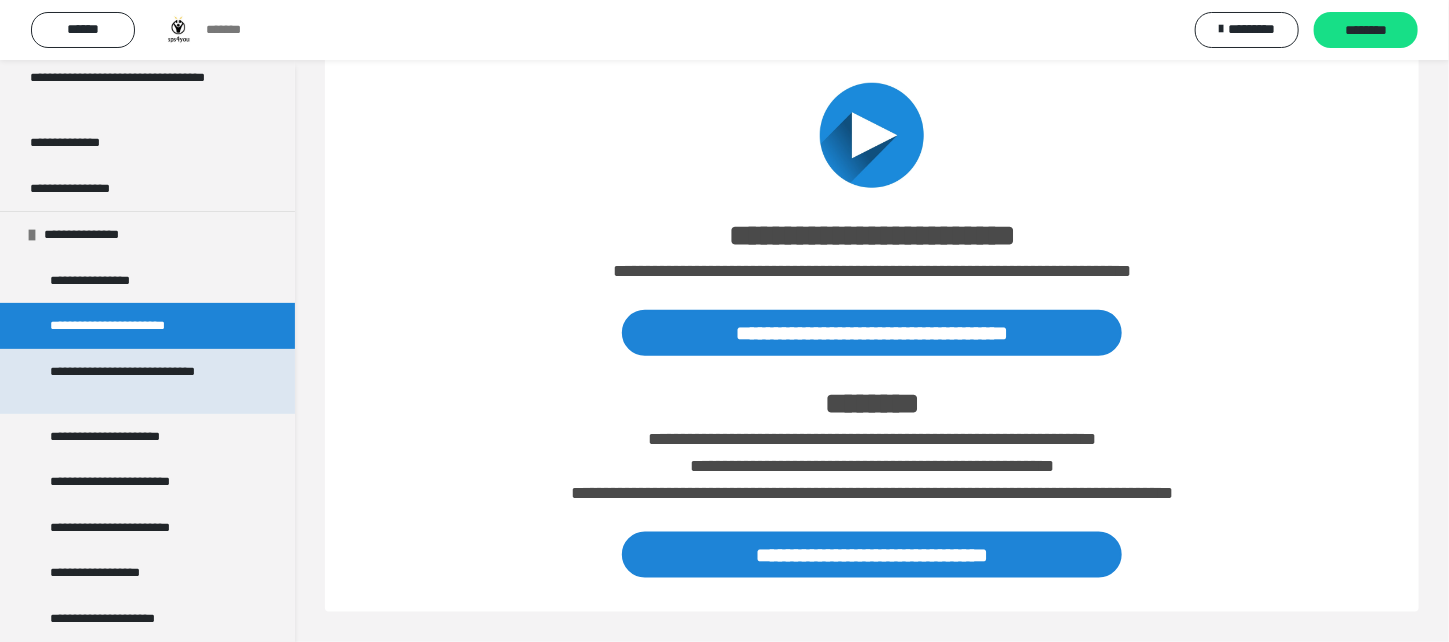 click on "**********" at bounding box center [140, 381] 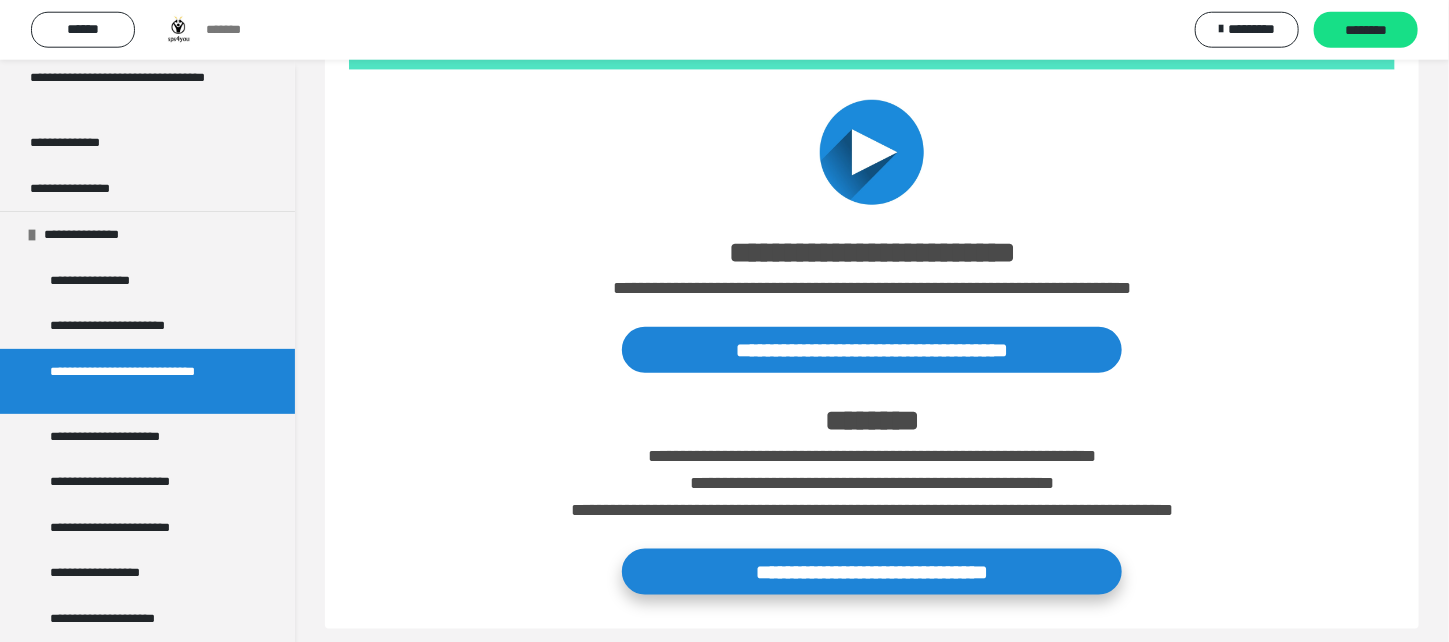 scroll, scrollTop: 759, scrollLeft: 0, axis: vertical 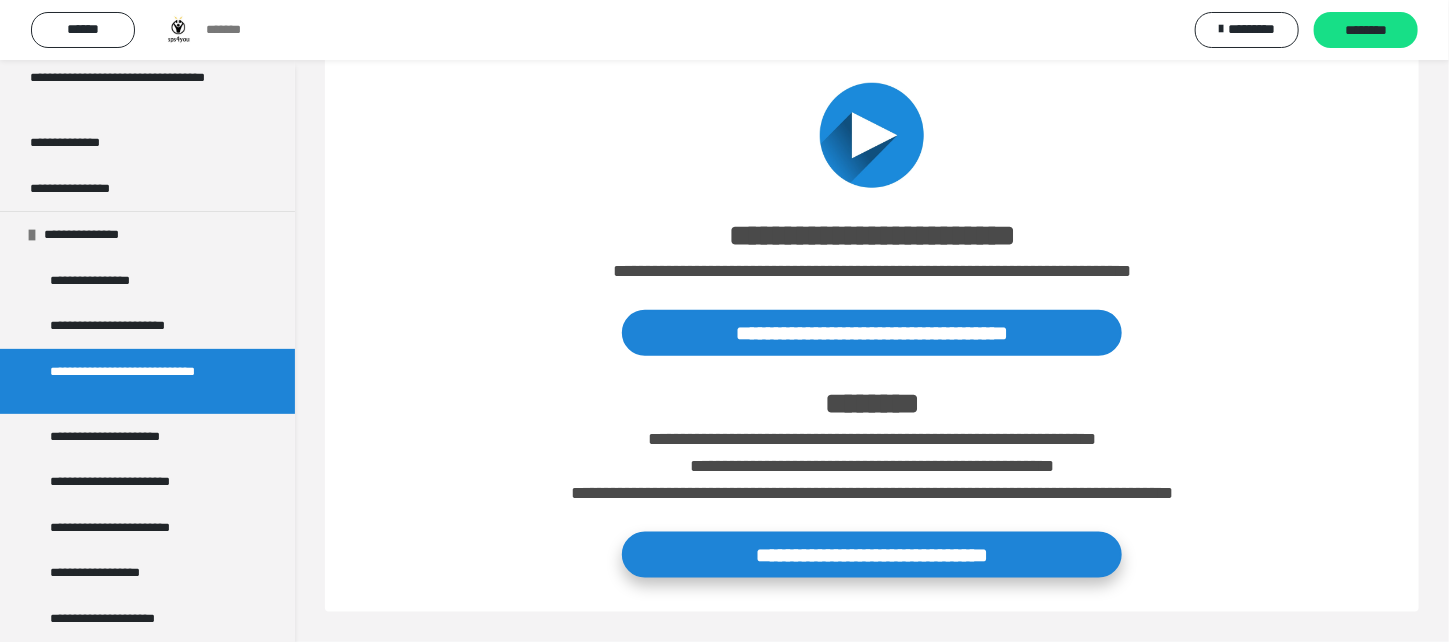 click on "**********" at bounding box center (872, 555) 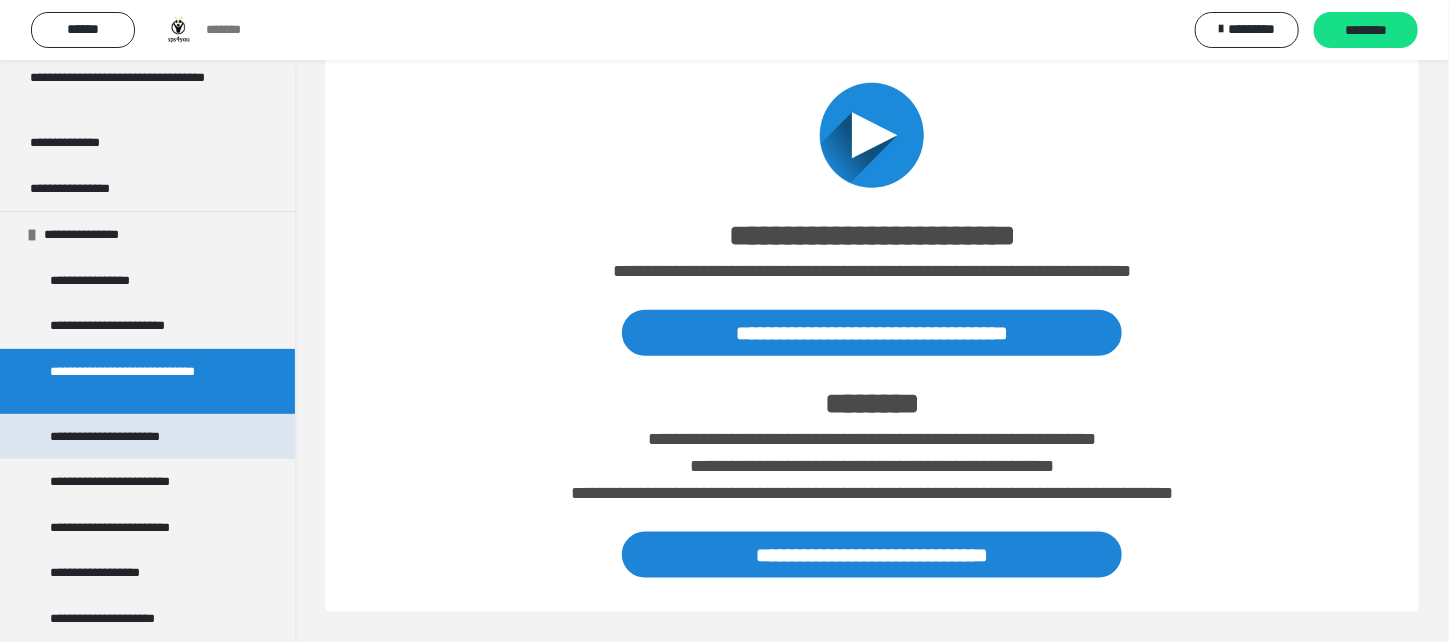 click on "**********" at bounding box center (124, 437) 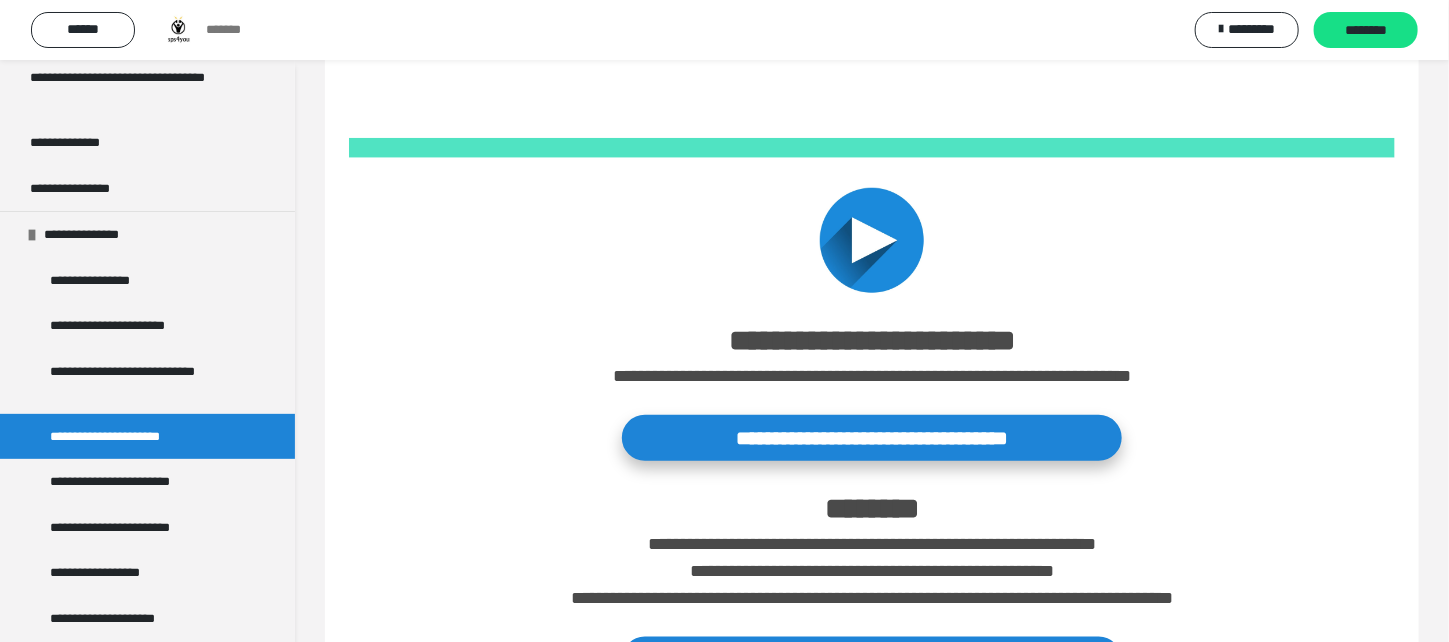 scroll, scrollTop: 759, scrollLeft: 0, axis: vertical 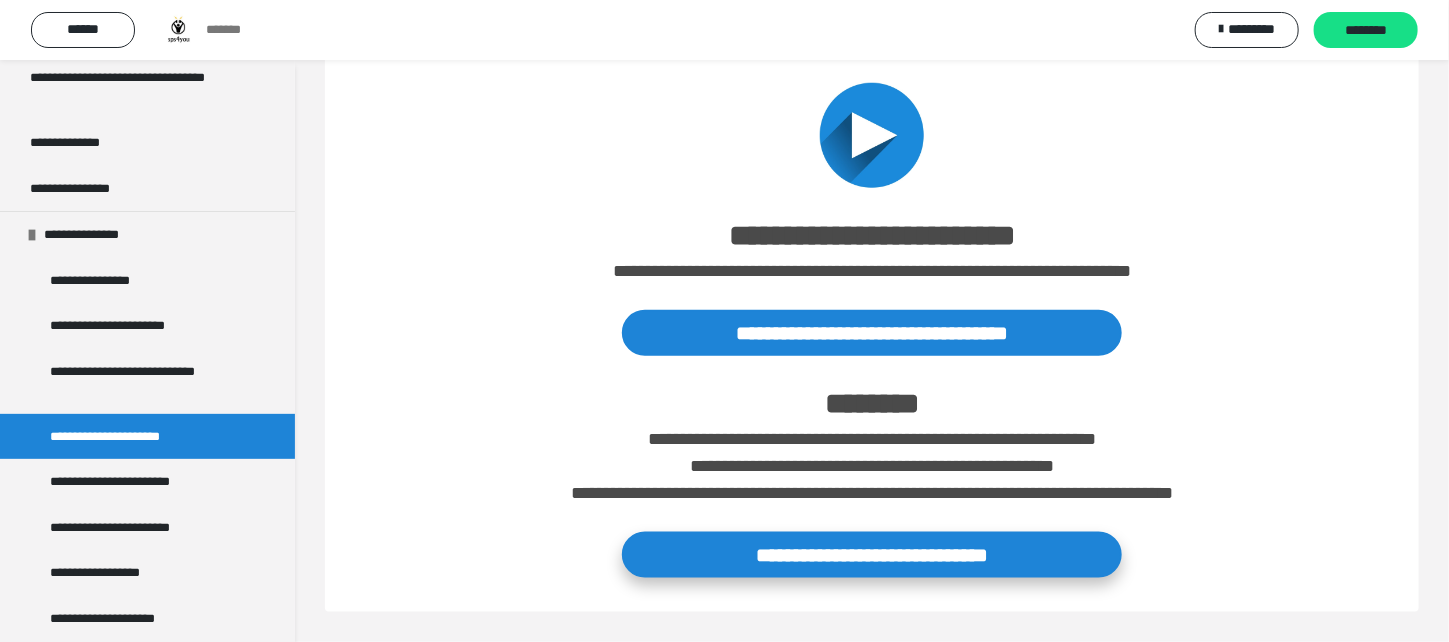 click on "**********" at bounding box center (872, 555) 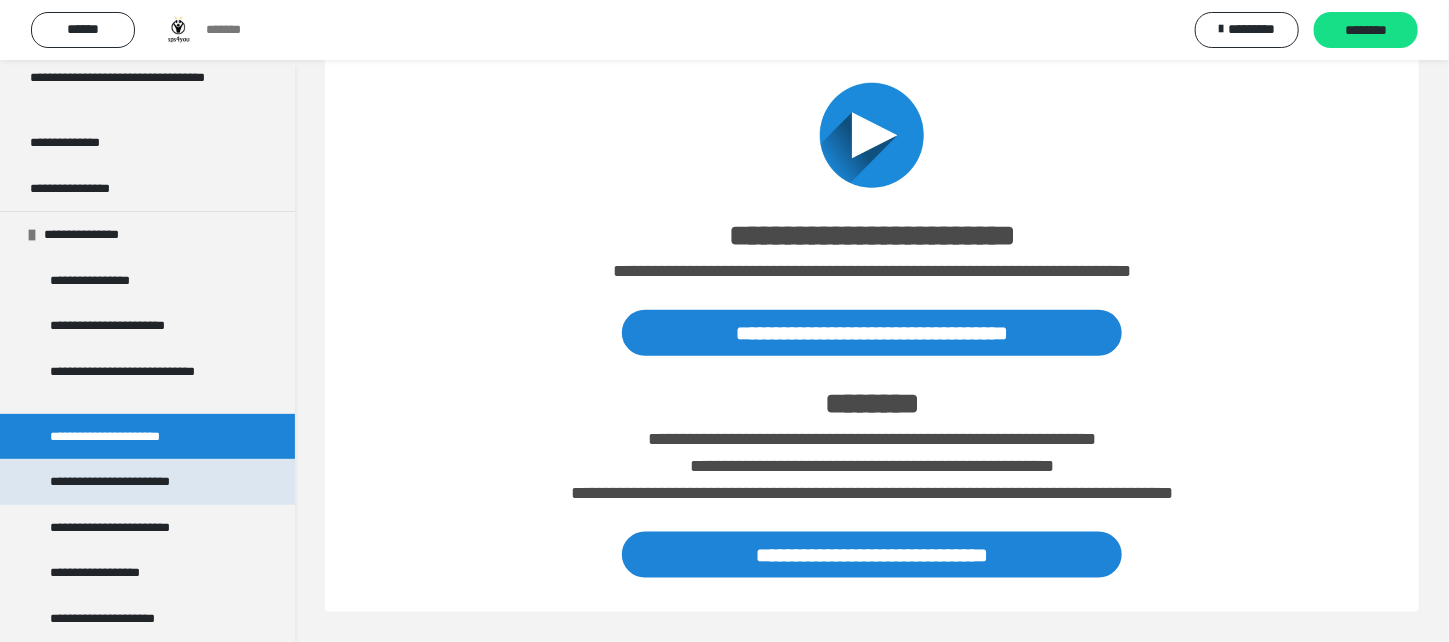 click on "**********" at bounding box center [129, 482] 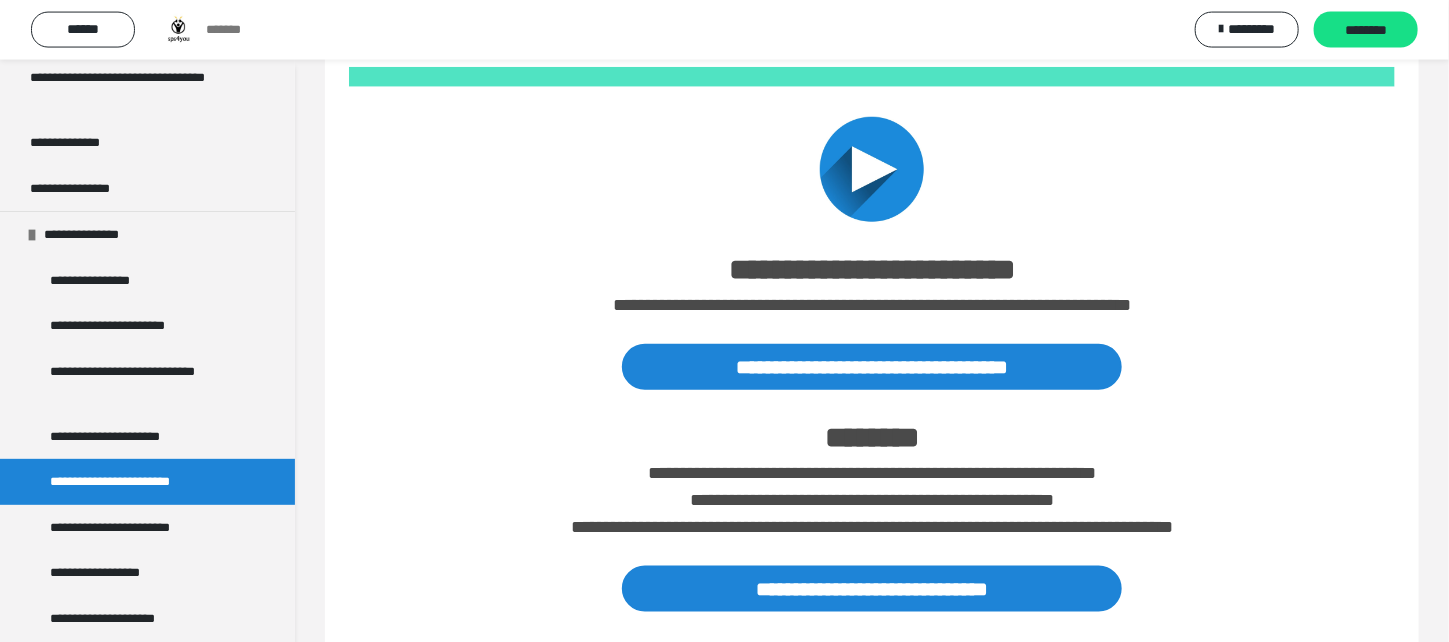 scroll, scrollTop: 759, scrollLeft: 0, axis: vertical 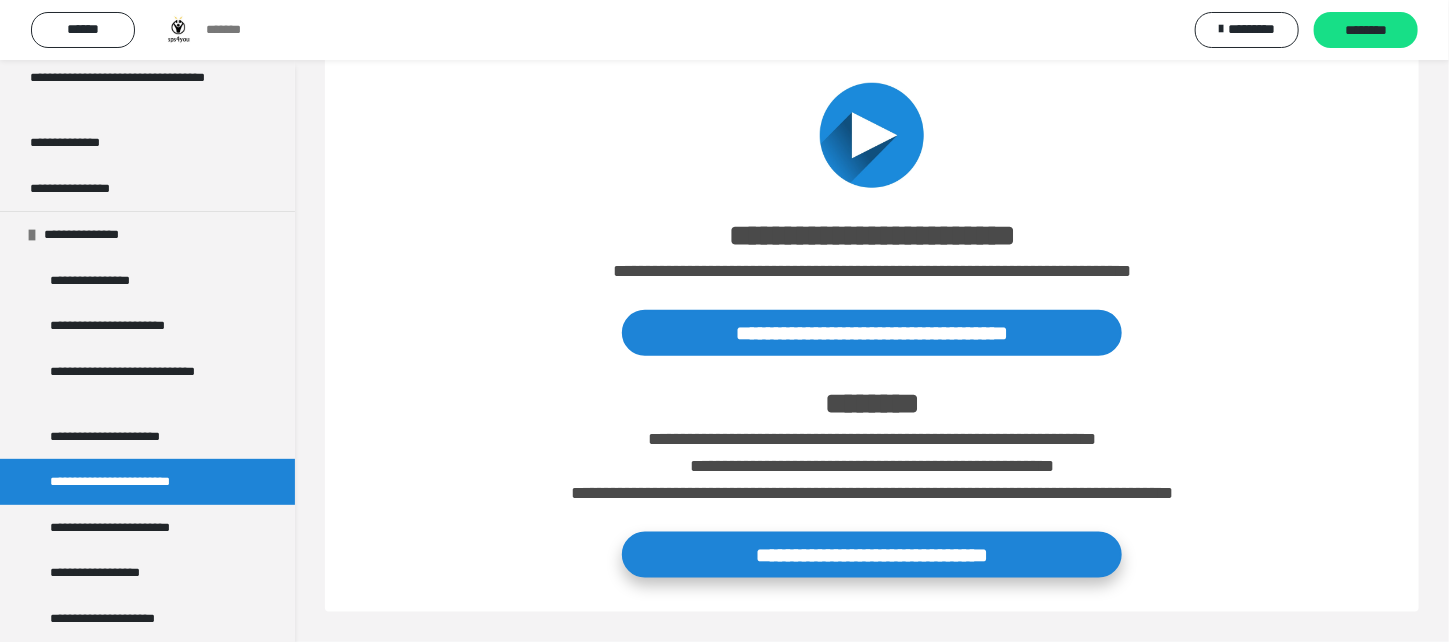 click on "**********" at bounding box center [872, 555] 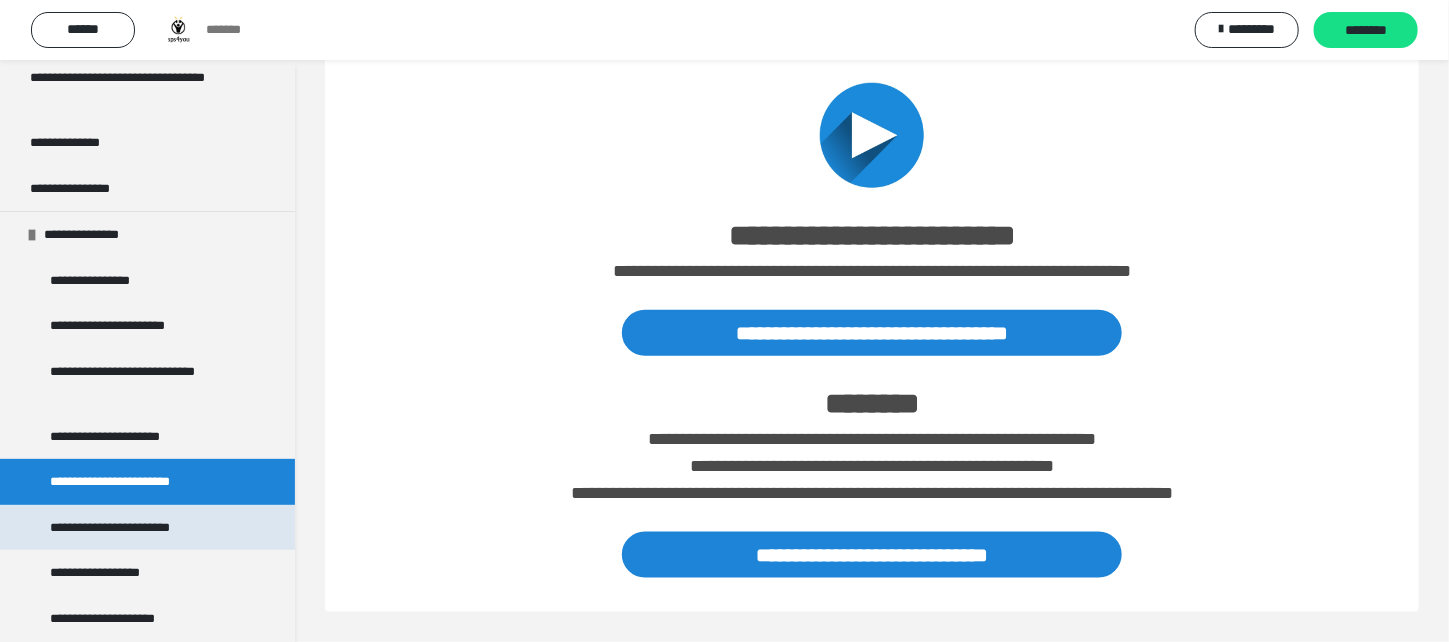 click on "**********" at bounding box center [135, 528] 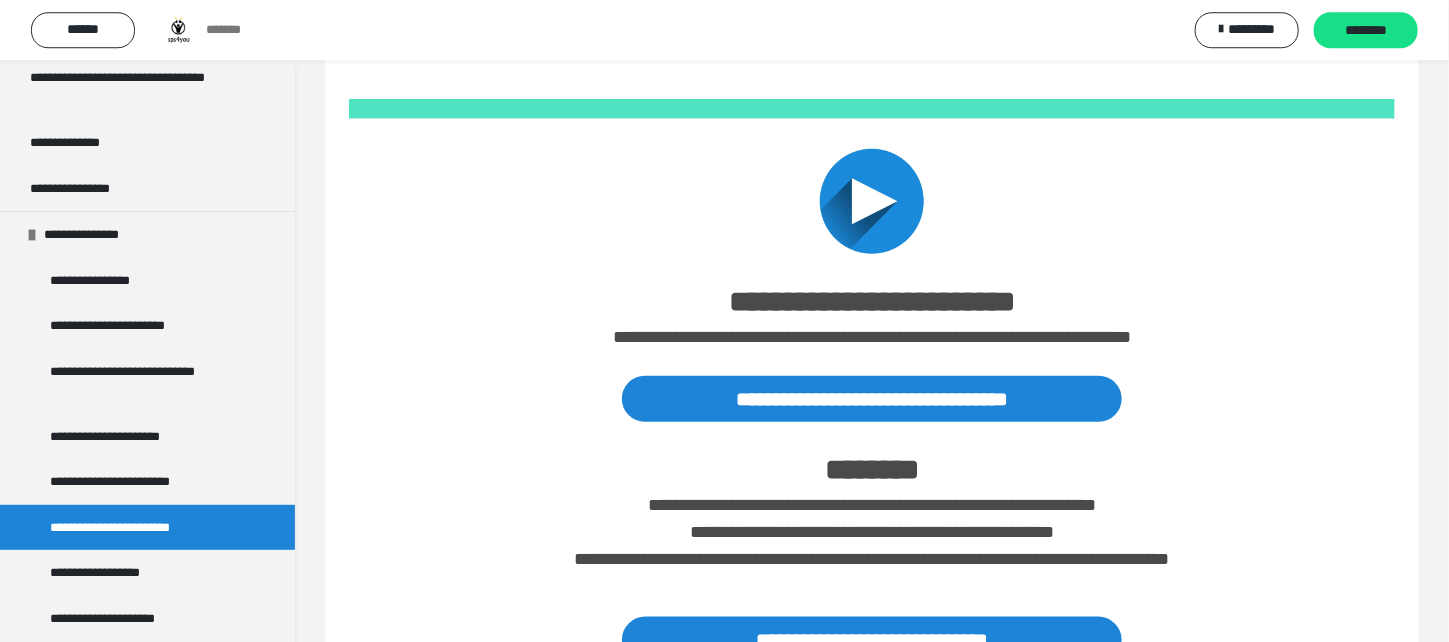 scroll, scrollTop: 778, scrollLeft: 0, axis: vertical 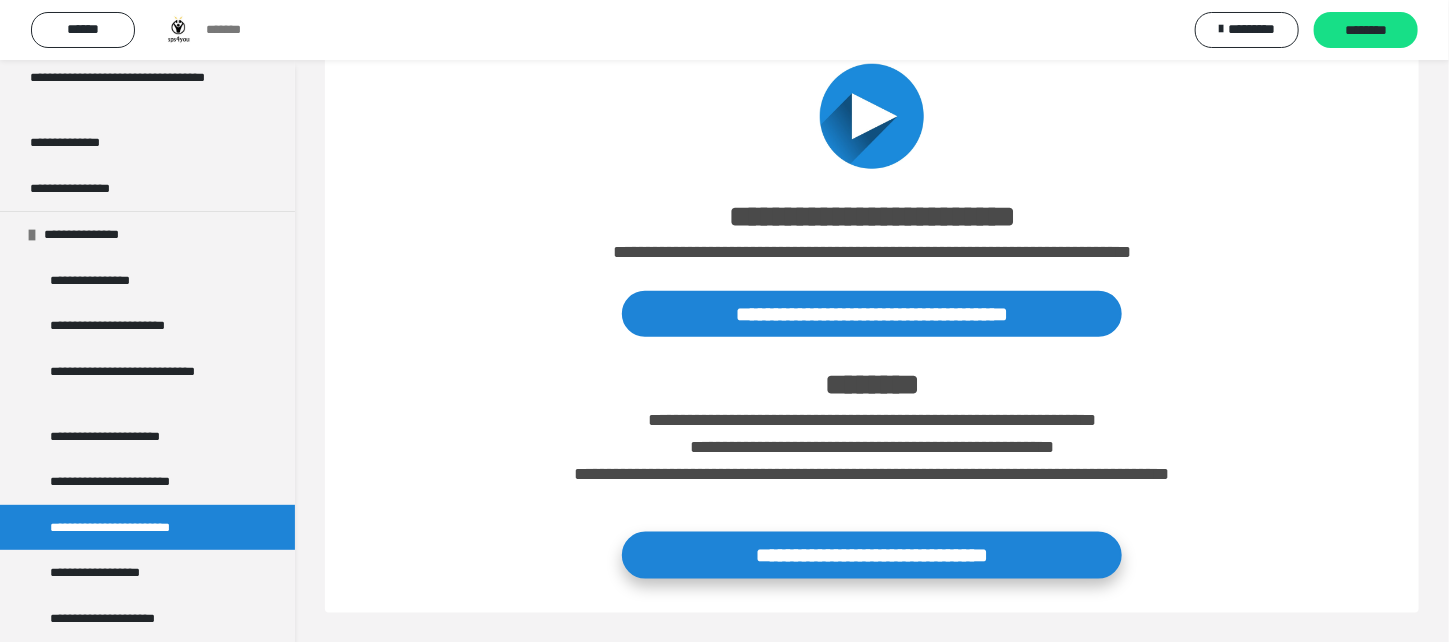 click on "**********" at bounding box center [872, 555] 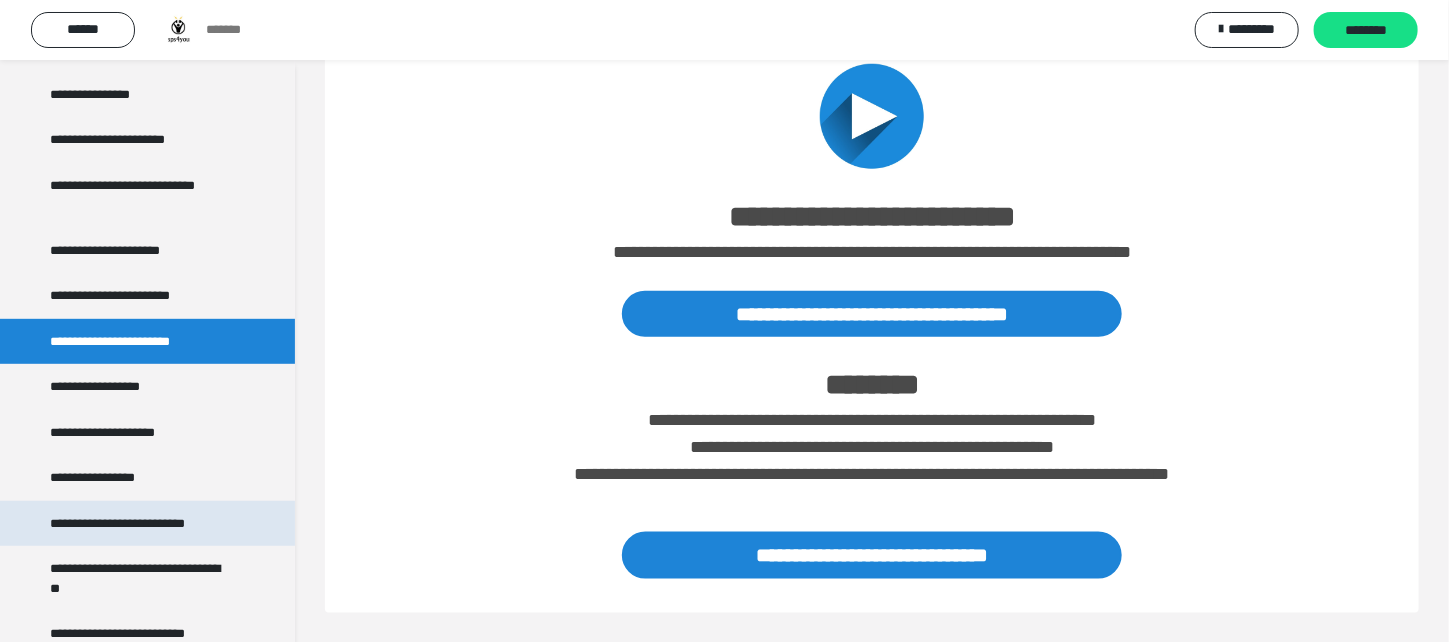 scroll, scrollTop: 375, scrollLeft: 0, axis: vertical 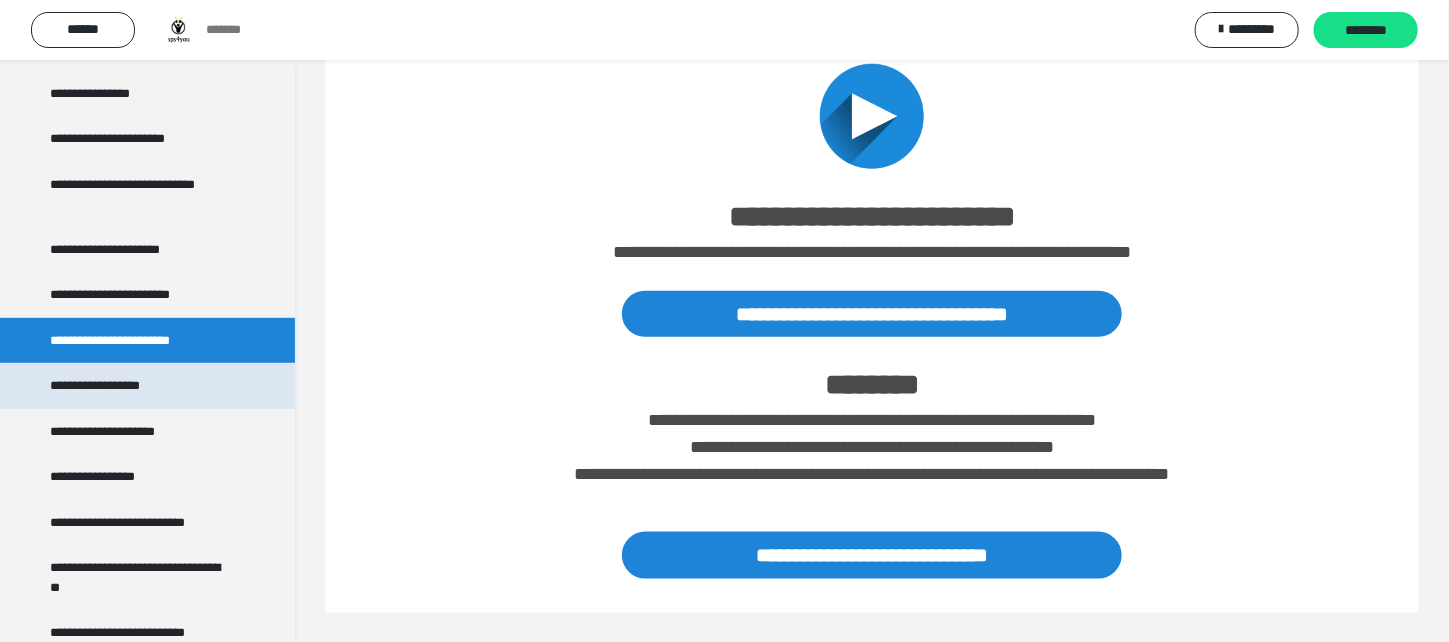 click on "**********" at bounding box center (112, 386) 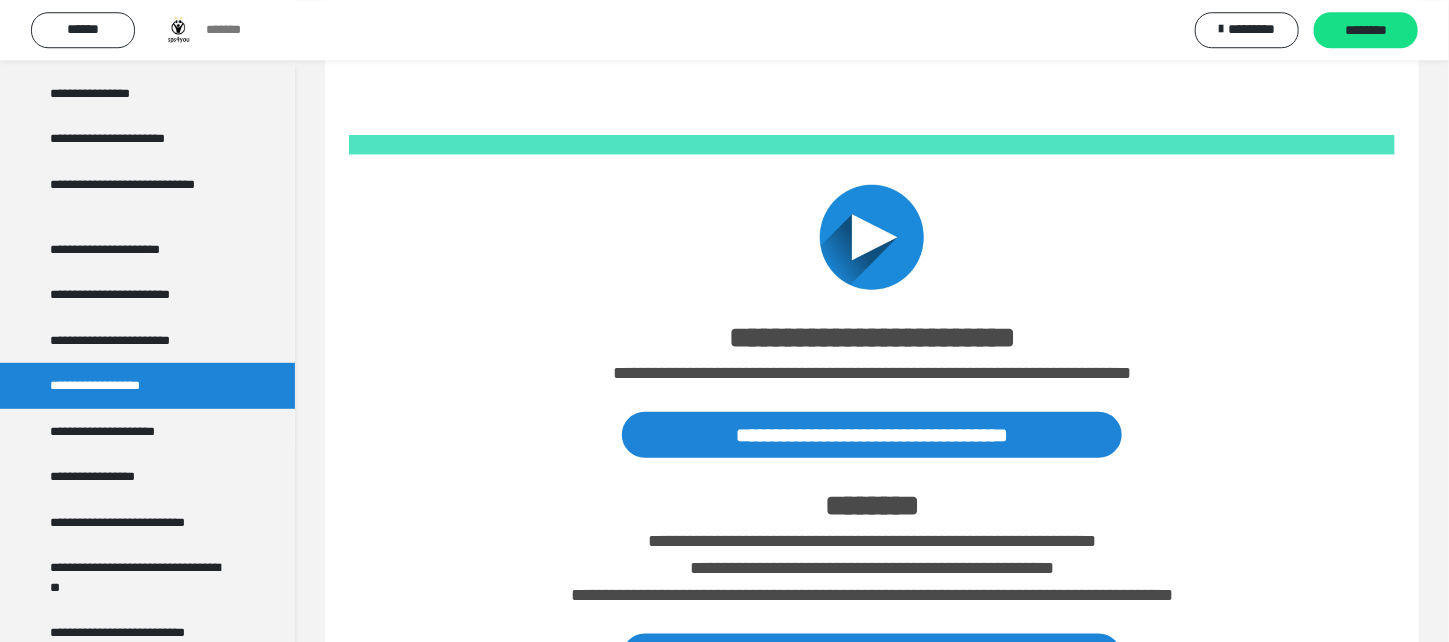 scroll, scrollTop: 759, scrollLeft: 0, axis: vertical 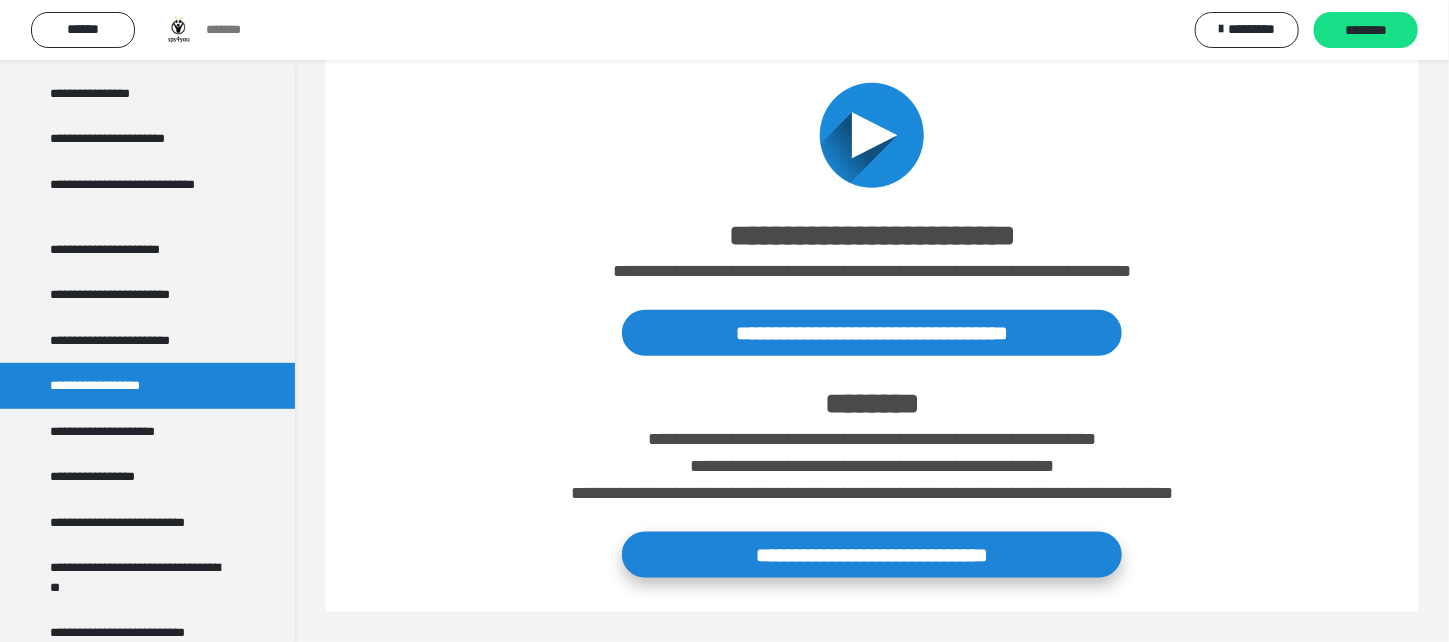 click on "**********" at bounding box center (872, 555) 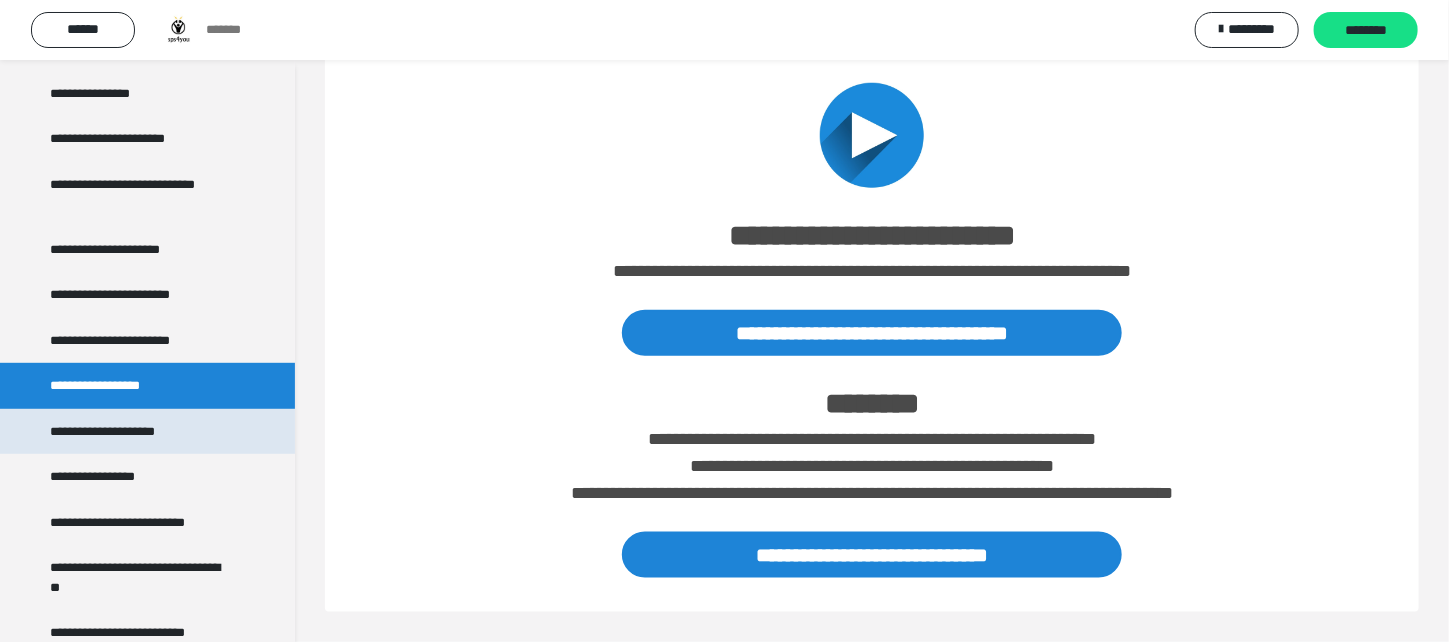 click on "**********" at bounding box center [113, 432] 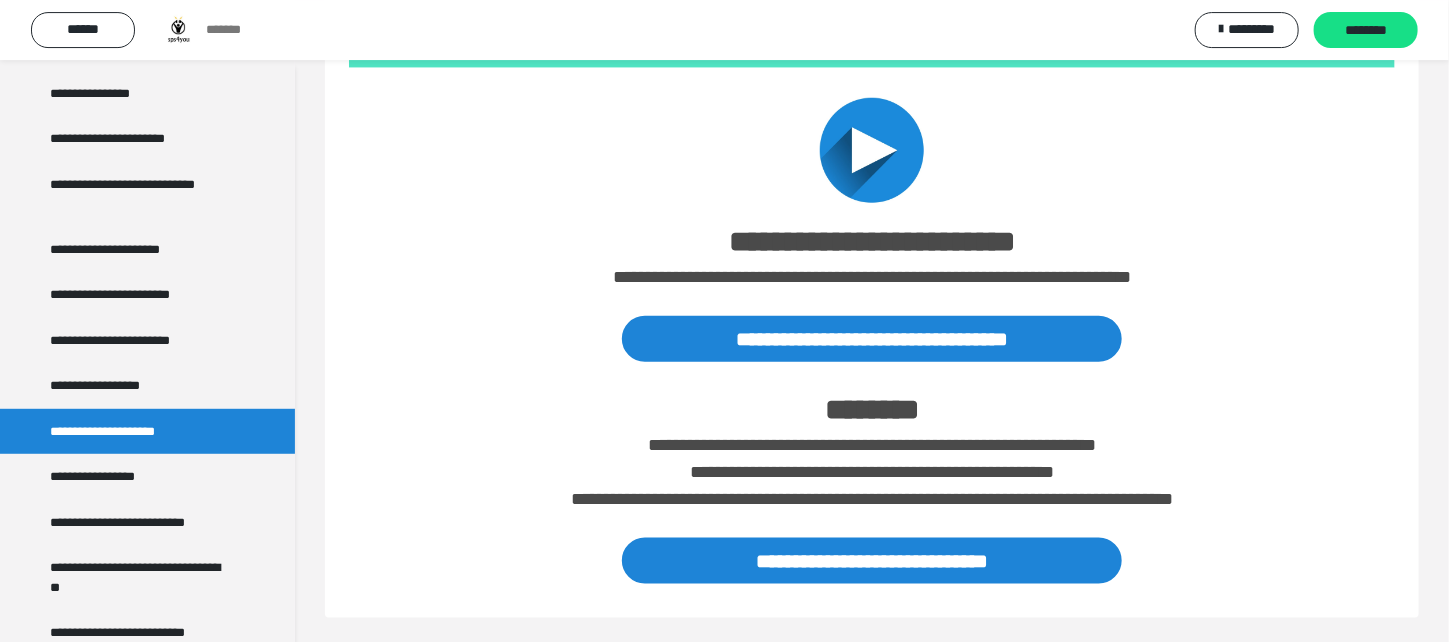 scroll, scrollTop: 750, scrollLeft: 0, axis: vertical 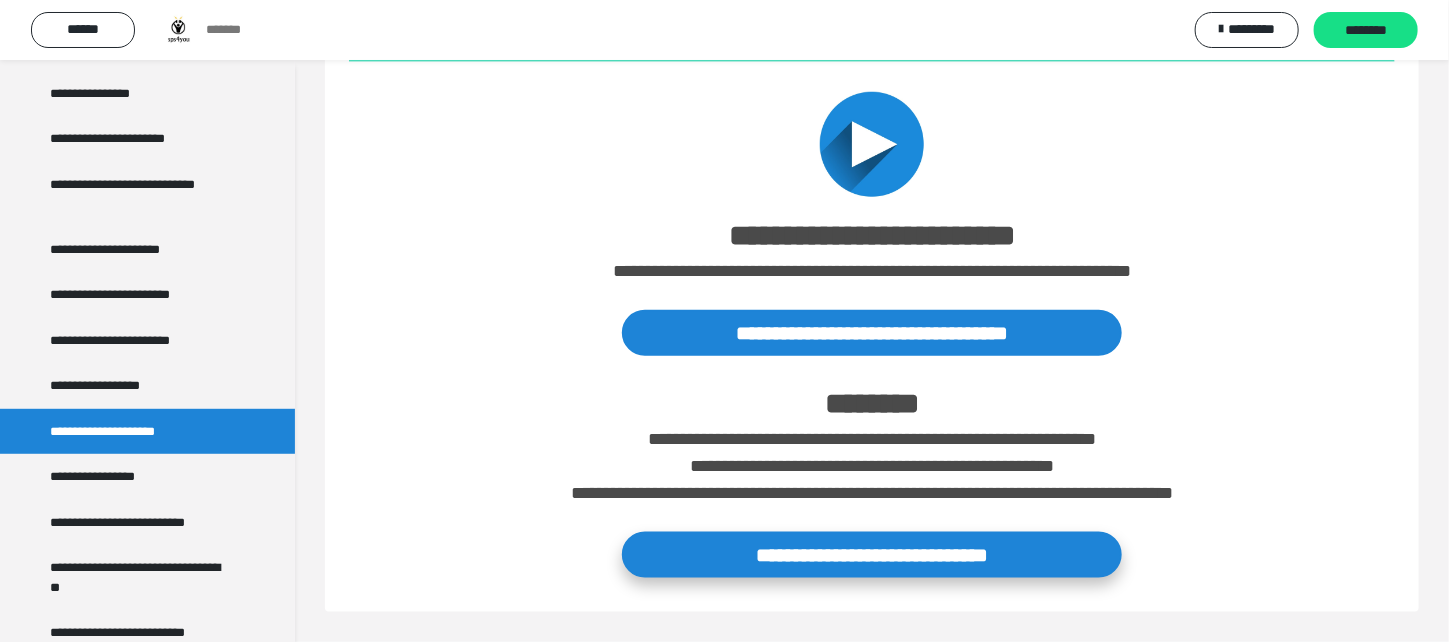 click on "**********" at bounding box center (872, 555) 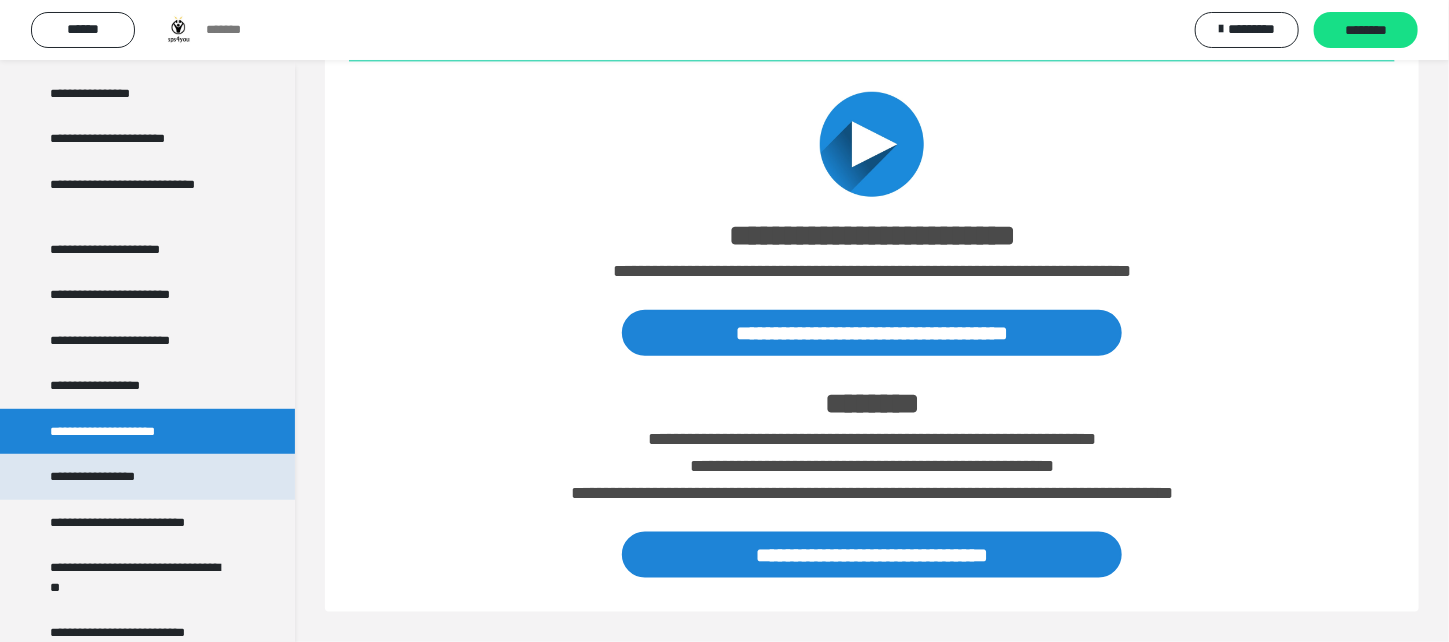 click on "**********" at bounding box center (96, 477) 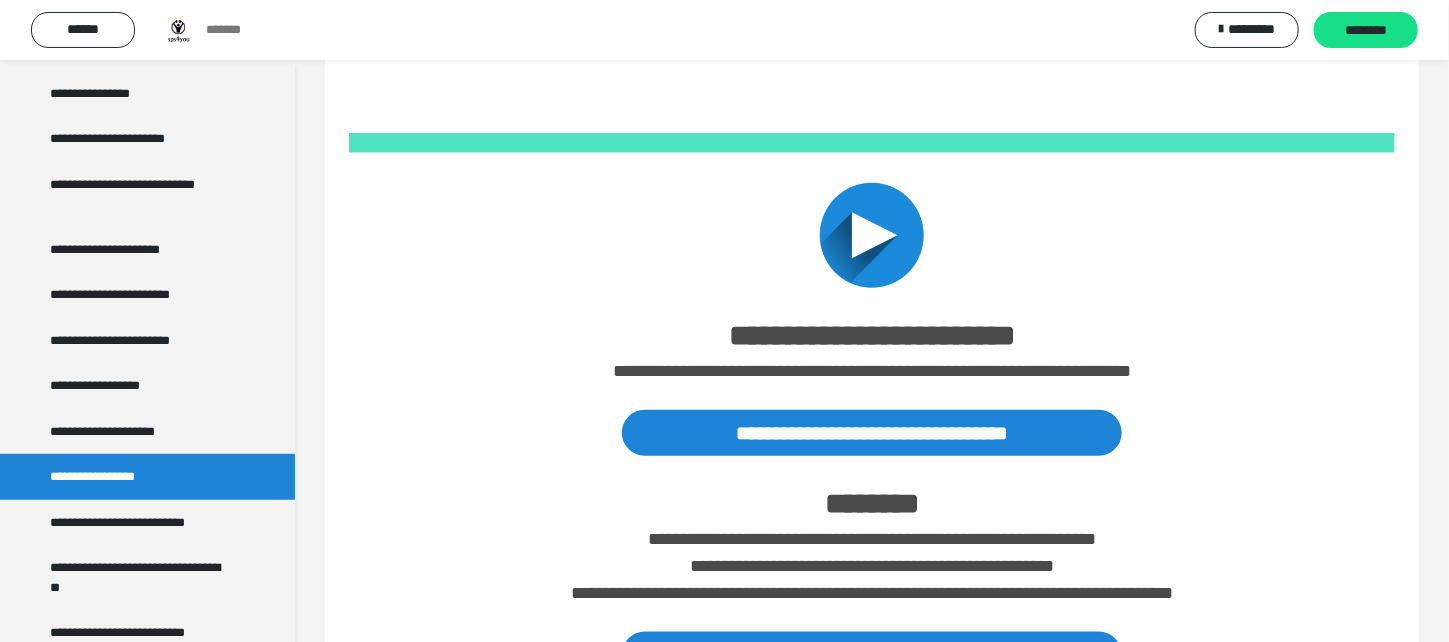 scroll, scrollTop: 759, scrollLeft: 0, axis: vertical 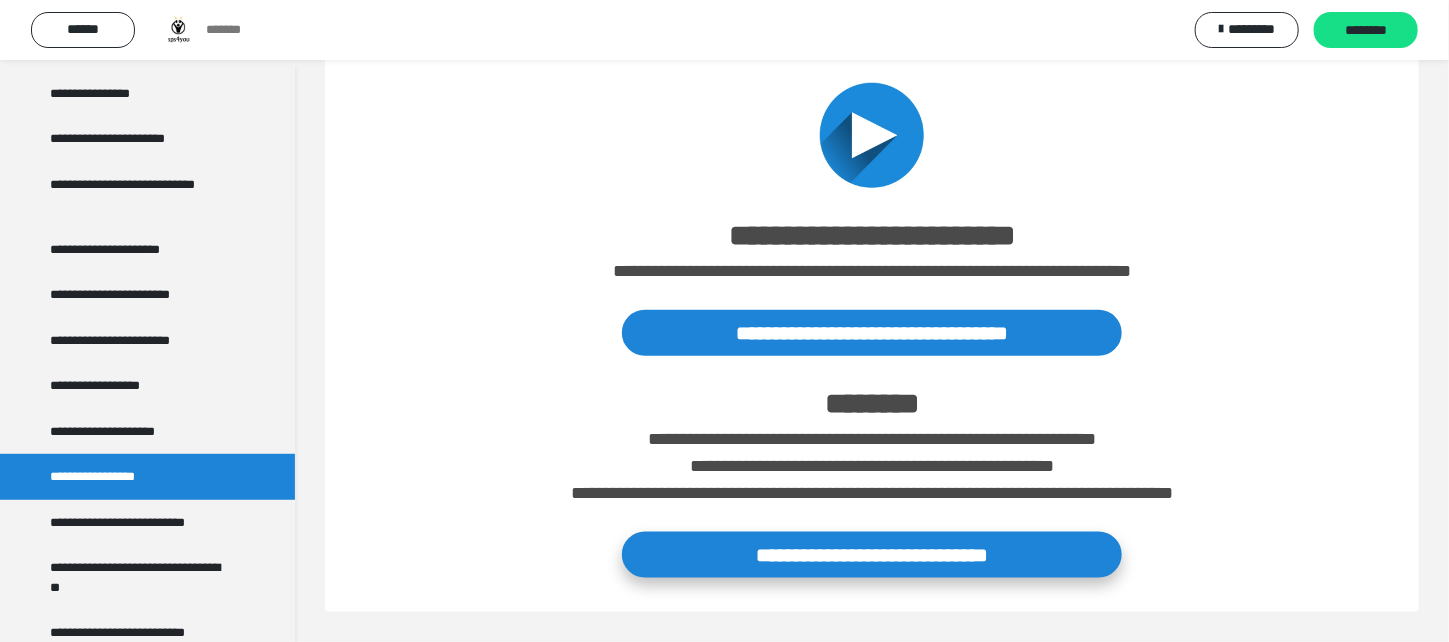 click on "**********" at bounding box center (872, 555) 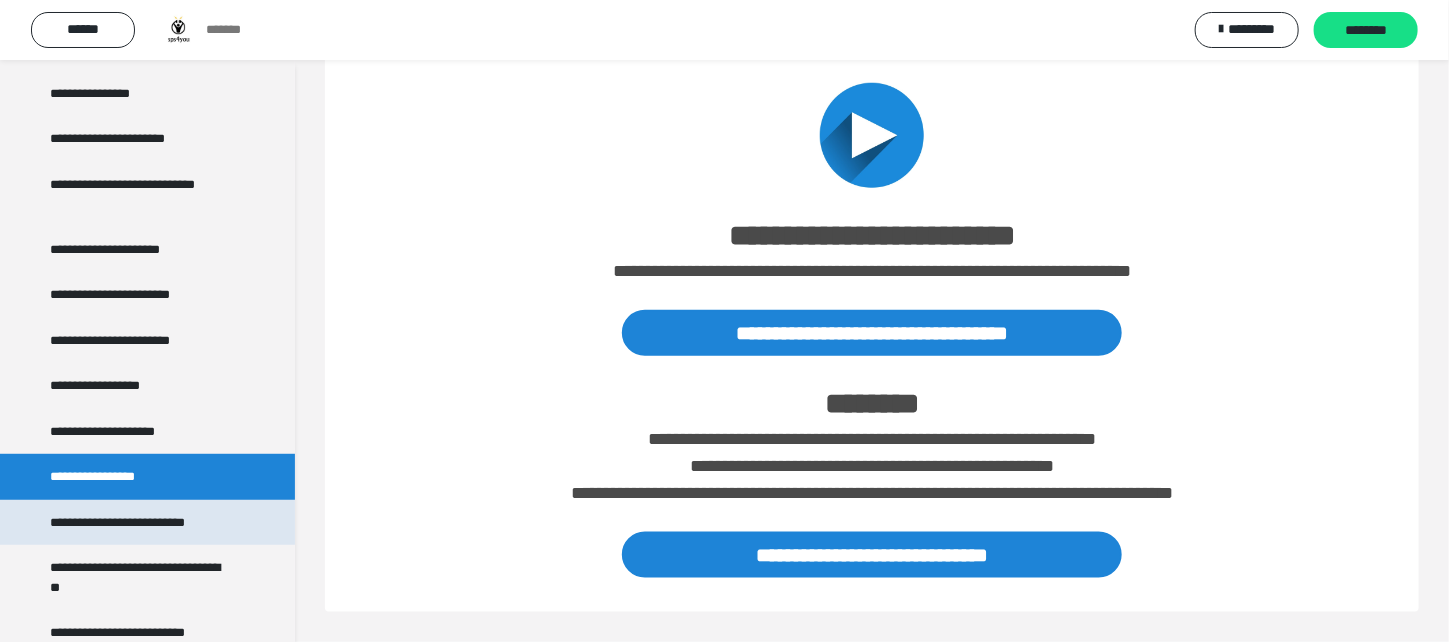 click on "**********" at bounding box center [122, 523] 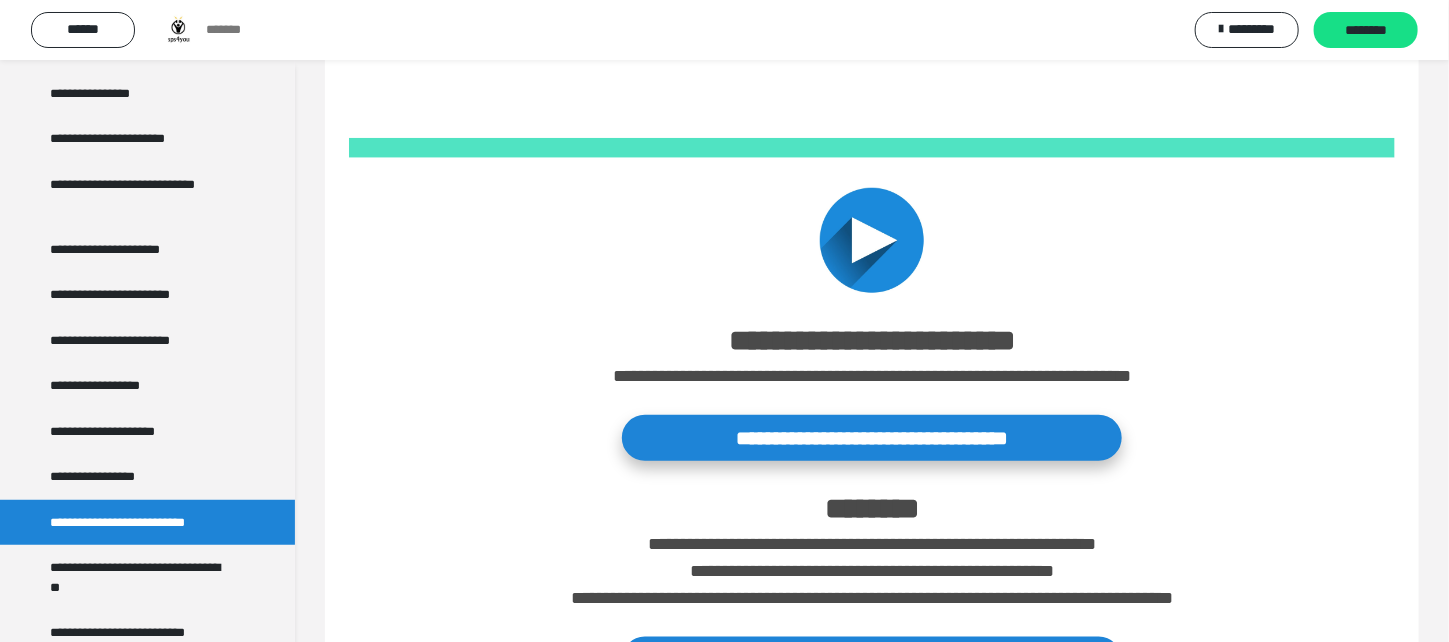 scroll, scrollTop: 759, scrollLeft: 0, axis: vertical 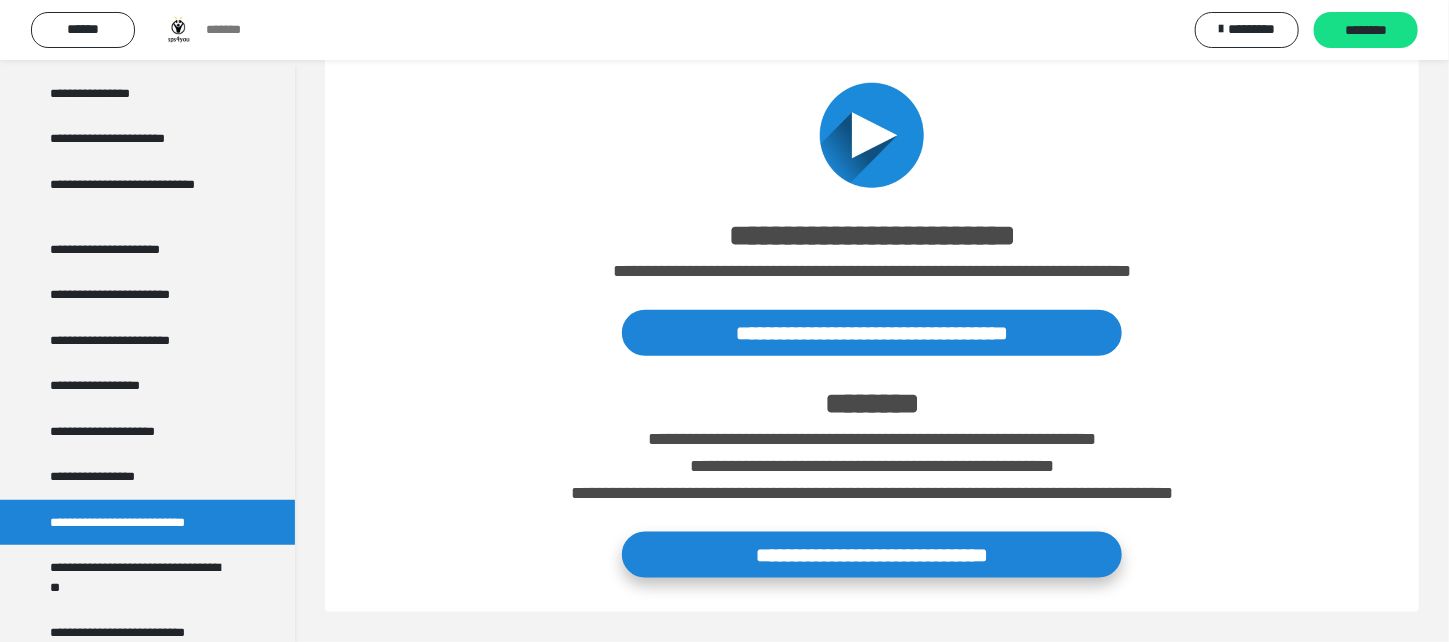 click on "**********" at bounding box center (872, 555) 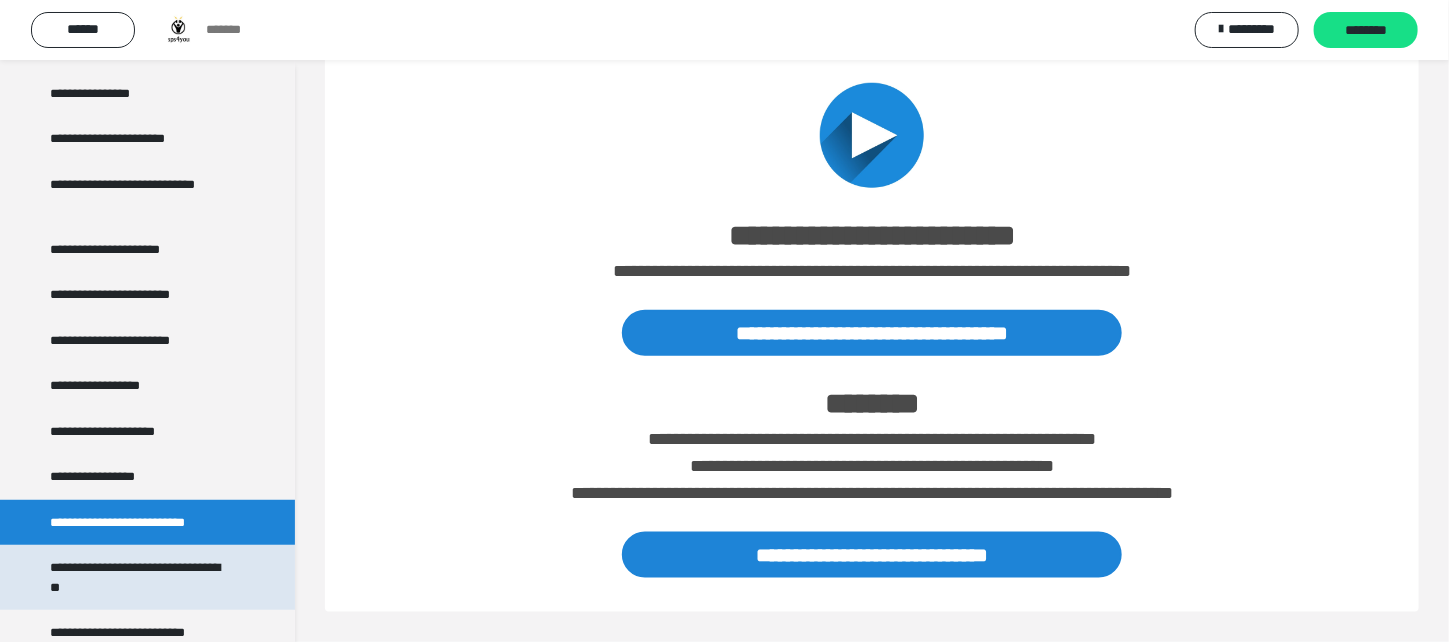 click on "**********" at bounding box center [140, 577] 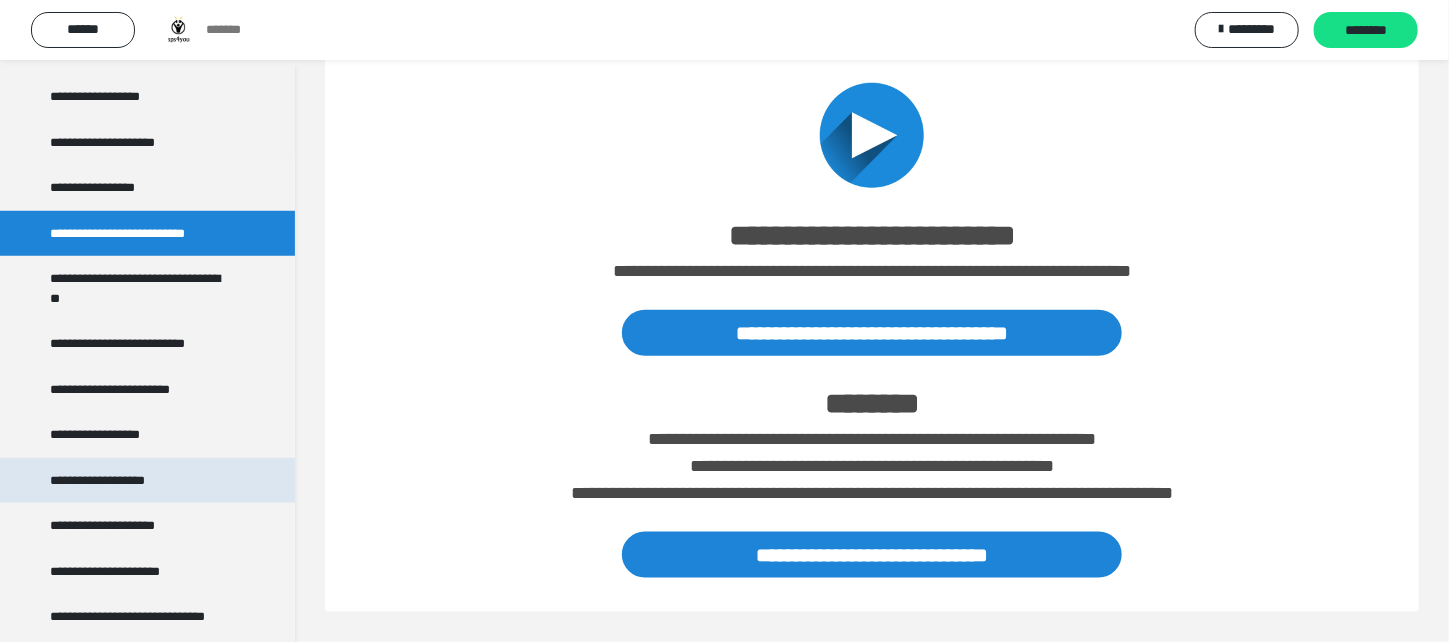 scroll, scrollTop: 767, scrollLeft: 0, axis: vertical 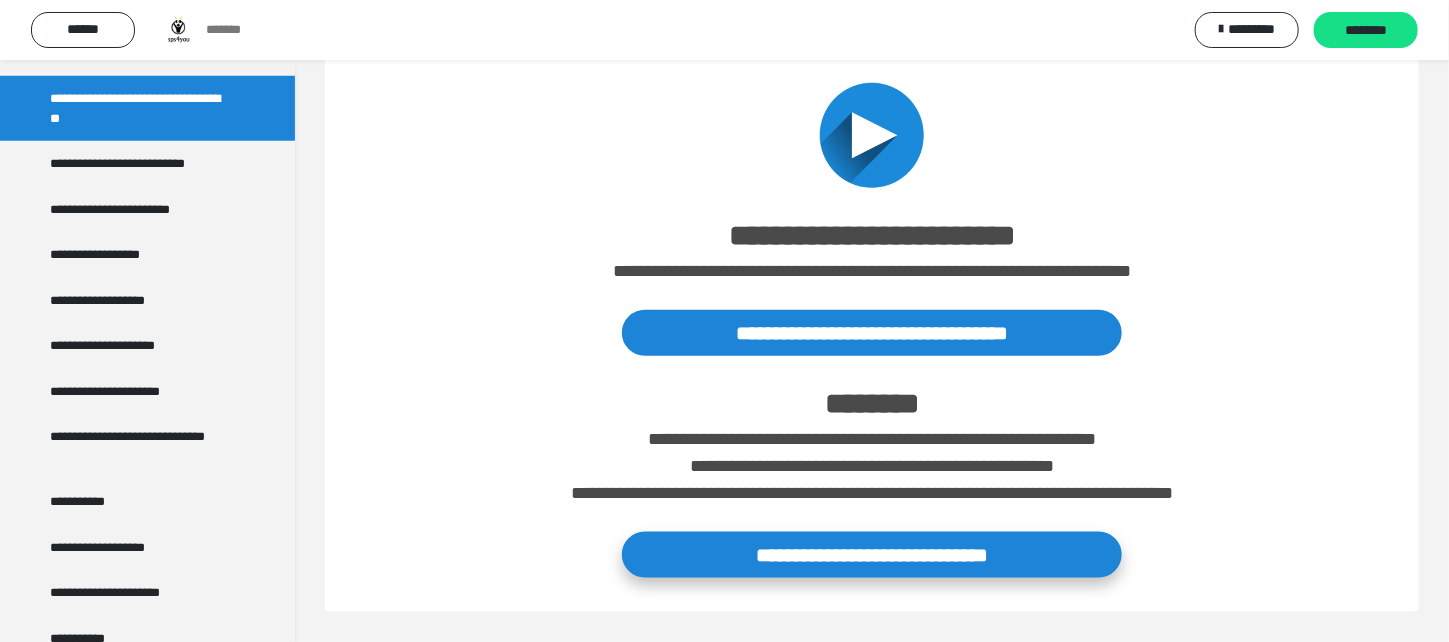 click on "**********" at bounding box center (872, 555) 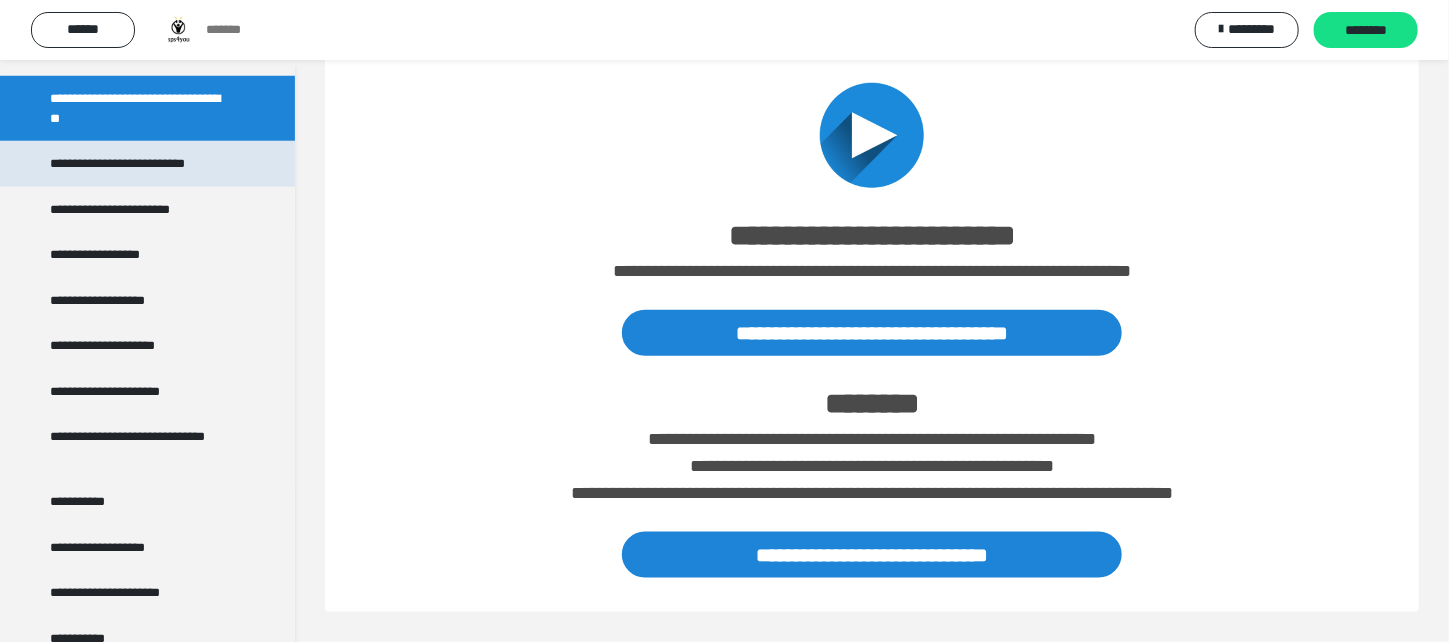 click on "**********" at bounding box center [135, 164] 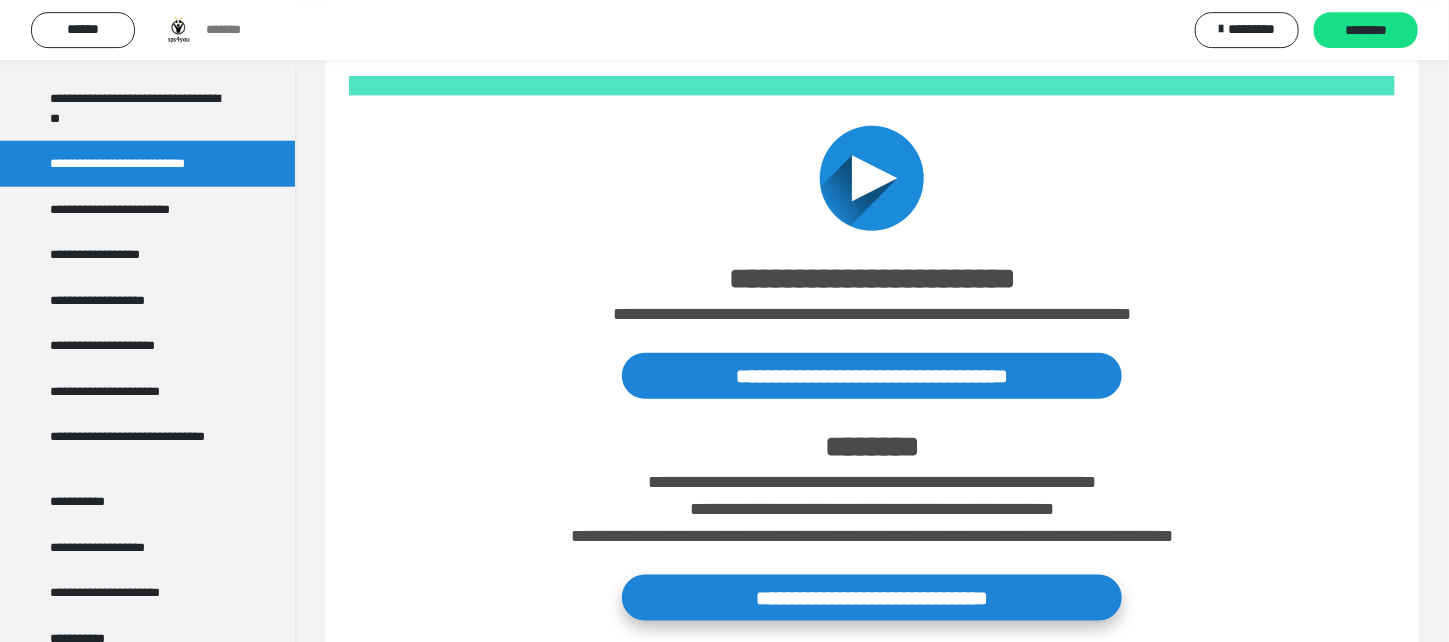 scroll, scrollTop: 759, scrollLeft: 0, axis: vertical 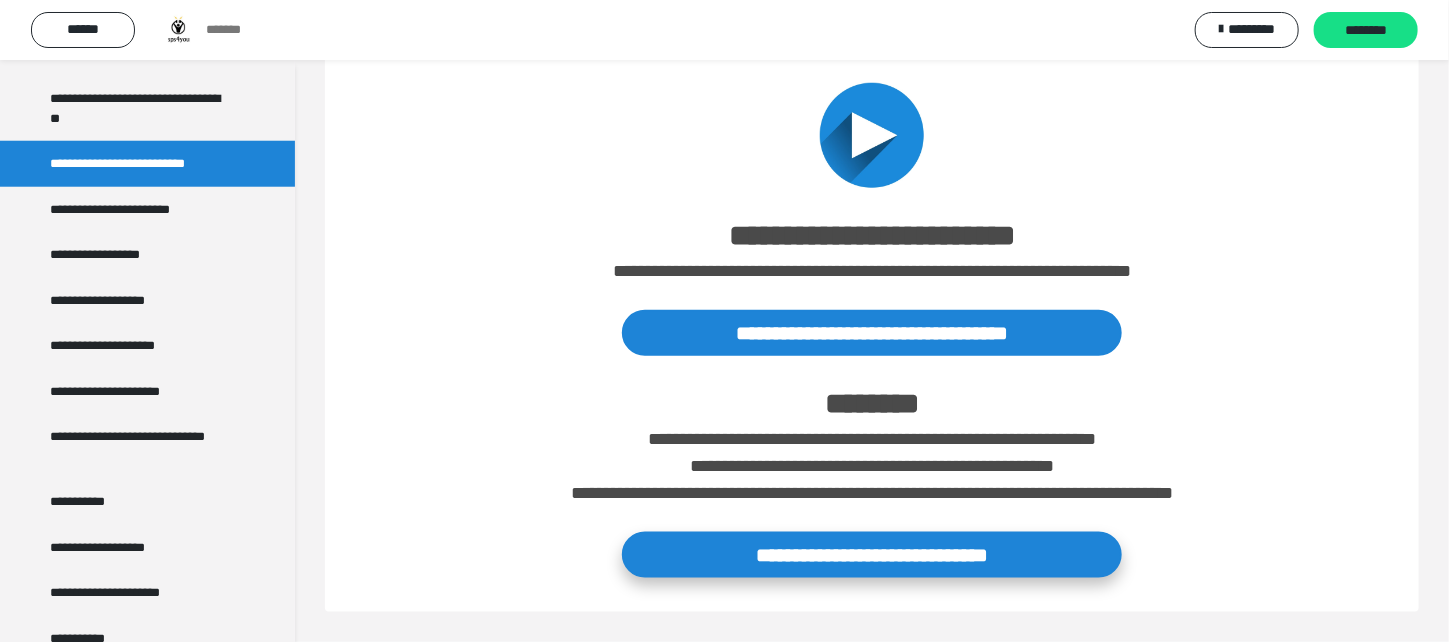 click on "**********" at bounding box center [872, 555] 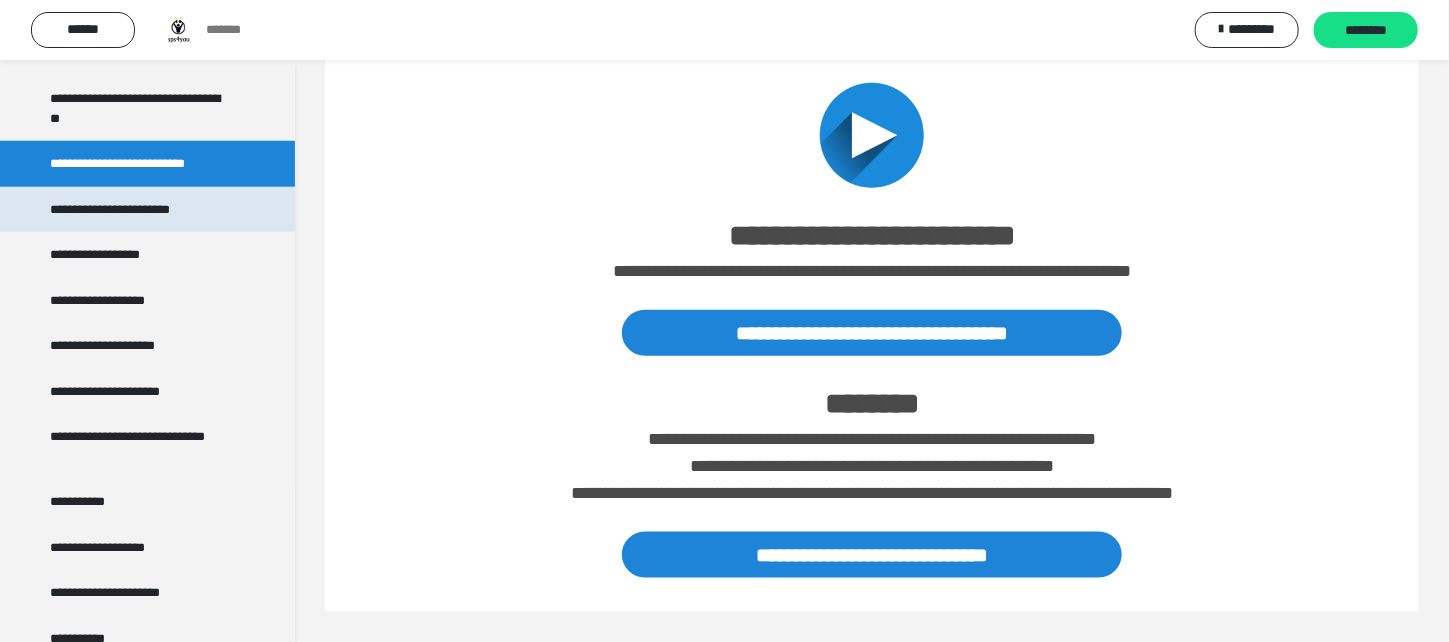 click on "**********" at bounding box center [131, 210] 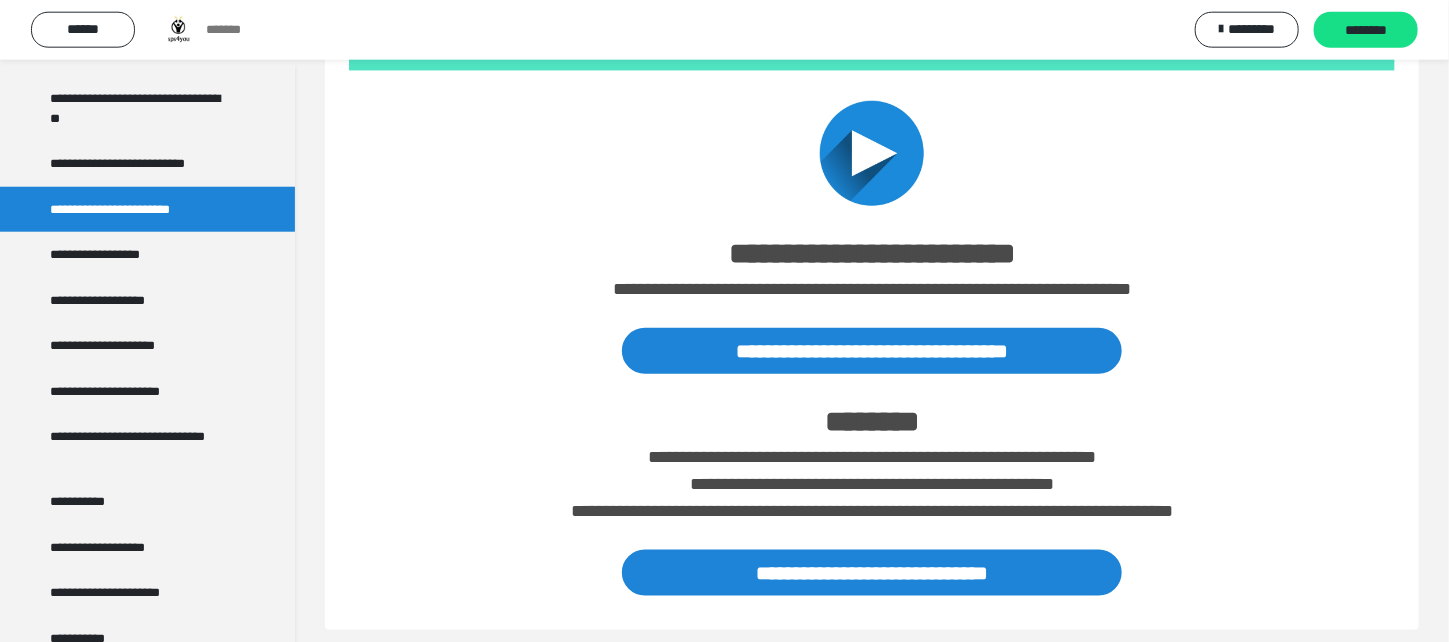scroll, scrollTop: 759, scrollLeft: 0, axis: vertical 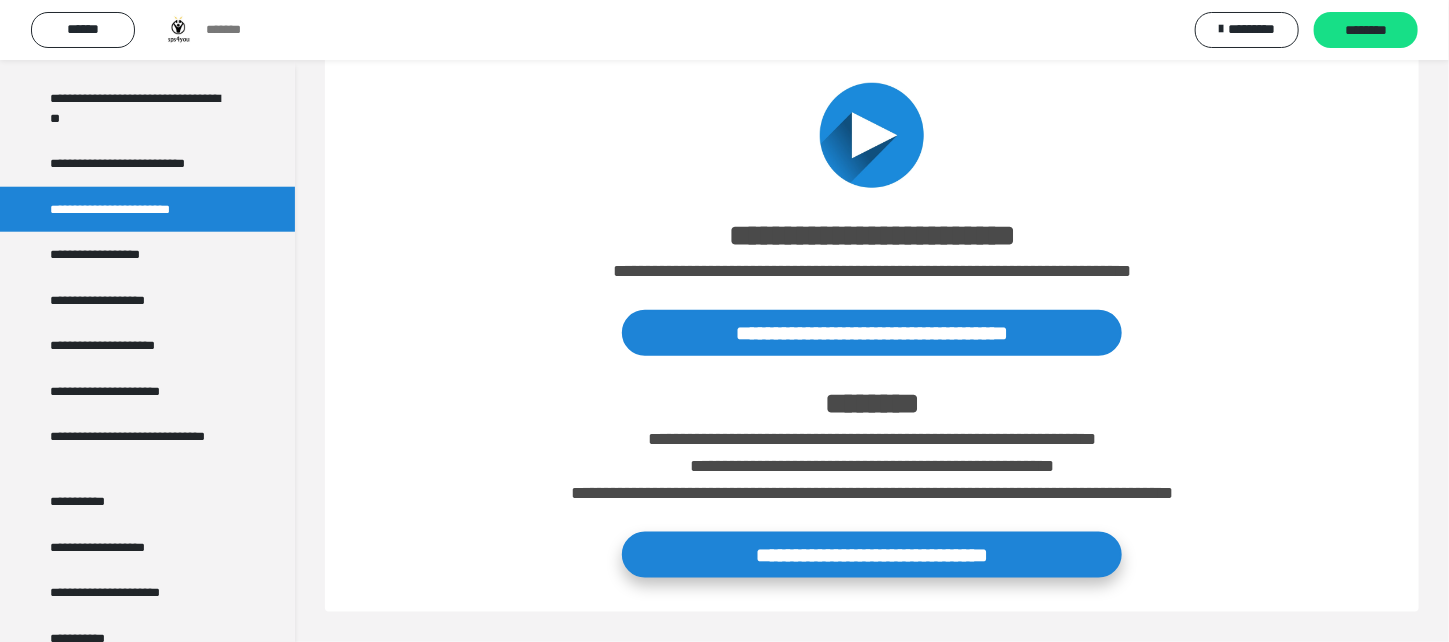 click on "**********" at bounding box center (872, 555) 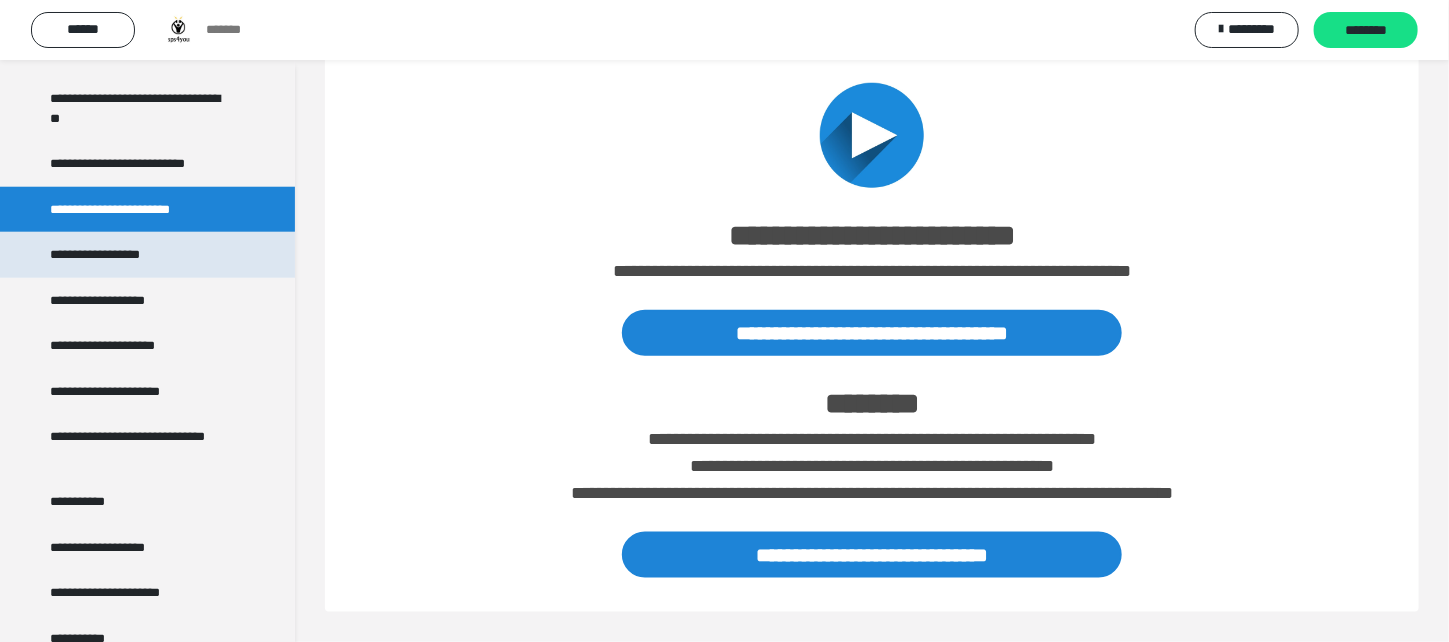 click on "**********" at bounding box center (101, 255) 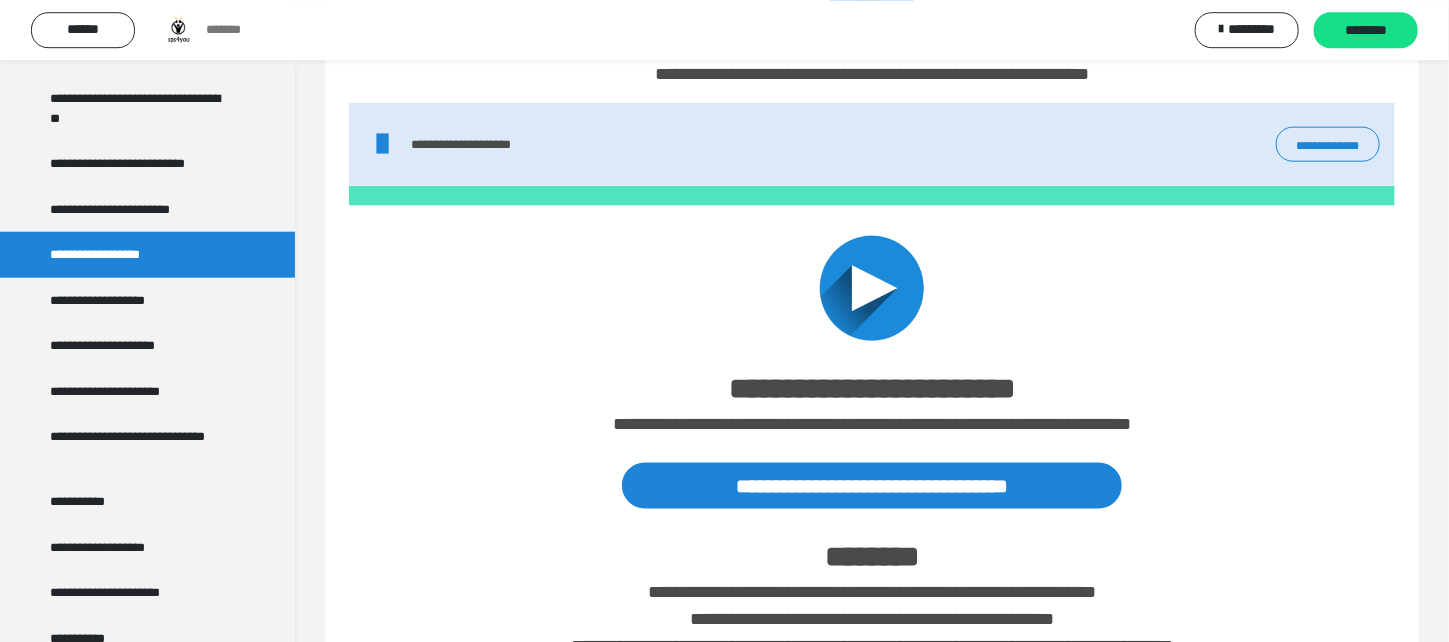 scroll, scrollTop: 1085, scrollLeft: 0, axis: vertical 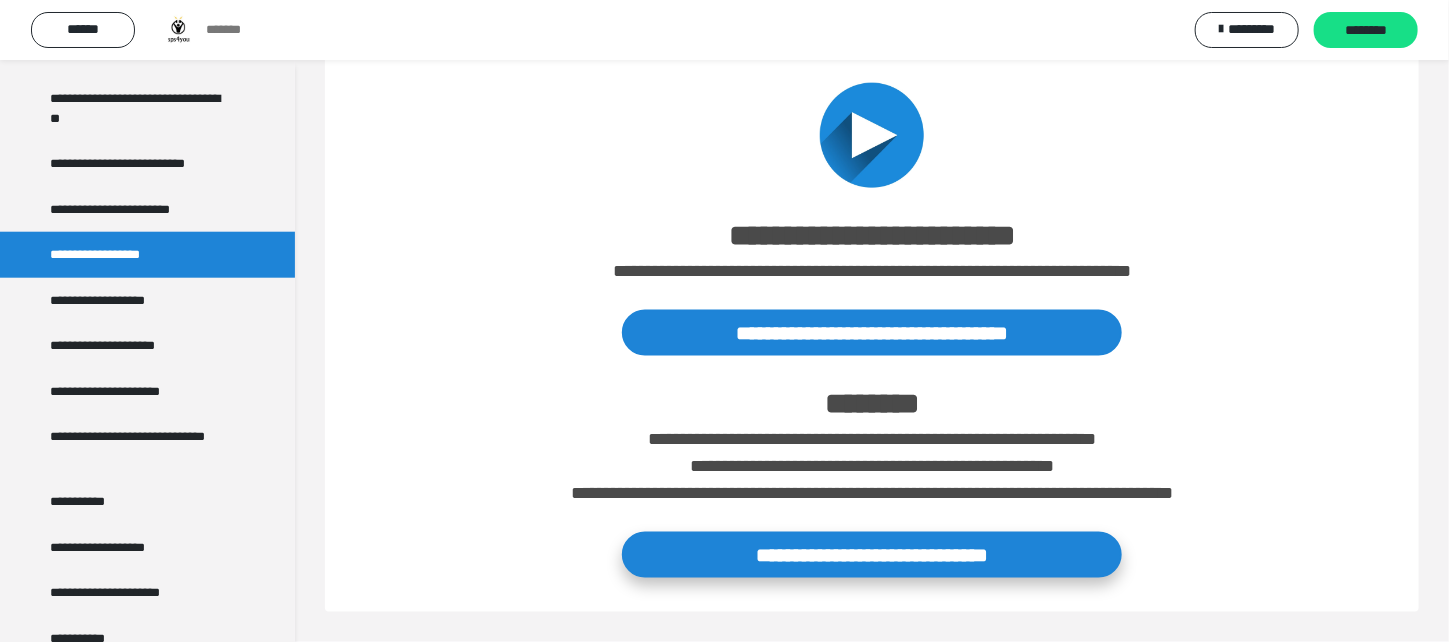 click on "**********" at bounding box center (872, 555) 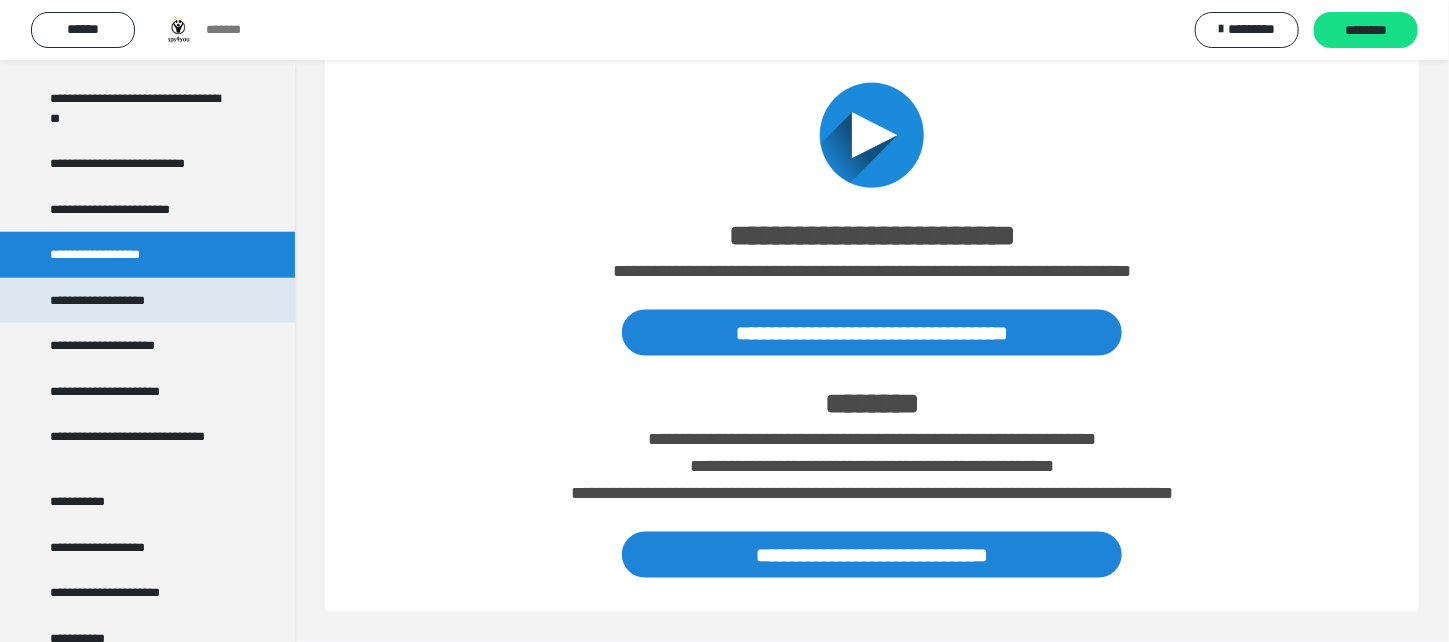 click on "**********" at bounding box center (107, 301) 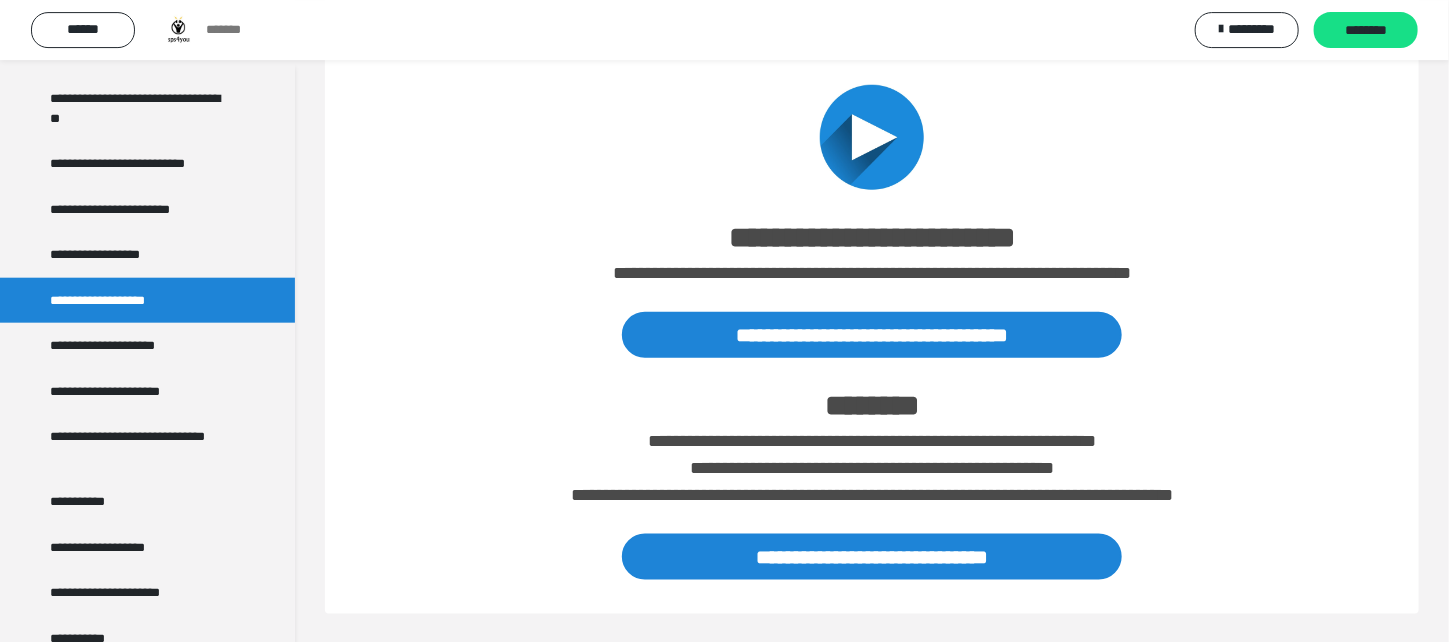 scroll, scrollTop: 759, scrollLeft: 0, axis: vertical 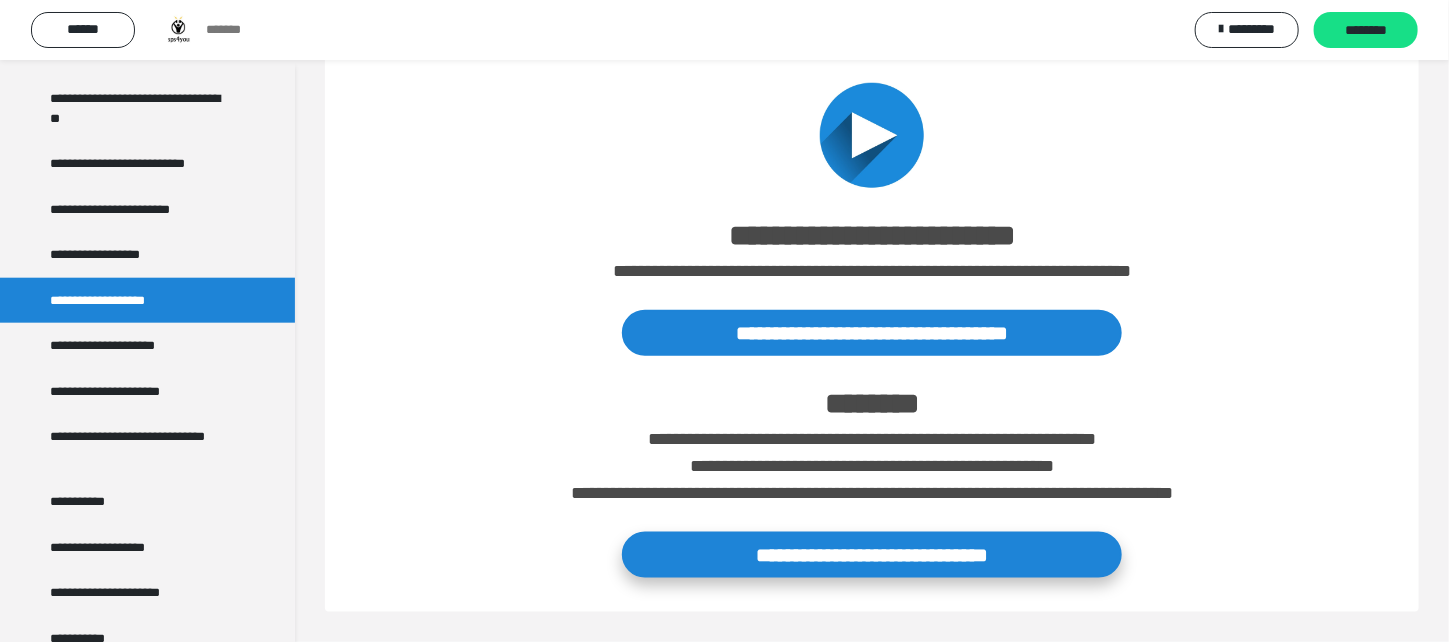 click on "**********" at bounding box center (872, 555) 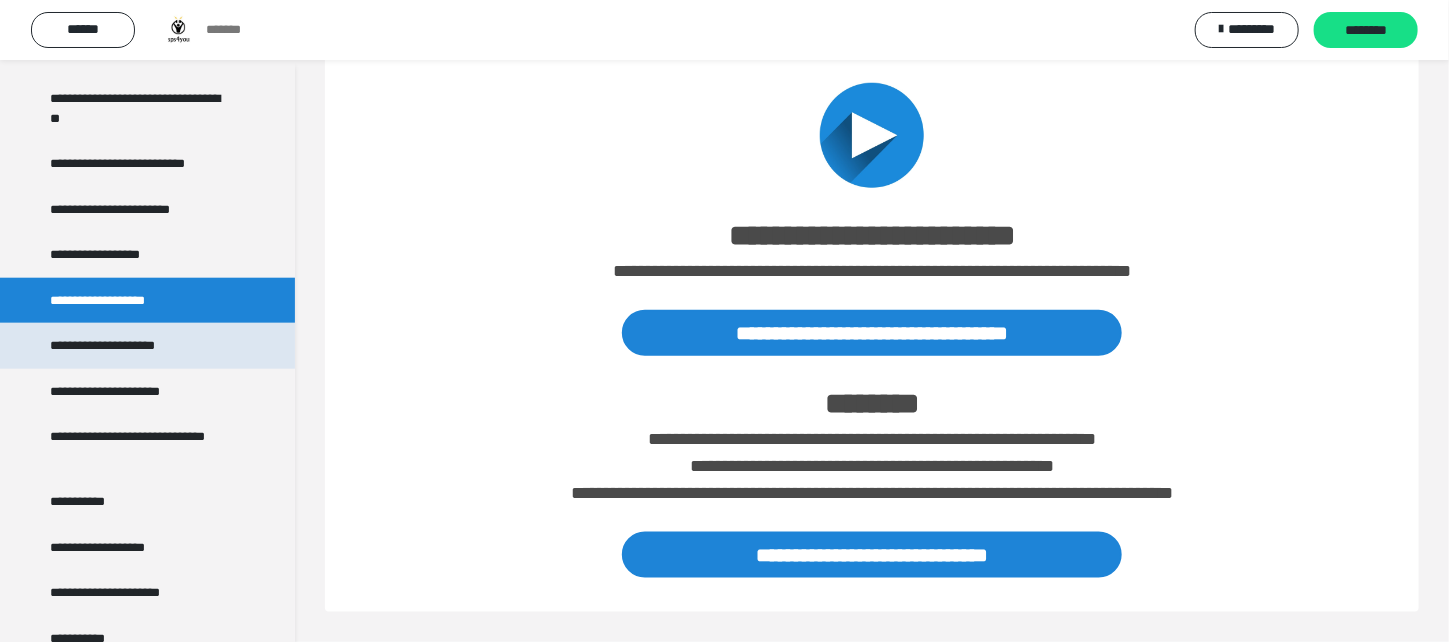 click on "**********" at bounding box center (115, 346) 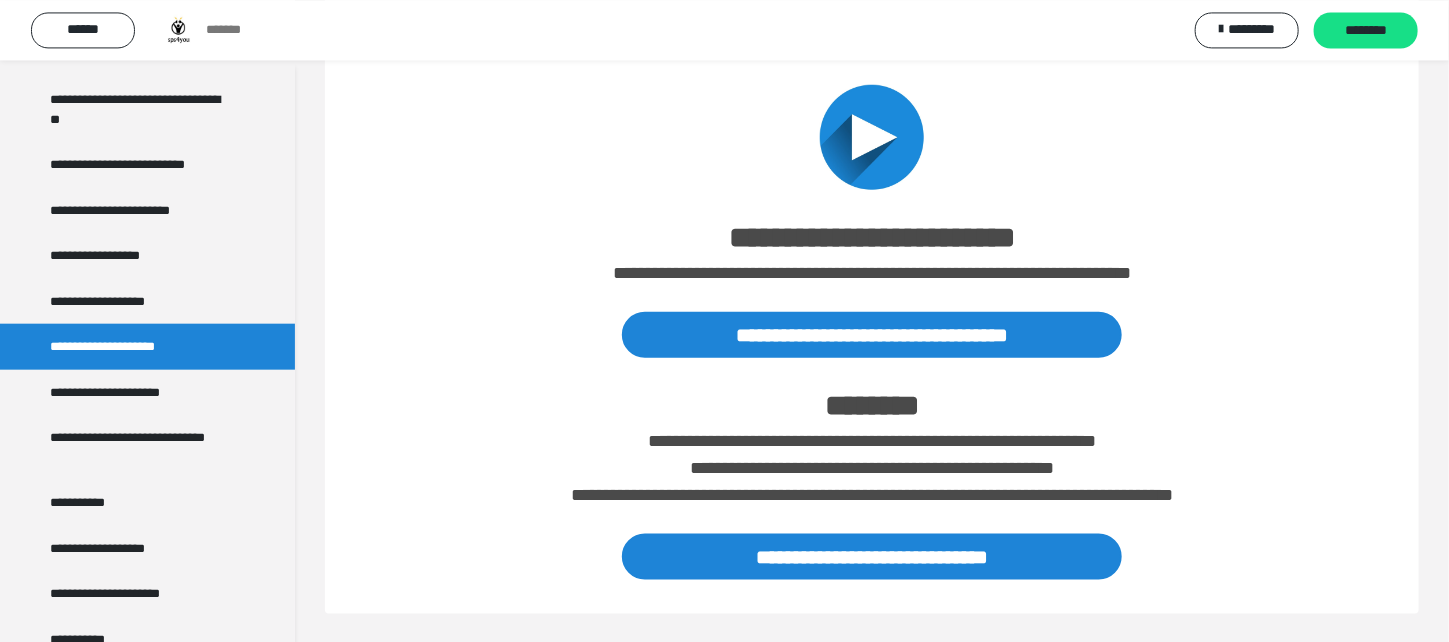 scroll, scrollTop: 759, scrollLeft: 0, axis: vertical 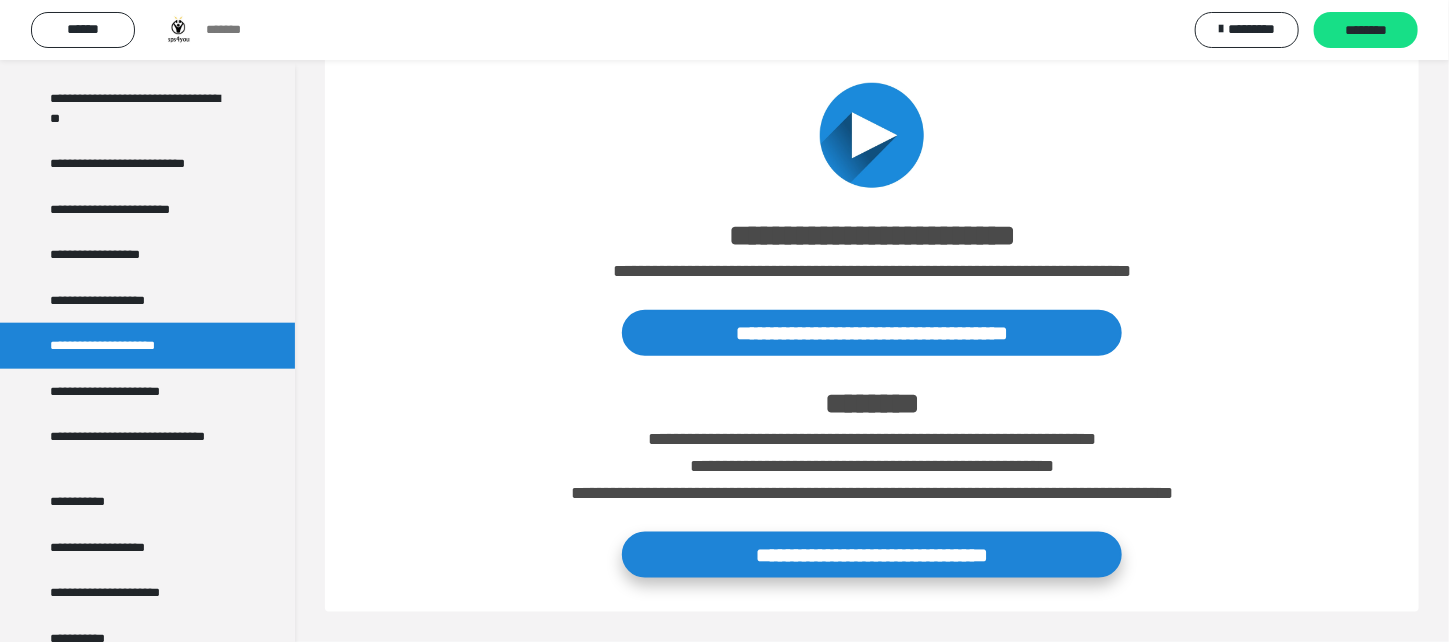 click on "**********" at bounding box center [872, 555] 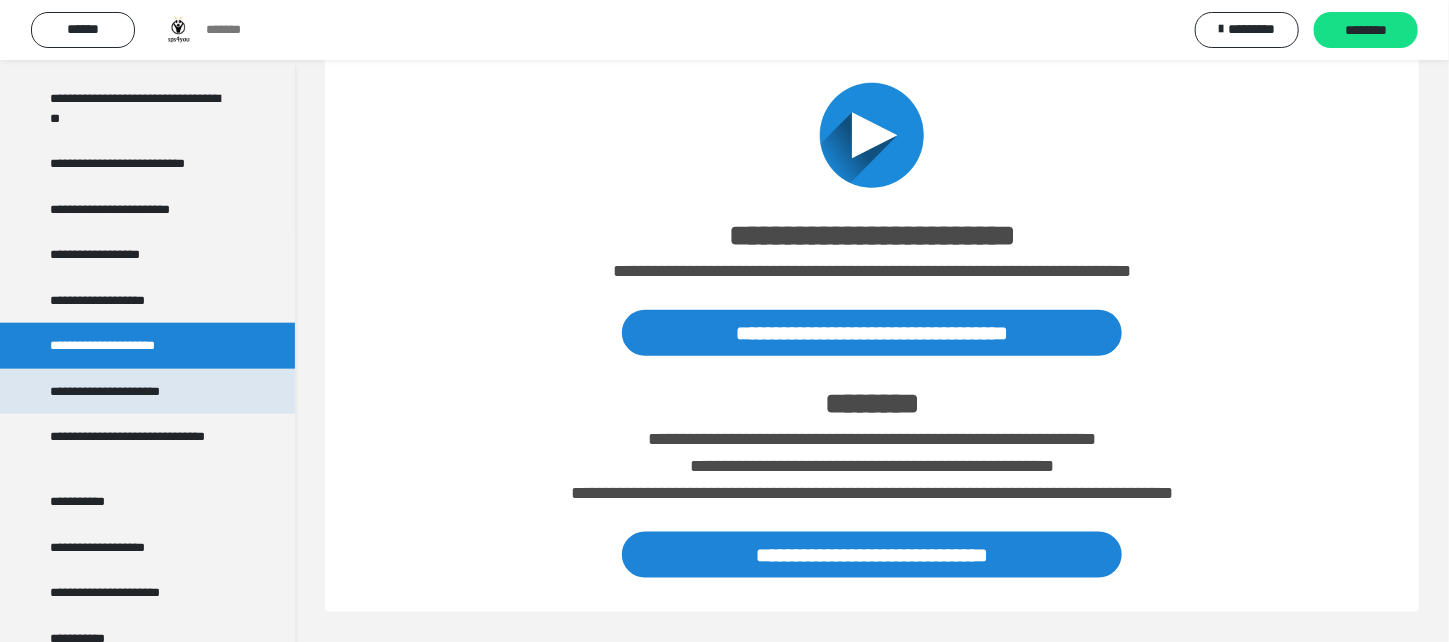 click on "**********" at bounding box center (119, 392) 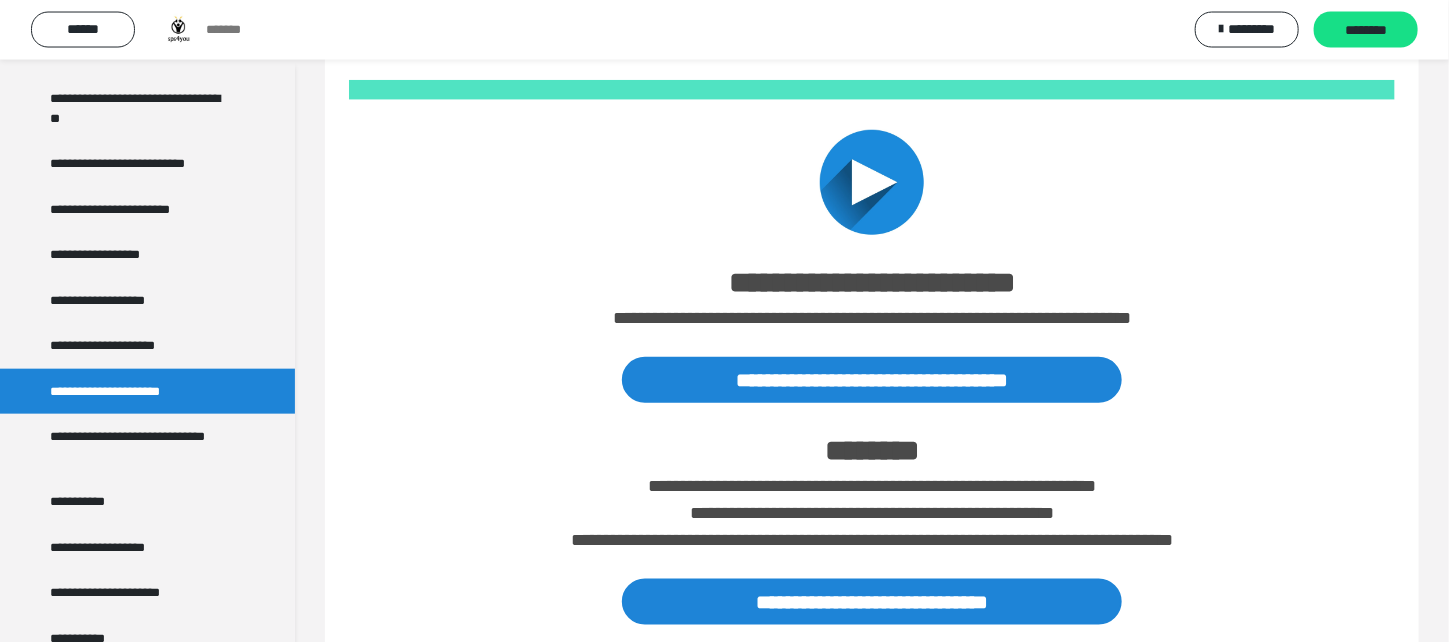 scroll, scrollTop: 759, scrollLeft: 0, axis: vertical 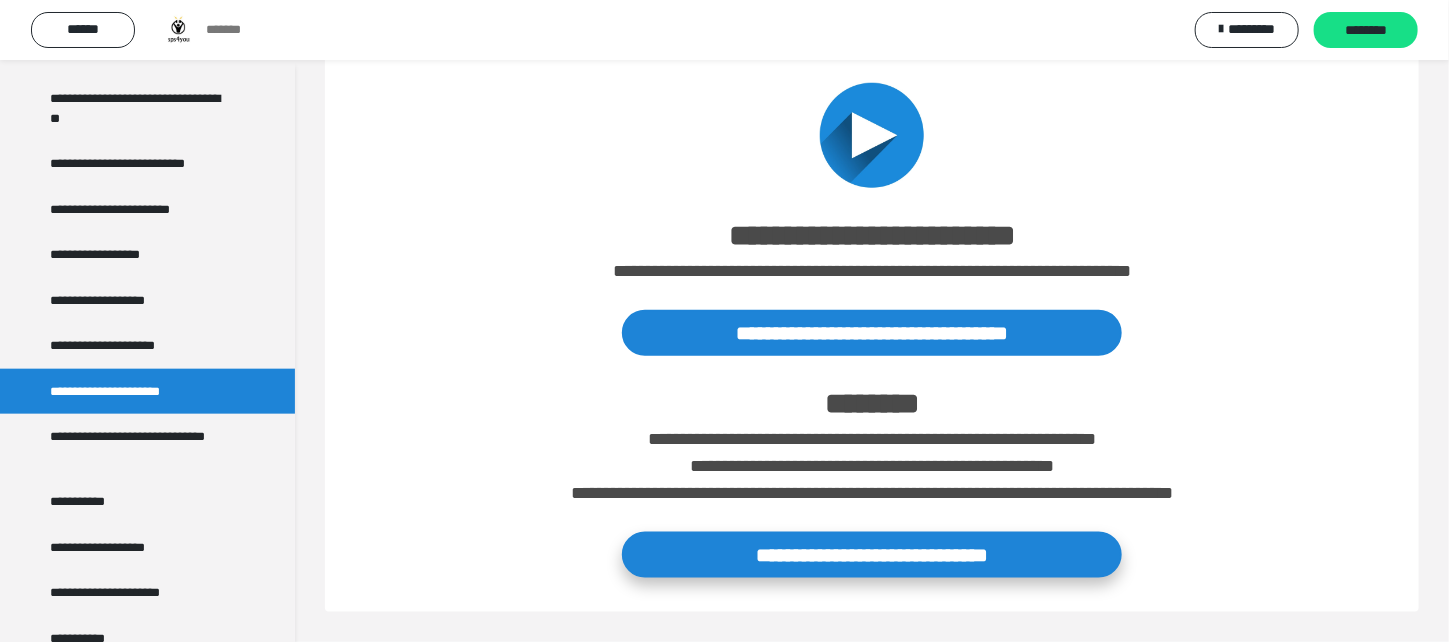 click on "**********" at bounding box center (872, 555) 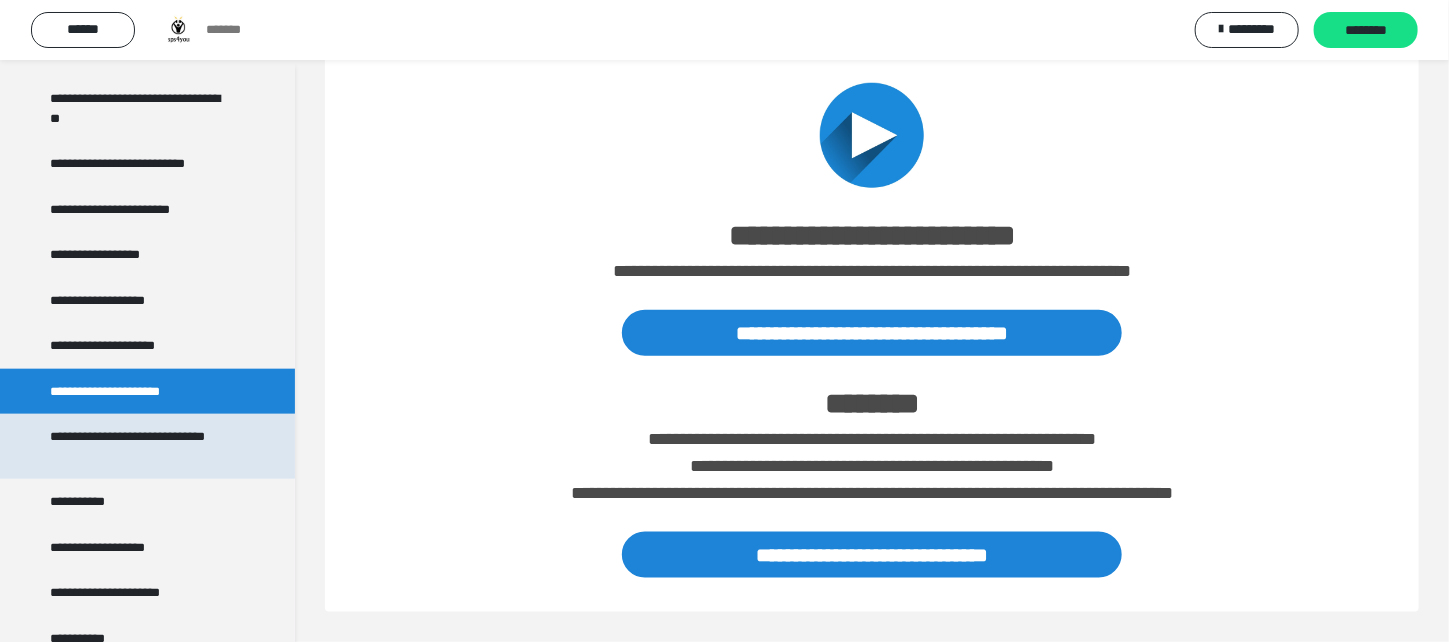 click on "**********" at bounding box center (140, 446) 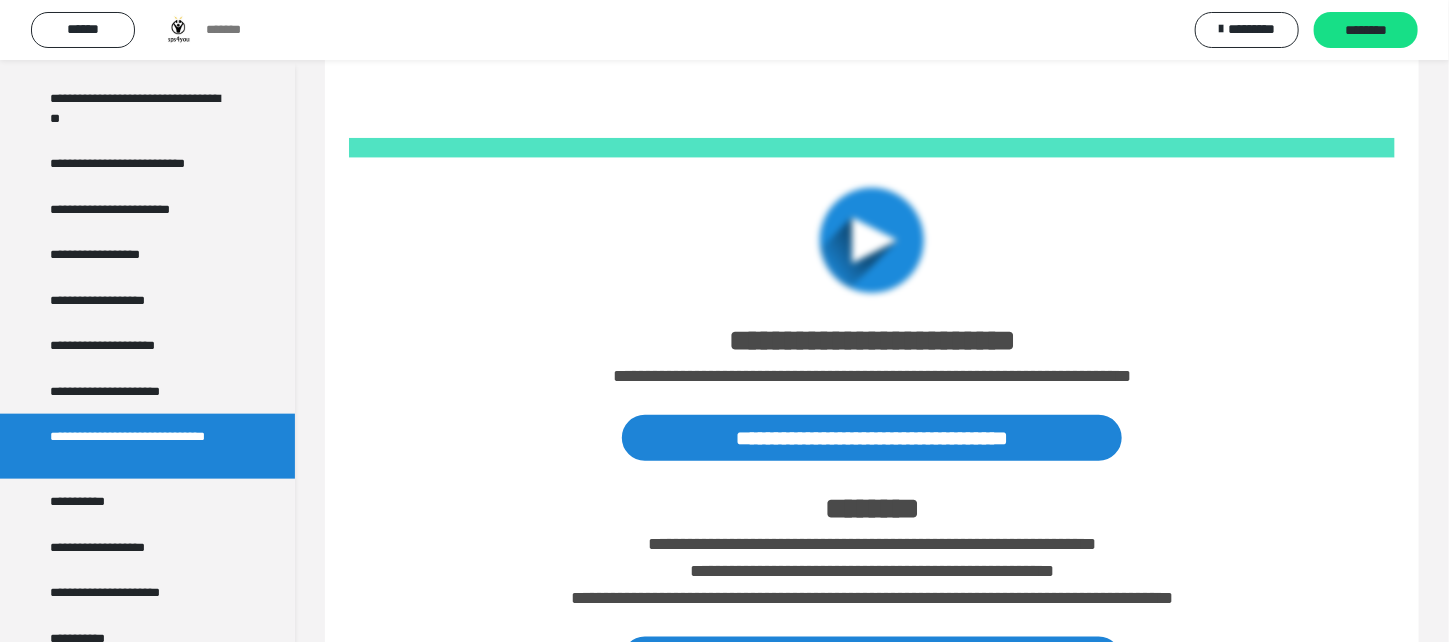 scroll, scrollTop: 759, scrollLeft: 0, axis: vertical 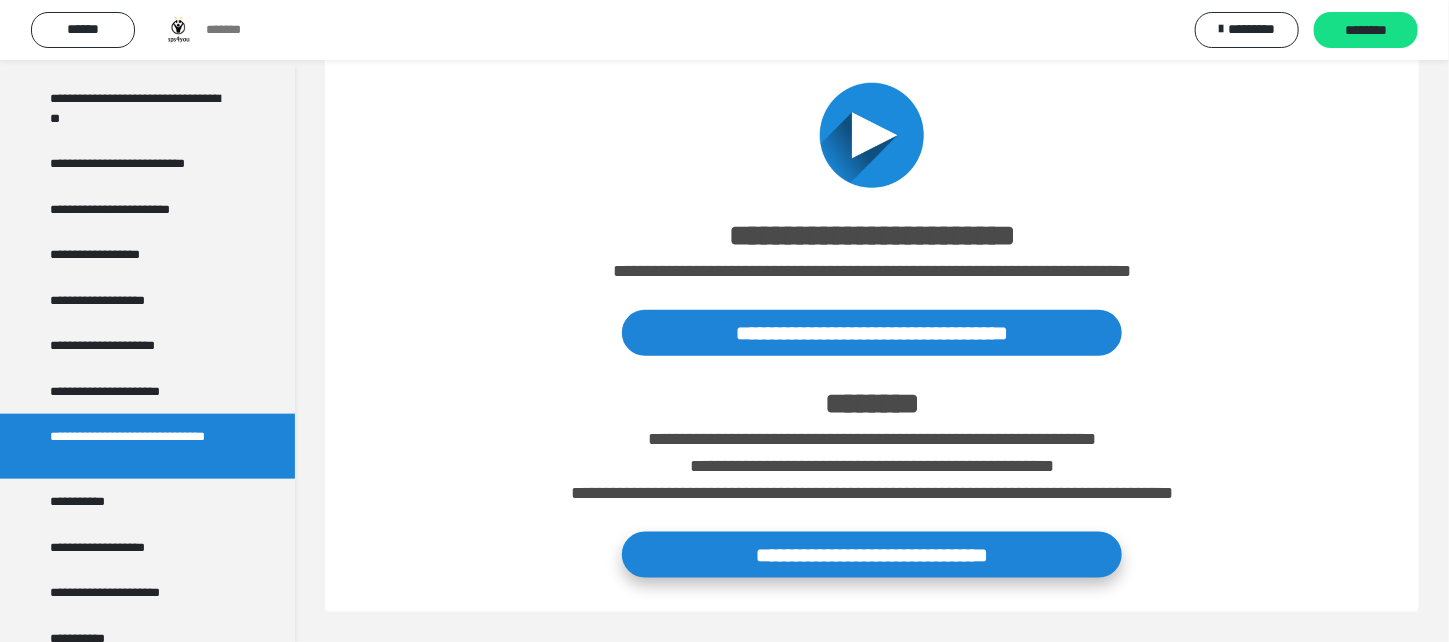 click on "**********" at bounding box center [872, 555] 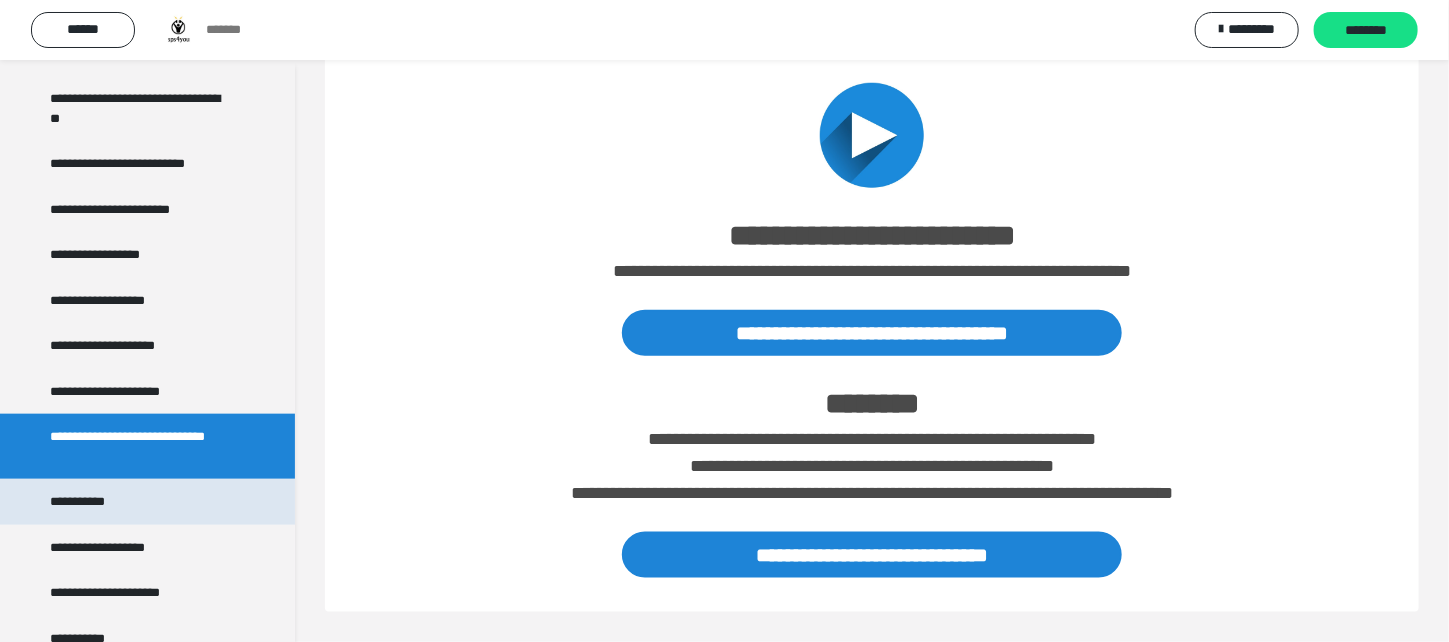 click on "**********" at bounding box center (85, 502) 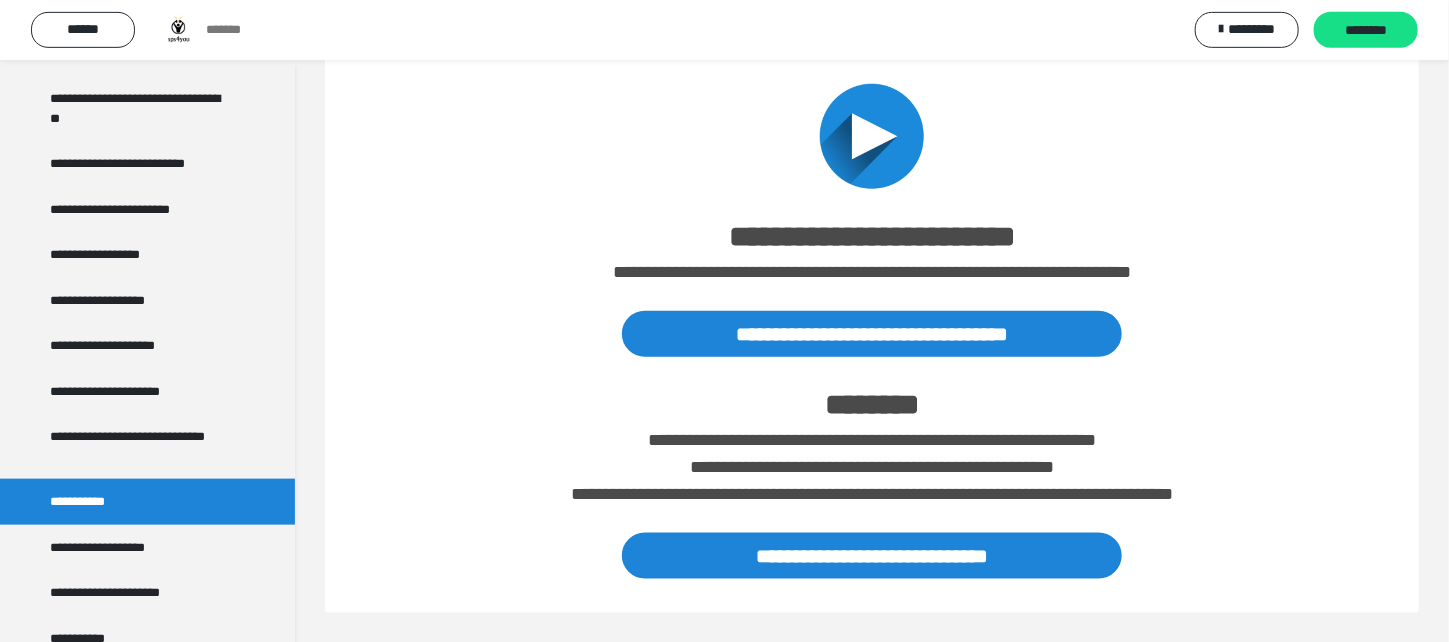 scroll, scrollTop: 759, scrollLeft: 0, axis: vertical 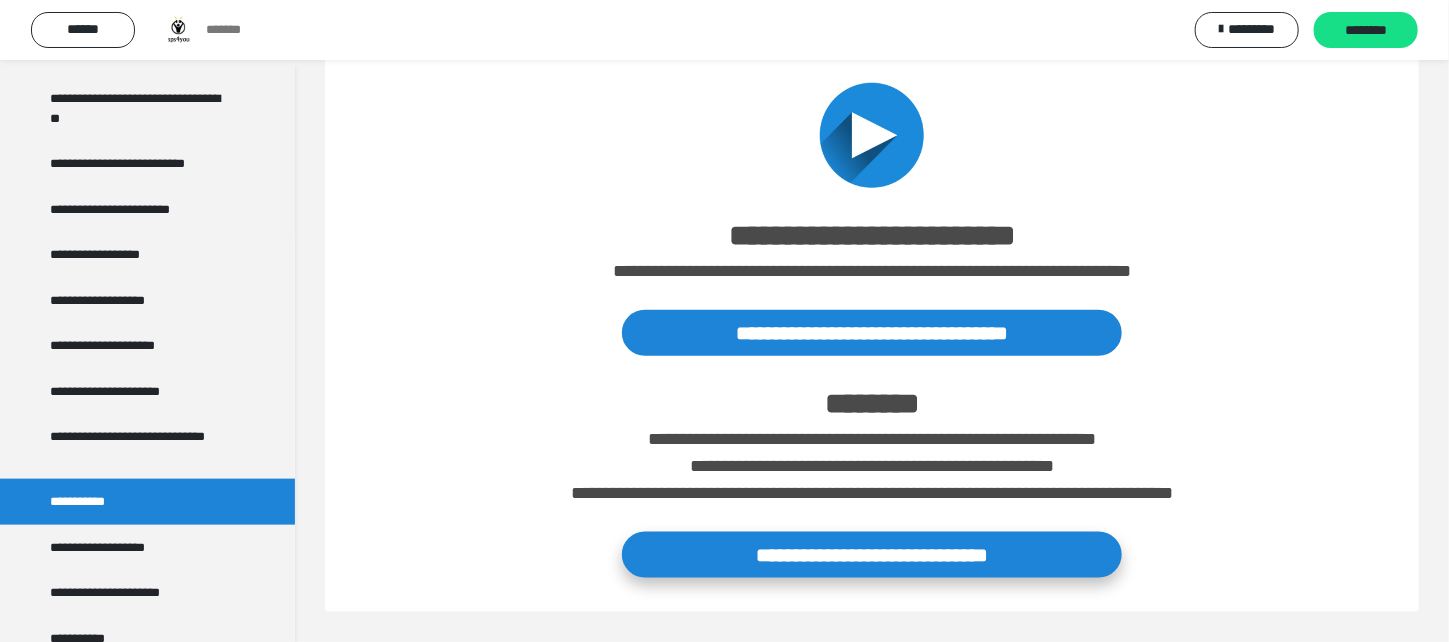 click on "**********" at bounding box center (872, 555) 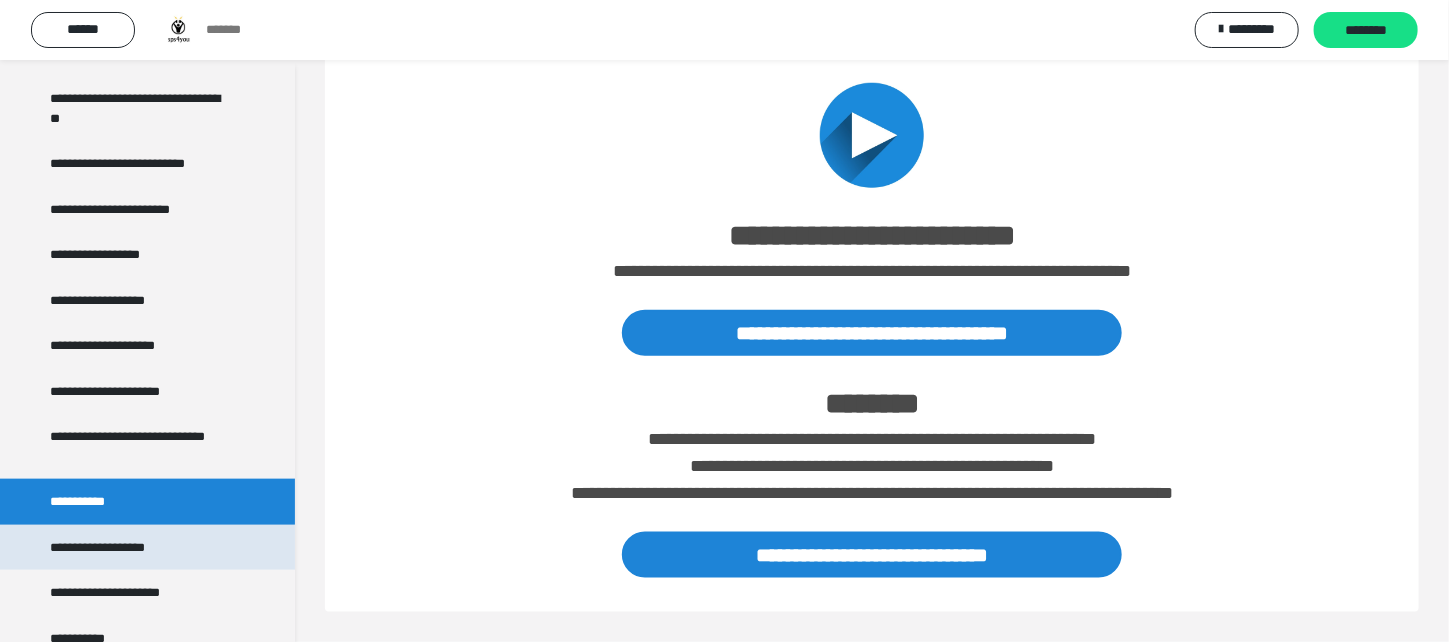 scroll, scrollTop: 1126, scrollLeft: 0, axis: vertical 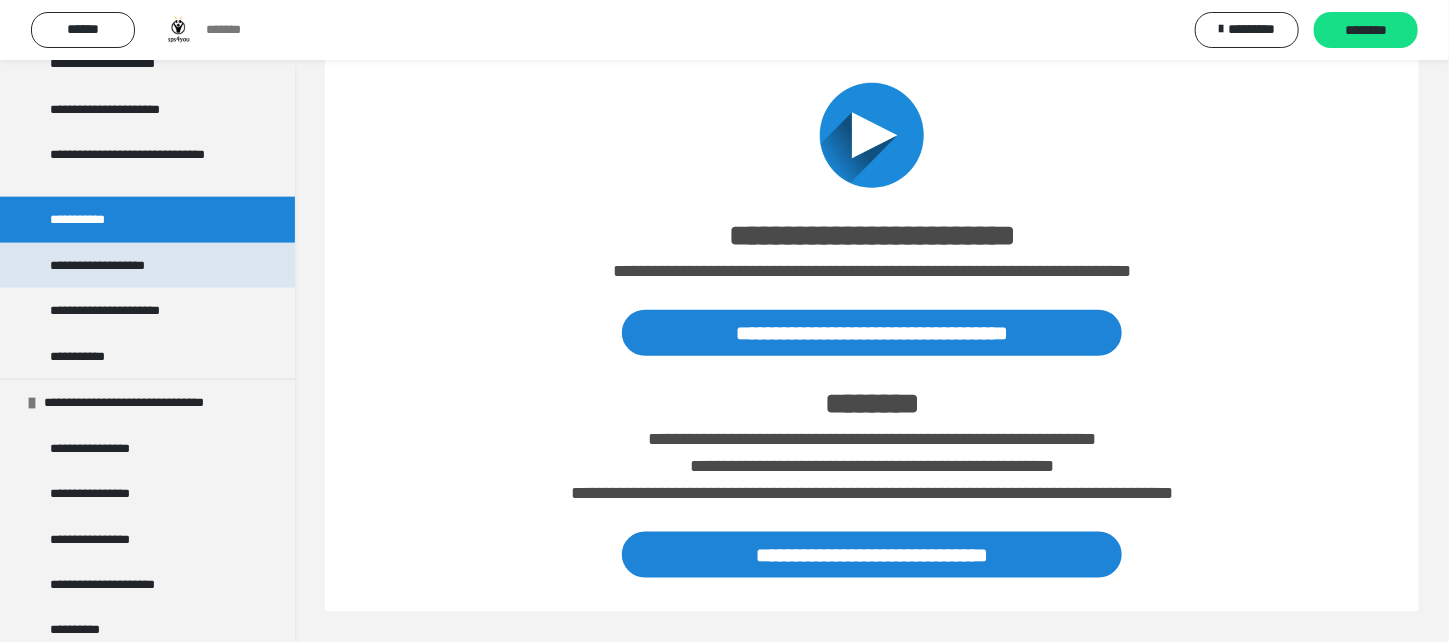 click on "**********" at bounding box center (106, 266) 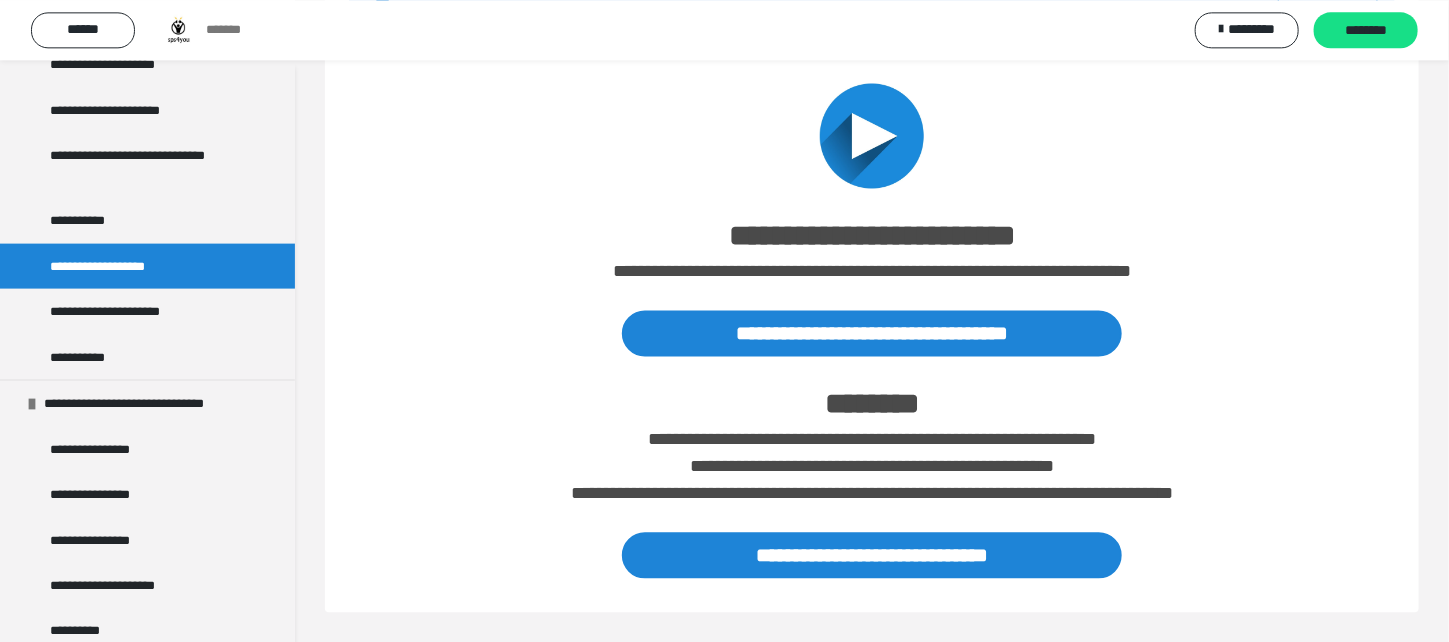 scroll, scrollTop: 1585, scrollLeft: 0, axis: vertical 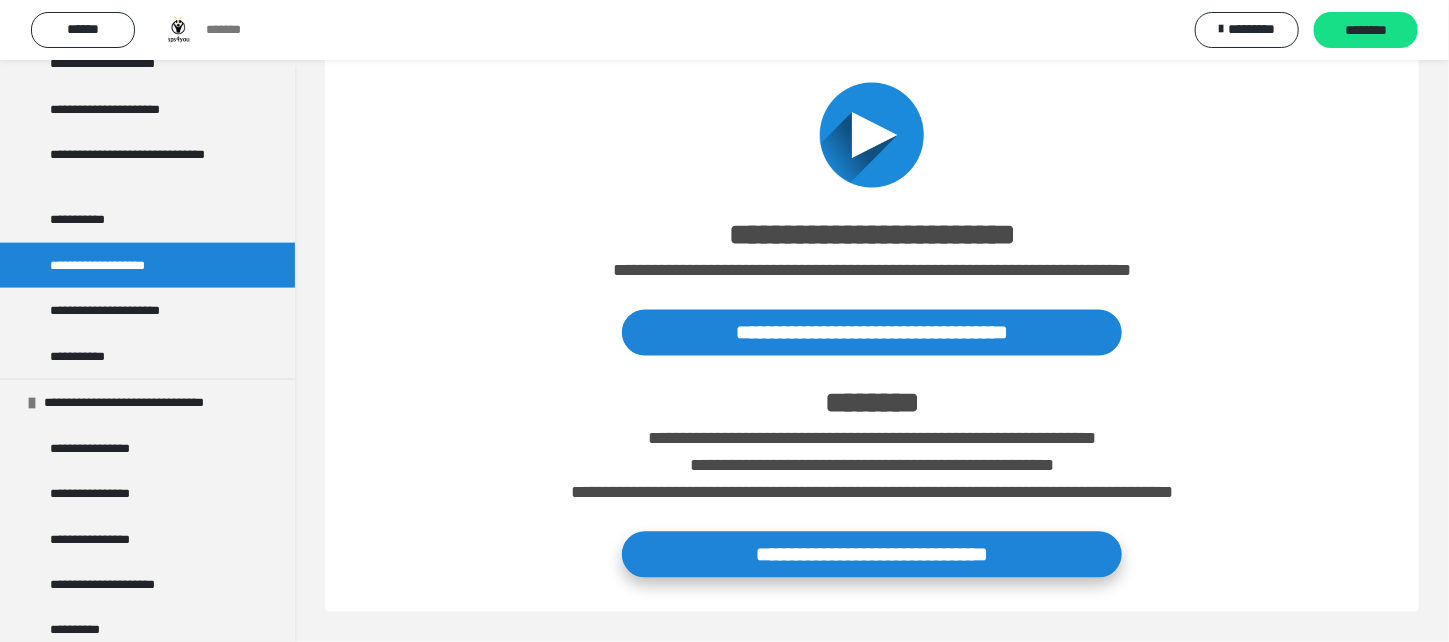 click on "**********" at bounding box center (872, 555) 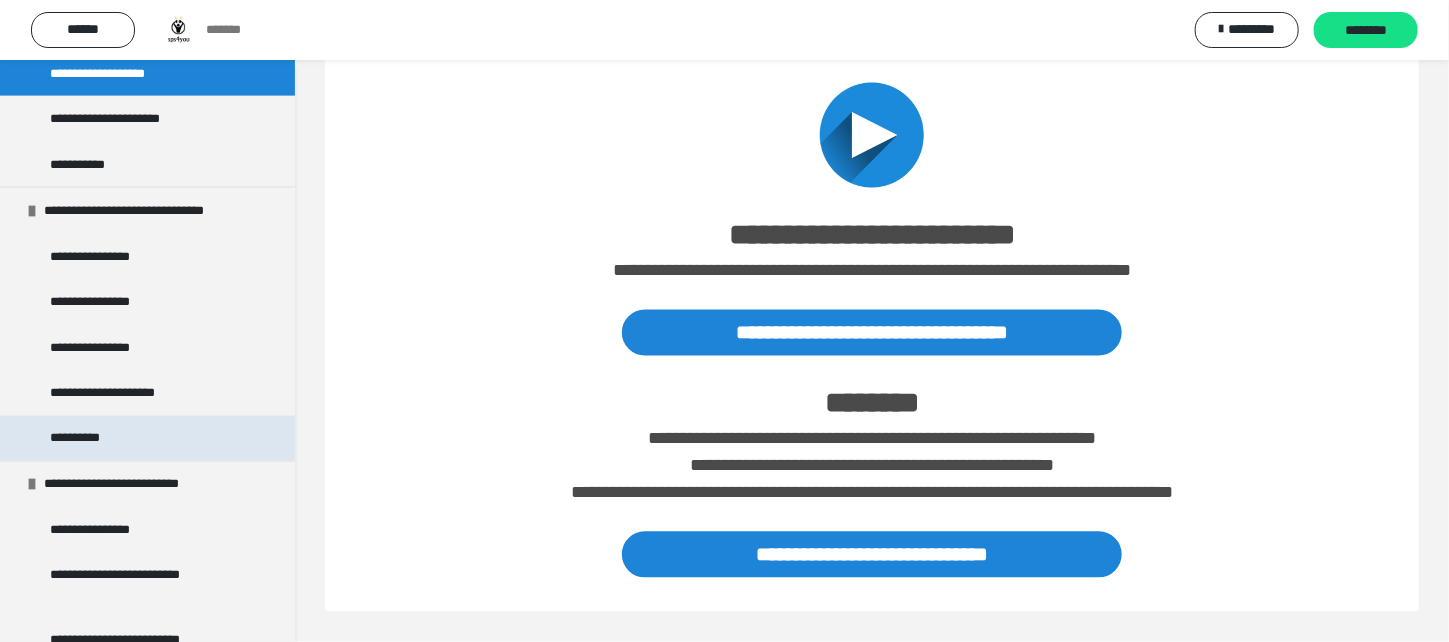 scroll, scrollTop: 1219, scrollLeft: 0, axis: vertical 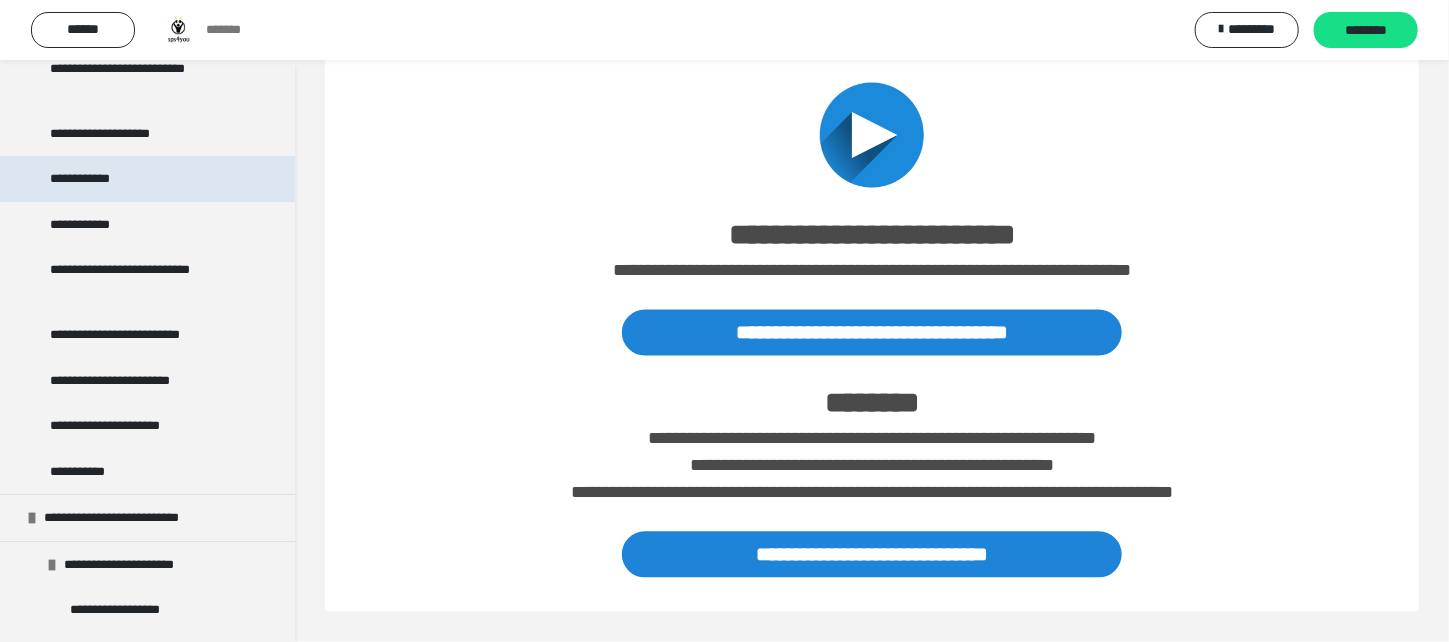 click on "**********" at bounding box center (86, 179) 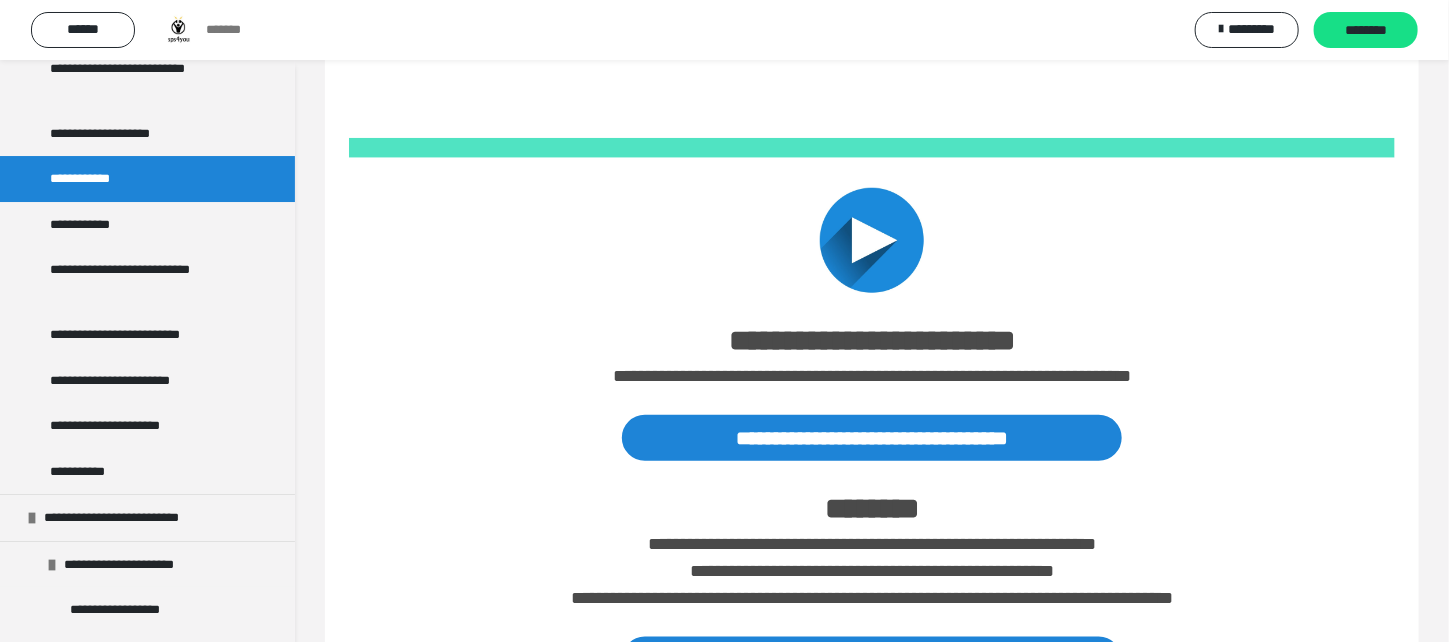 scroll, scrollTop: 759, scrollLeft: 0, axis: vertical 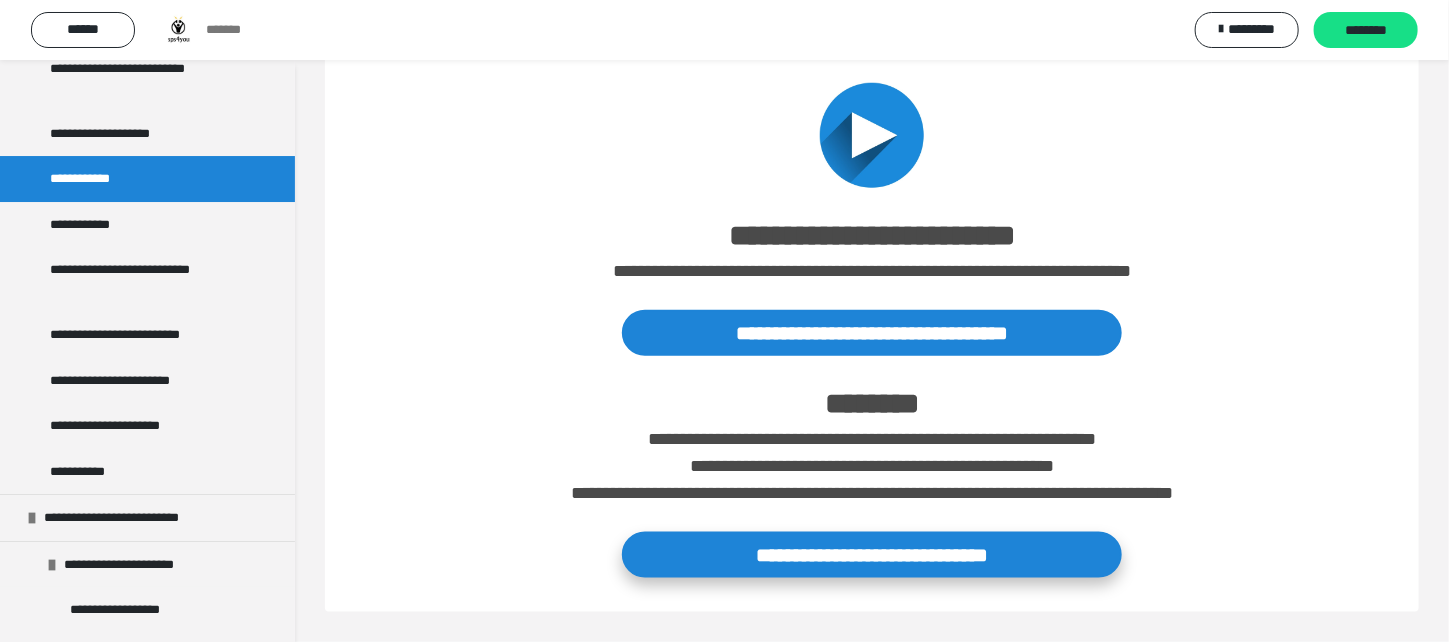 click on "**********" at bounding box center (872, 555) 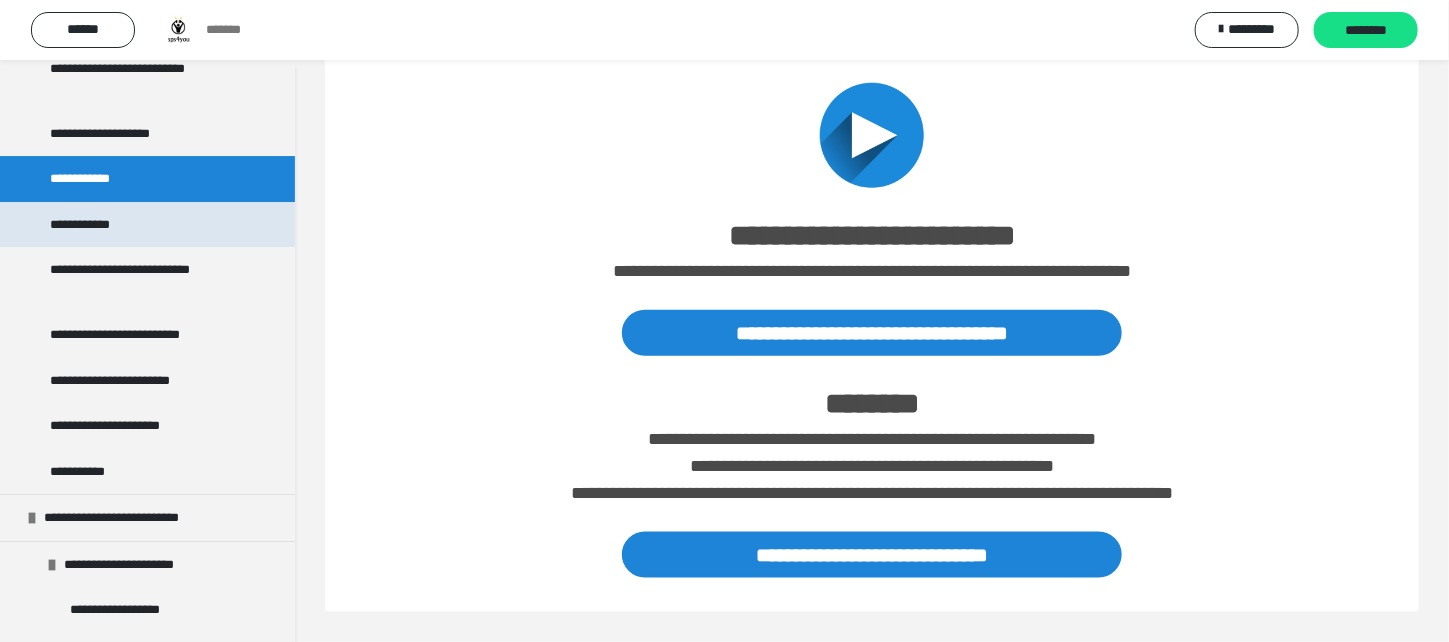 click on "**********" at bounding box center (92, 225) 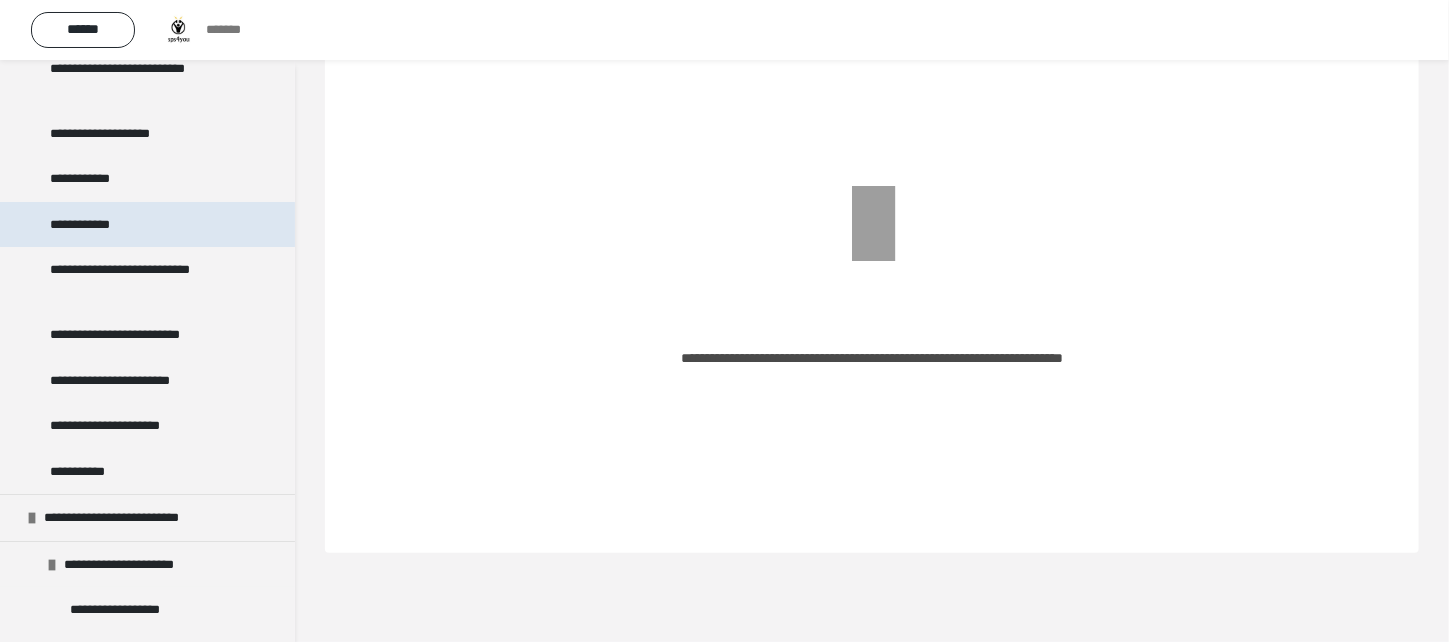 scroll, scrollTop: 60, scrollLeft: 0, axis: vertical 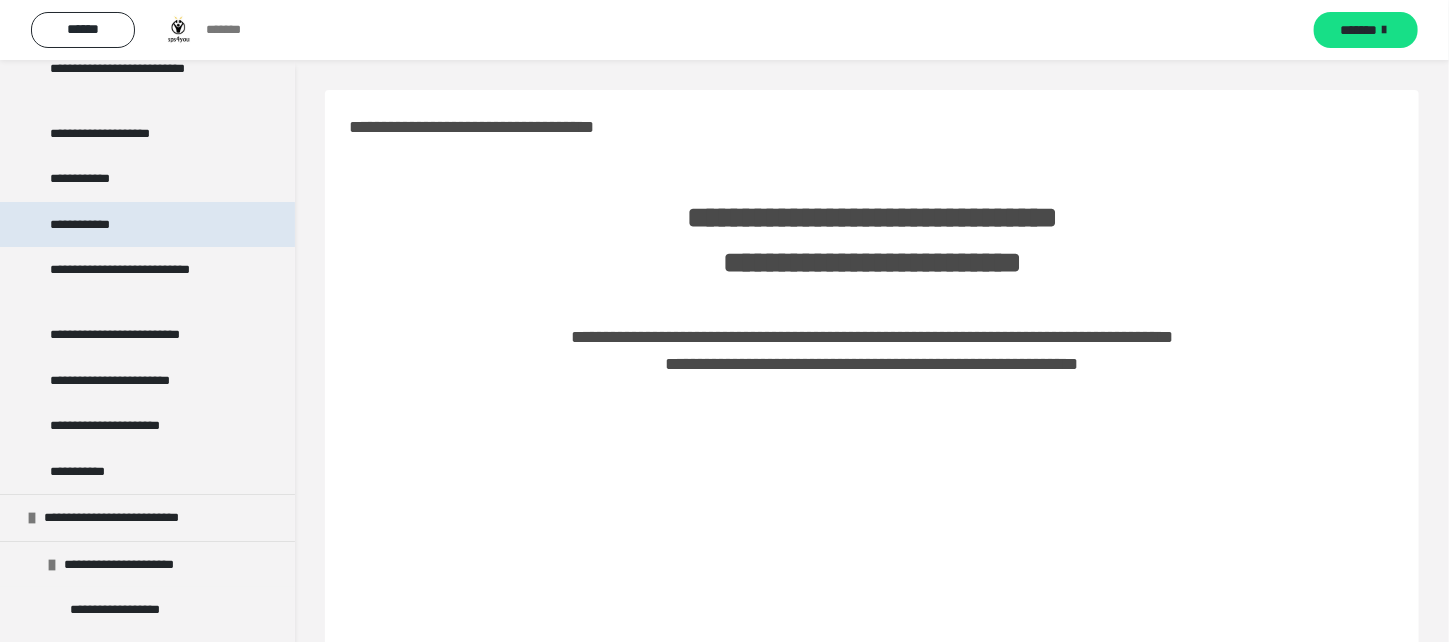 click on "**********" at bounding box center (147, 225) 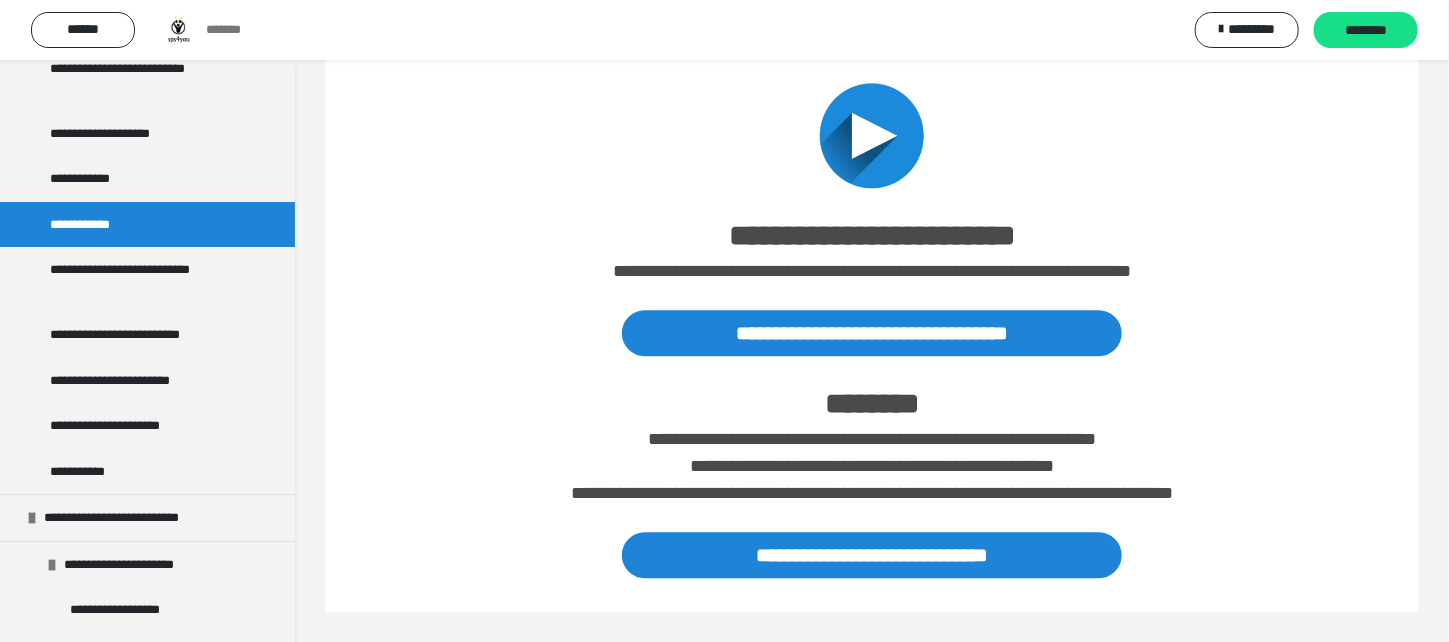 scroll, scrollTop: 2158, scrollLeft: 0, axis: vertical 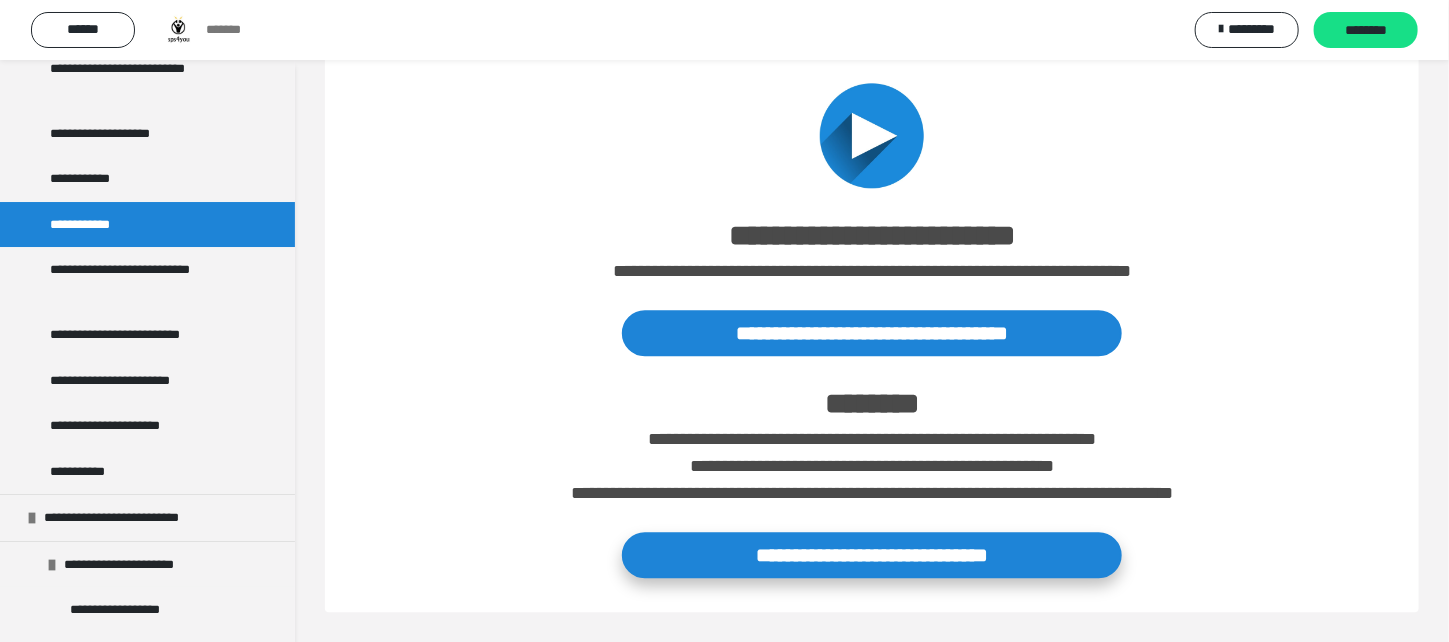 click on "**********" at bounding box center [872, 555] 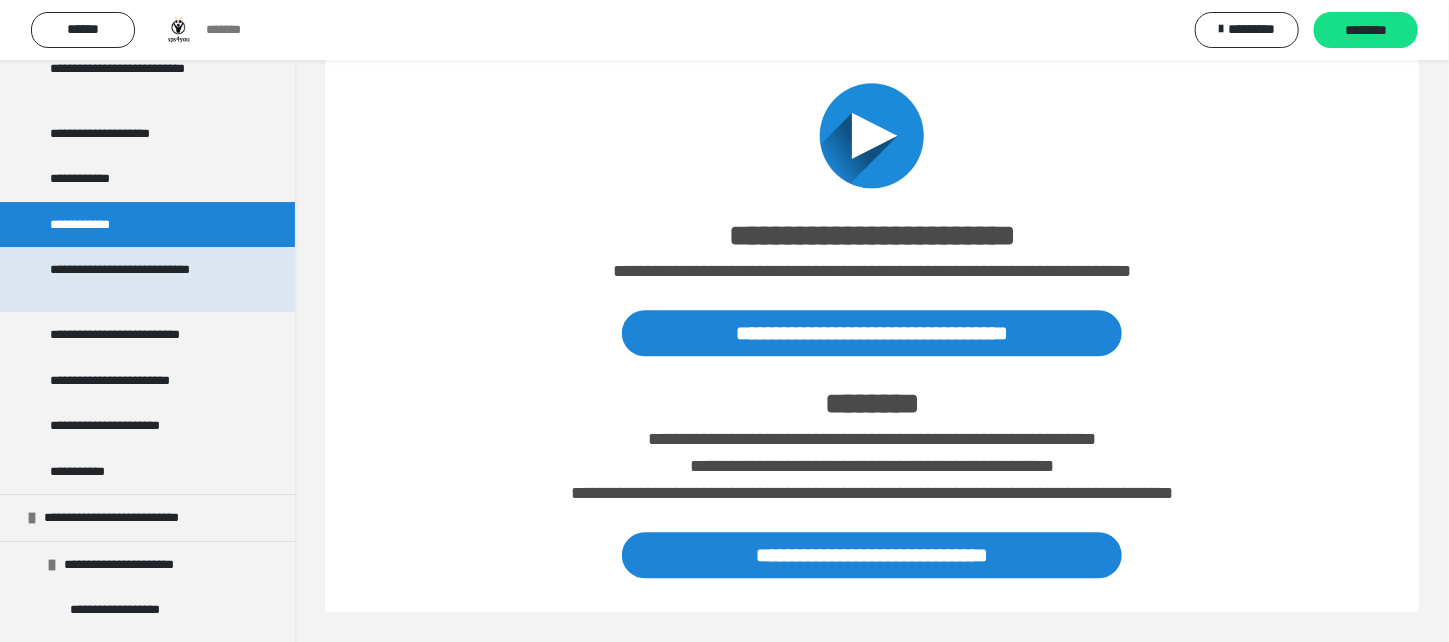 click on "**********" at bounding box center [140, 279] 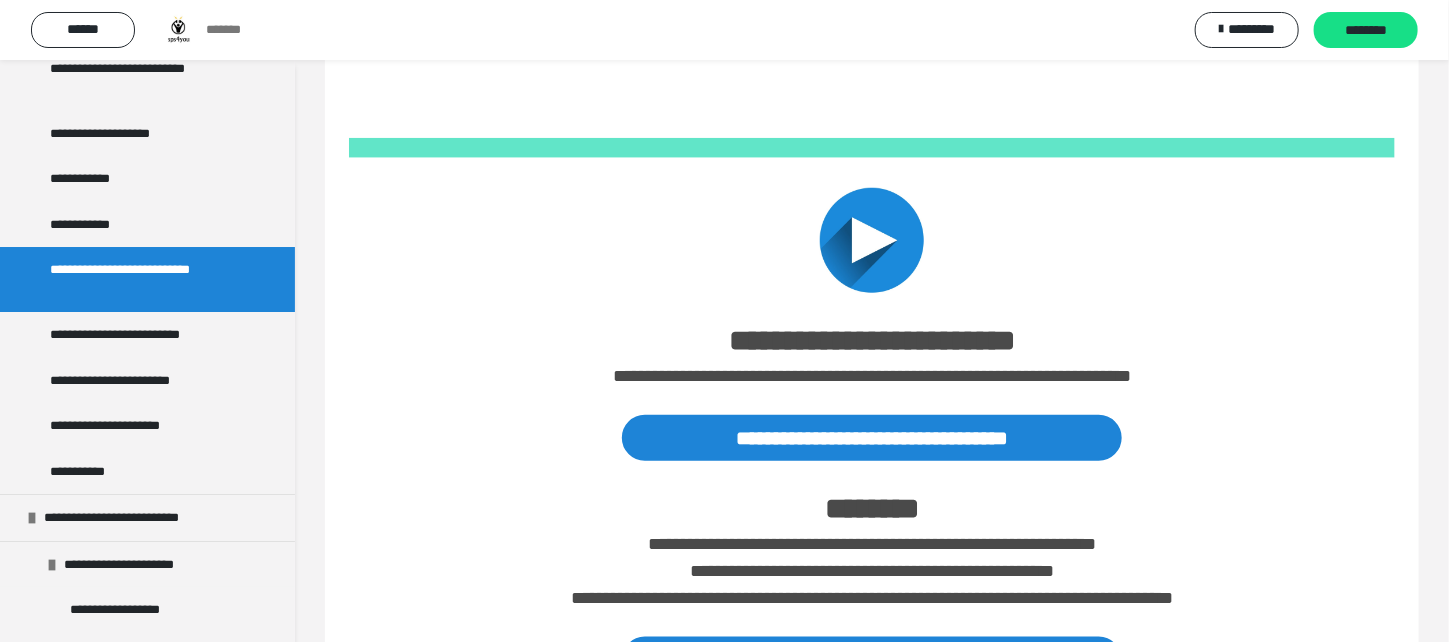 scroll, scrollTop: 759, scrollLeft: 0, axis: vertical 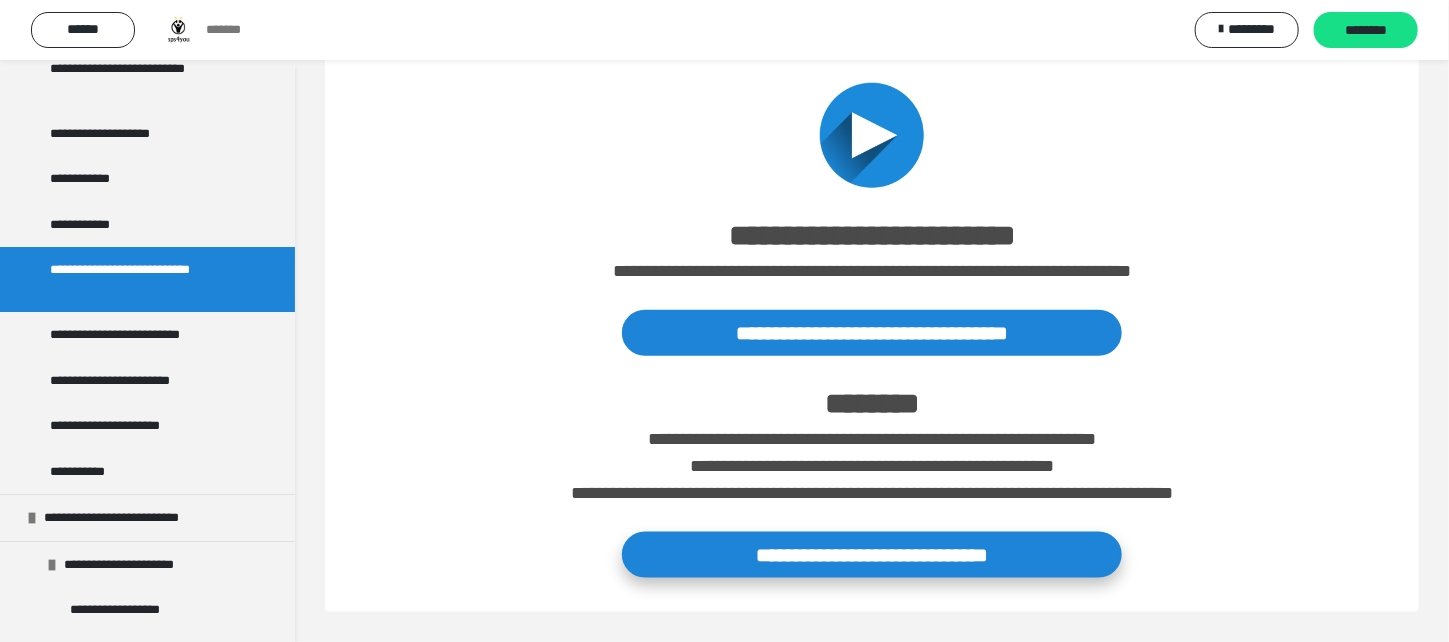 click on "**********" at bounding box center [872, 555] 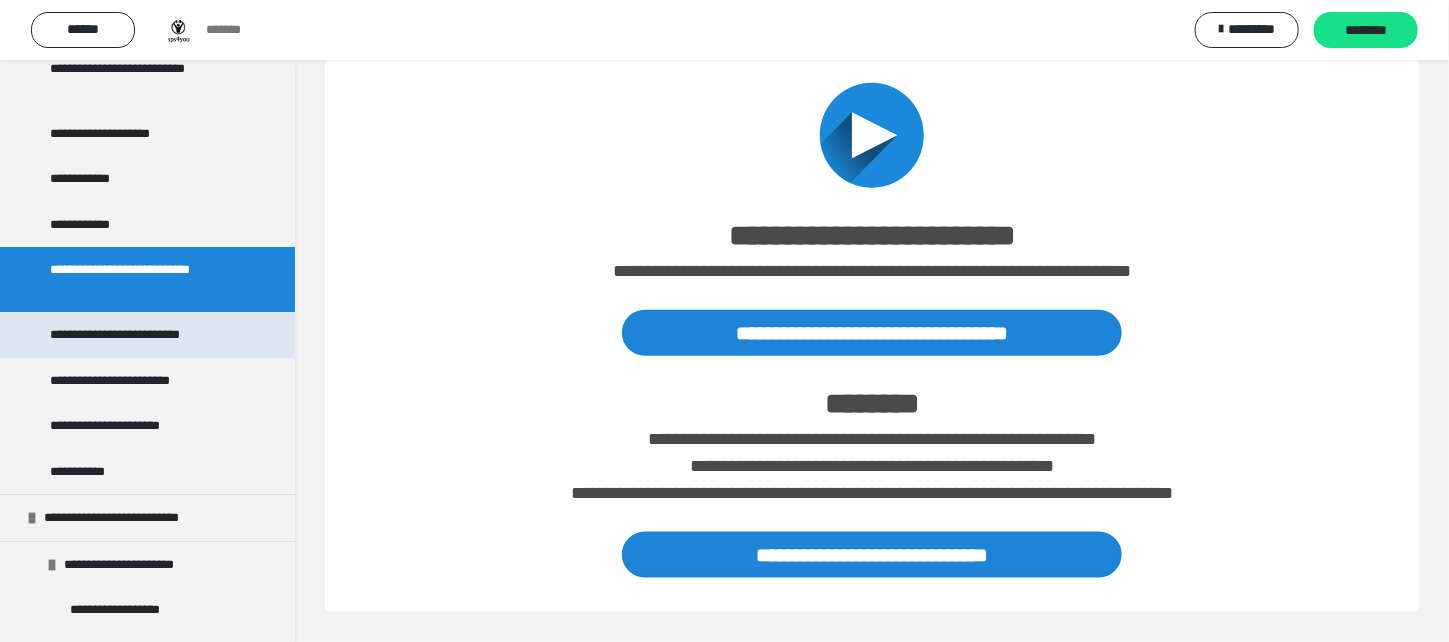 click on "**********" at bounding box center (132, 335) 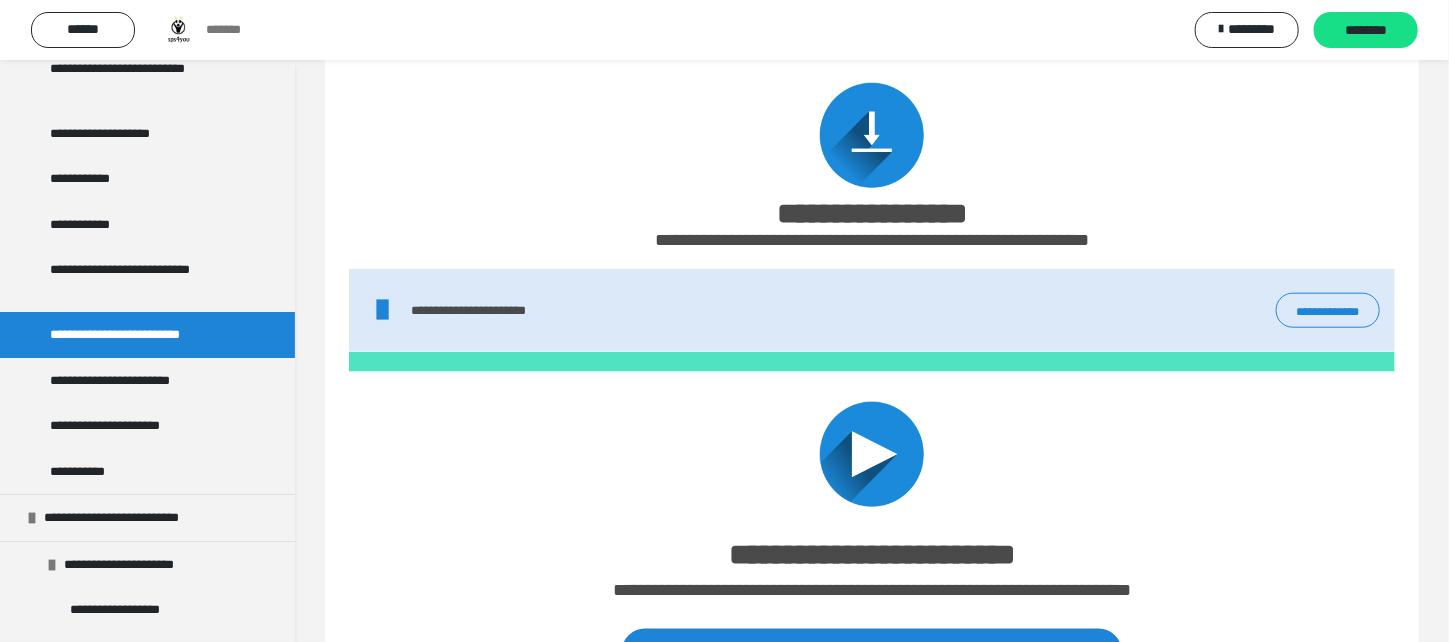 scroll, scrollTop: 1085, scrollLeft: 0, axis: vertical 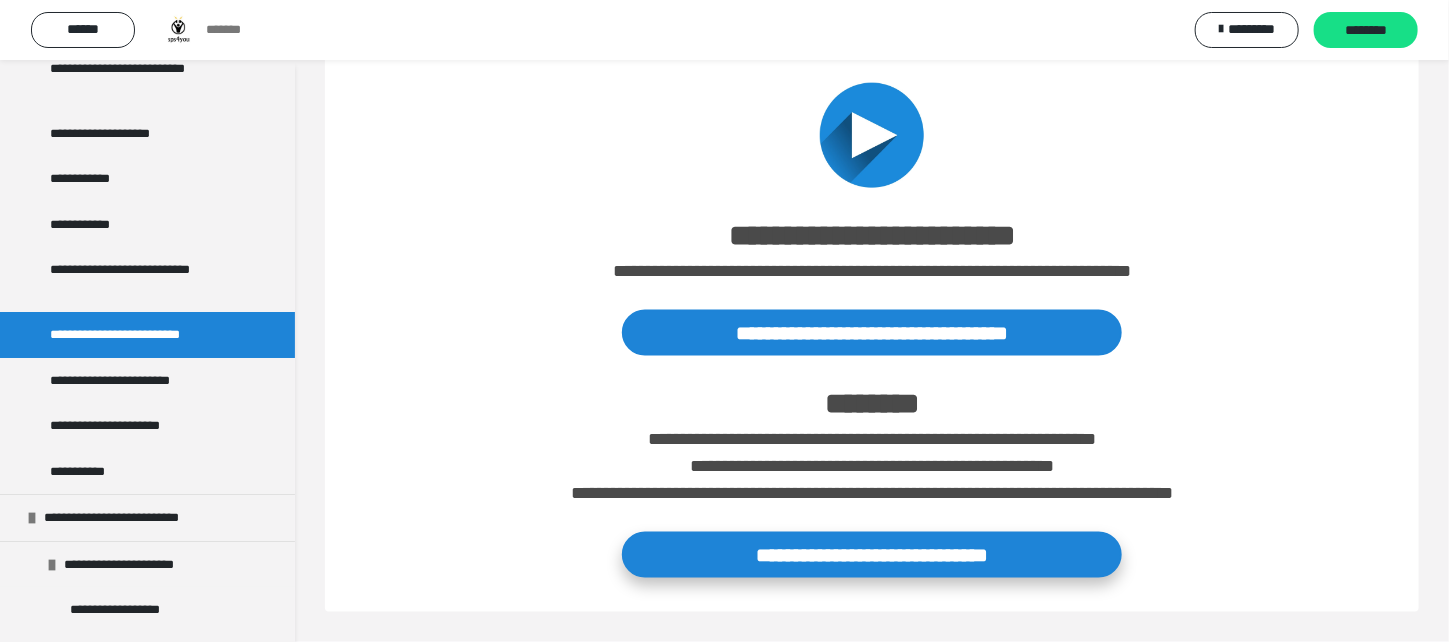 click on "**********" at bounding box center (872, 555) 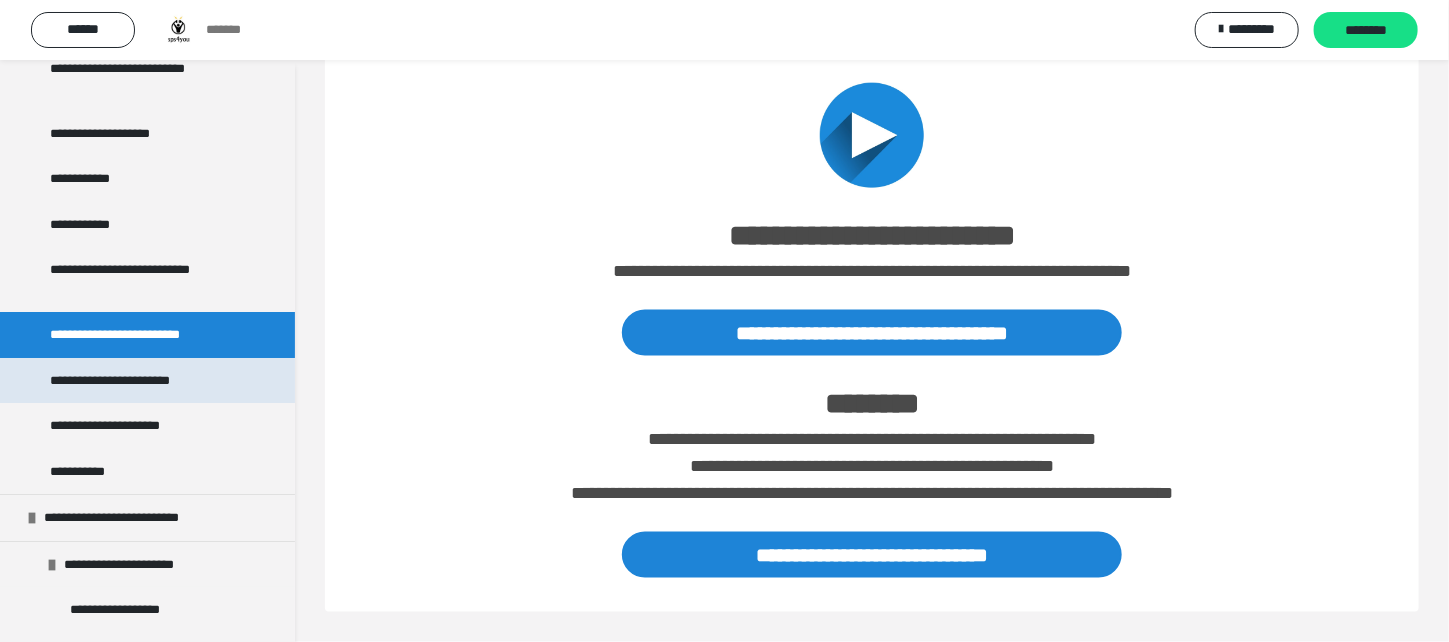 click on "**********" at bounding box center [120, 381] 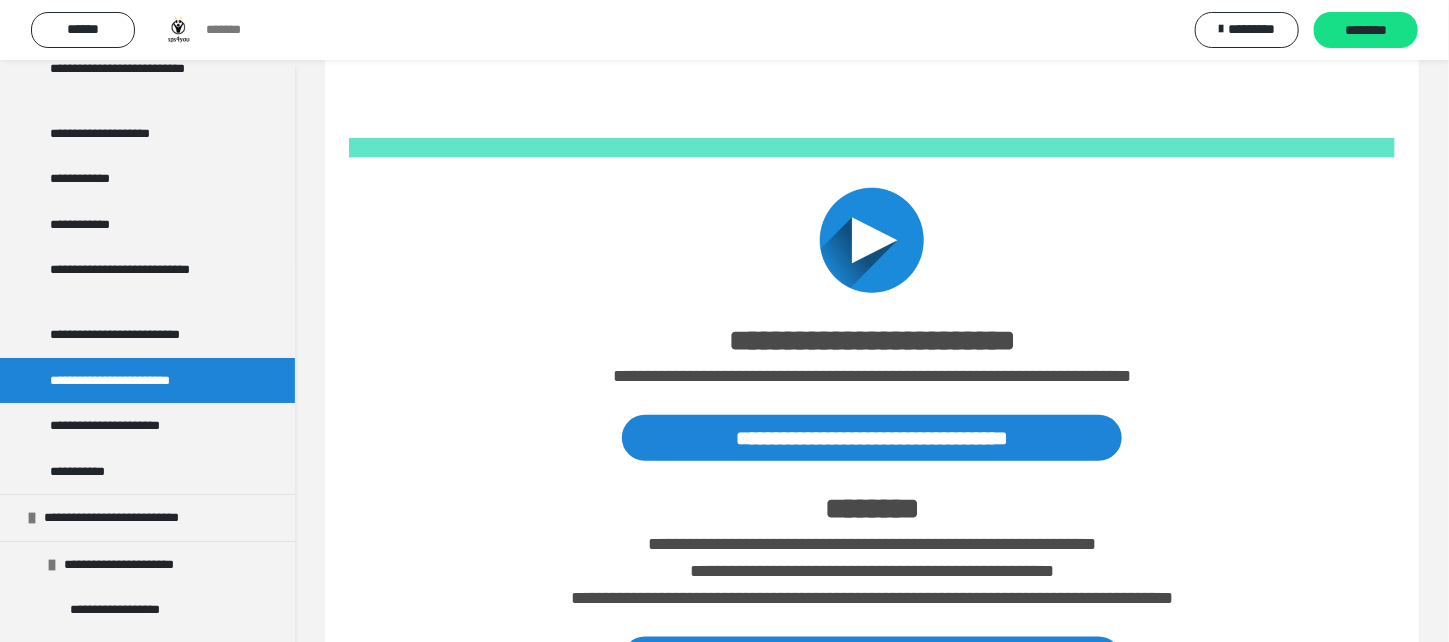 scroll, scrollTop: 759, scrollLeft: 0, axis: vertical 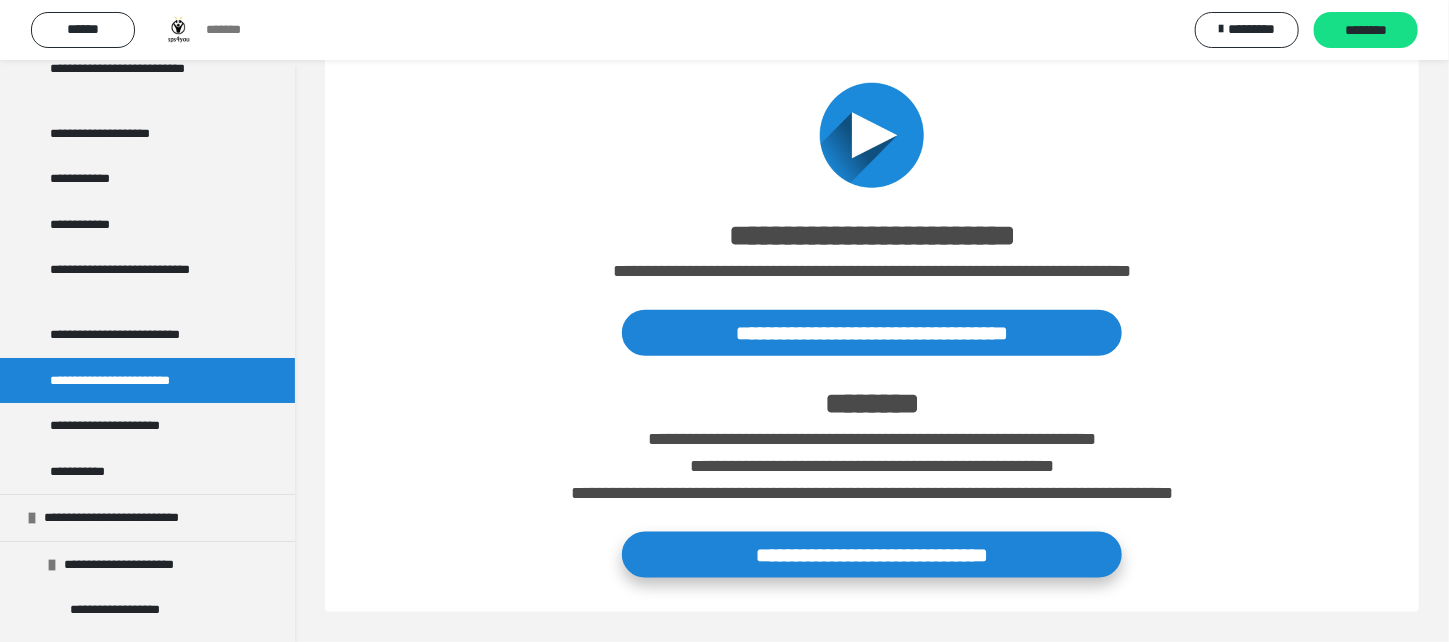 click on "**********" at bounding box center (872, 555) 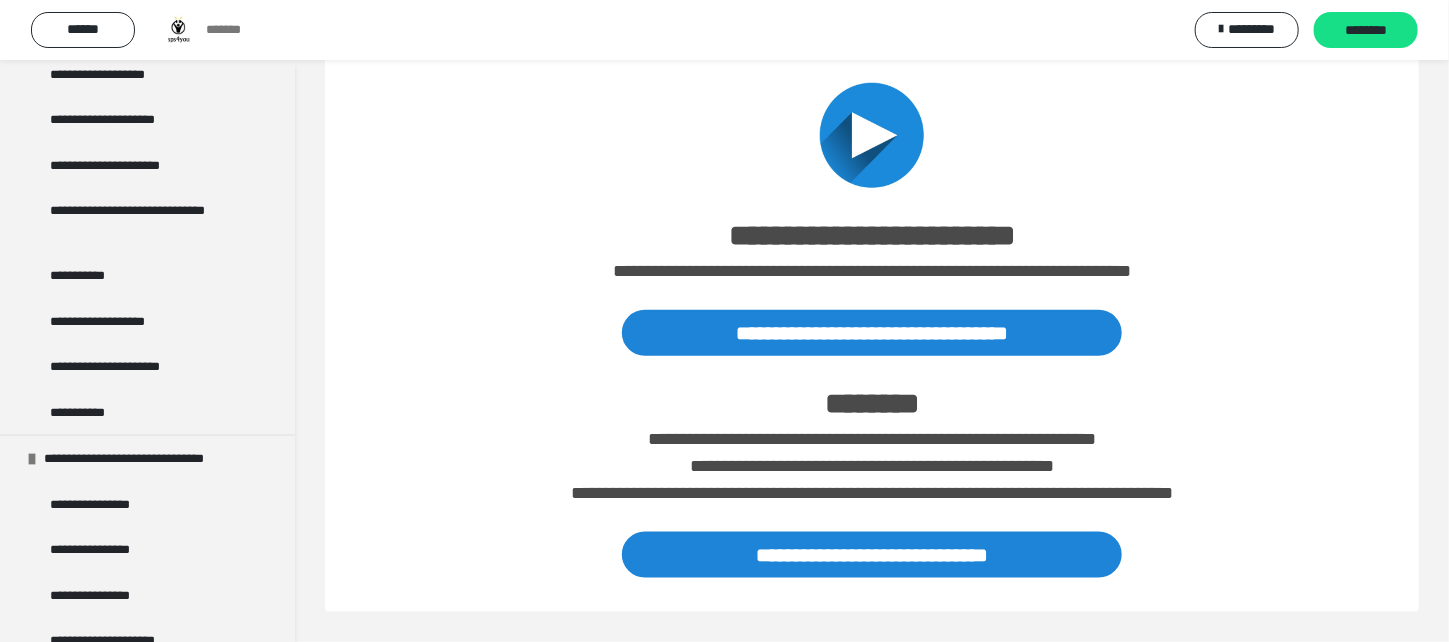scroll, scrollTop: 1185, scrollLeft: 0, axis: vertical 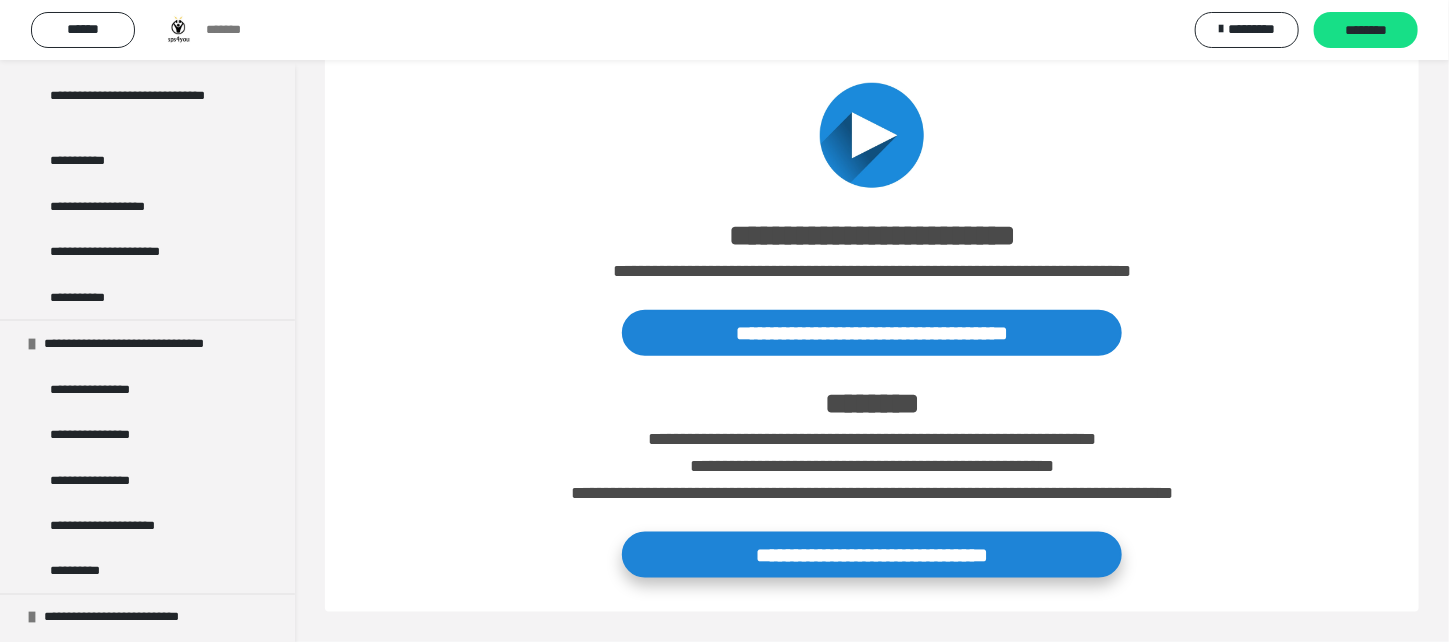 click on "**********" at bounding box center [872, 555] 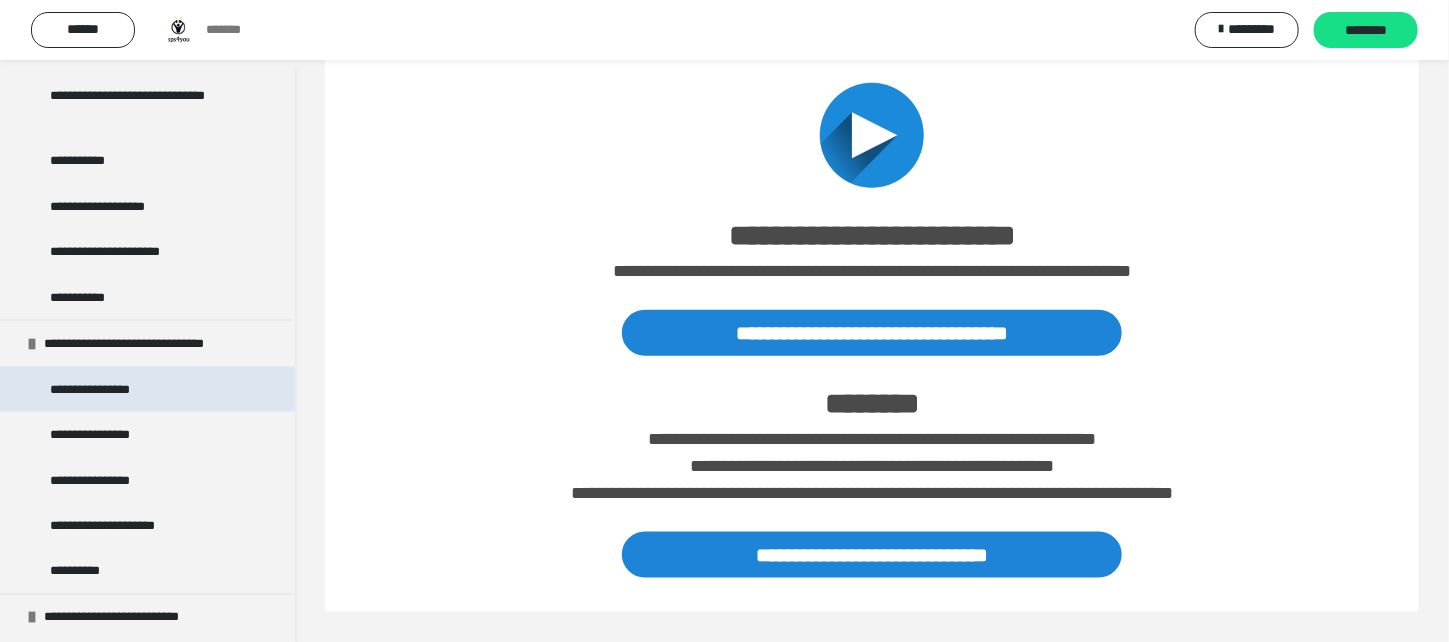 click on "**********" at bounding box center (102, 390) 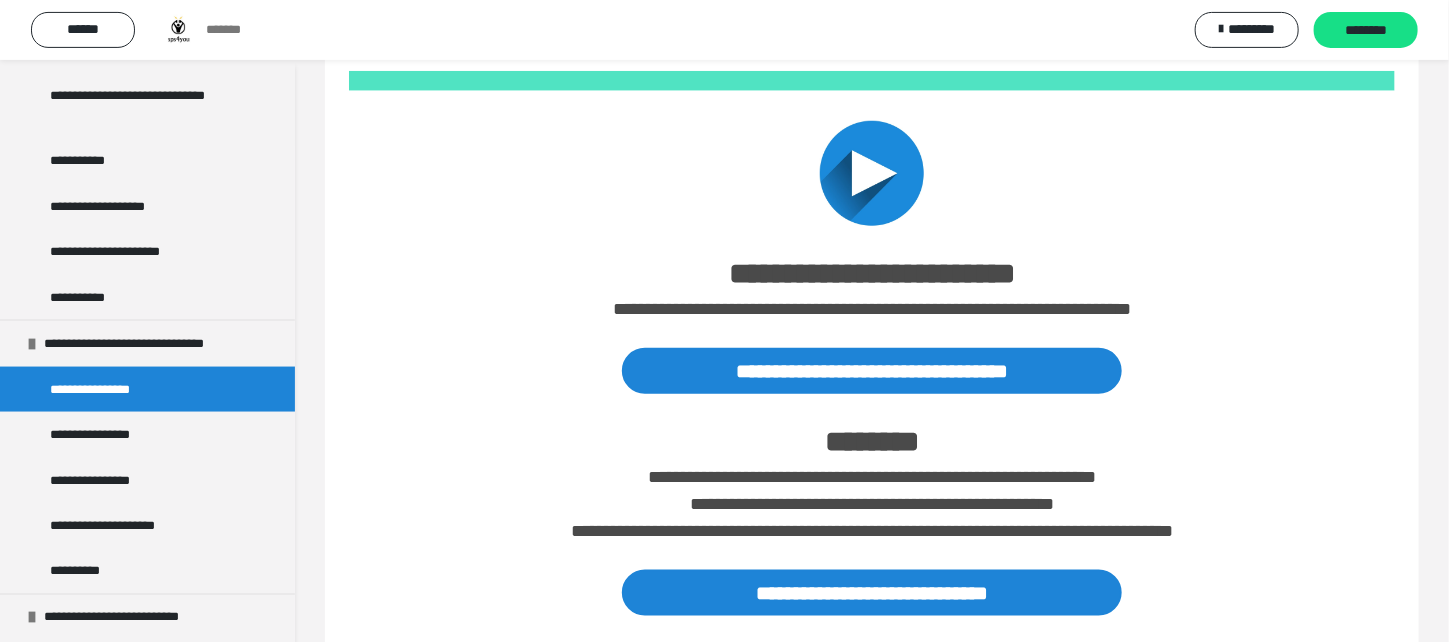 scroll, scrollTop: 759, scrollLeft: 0, axis: vertical 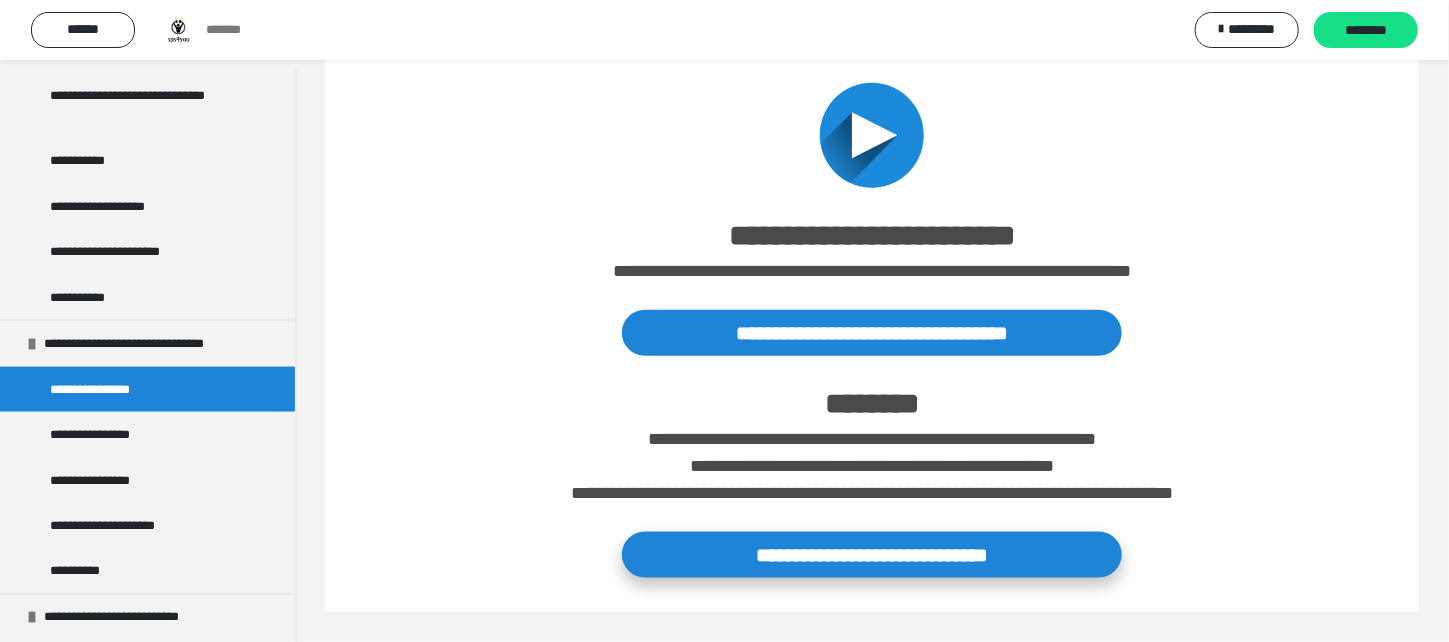 click on "**********" at bounding box center (872, 555) 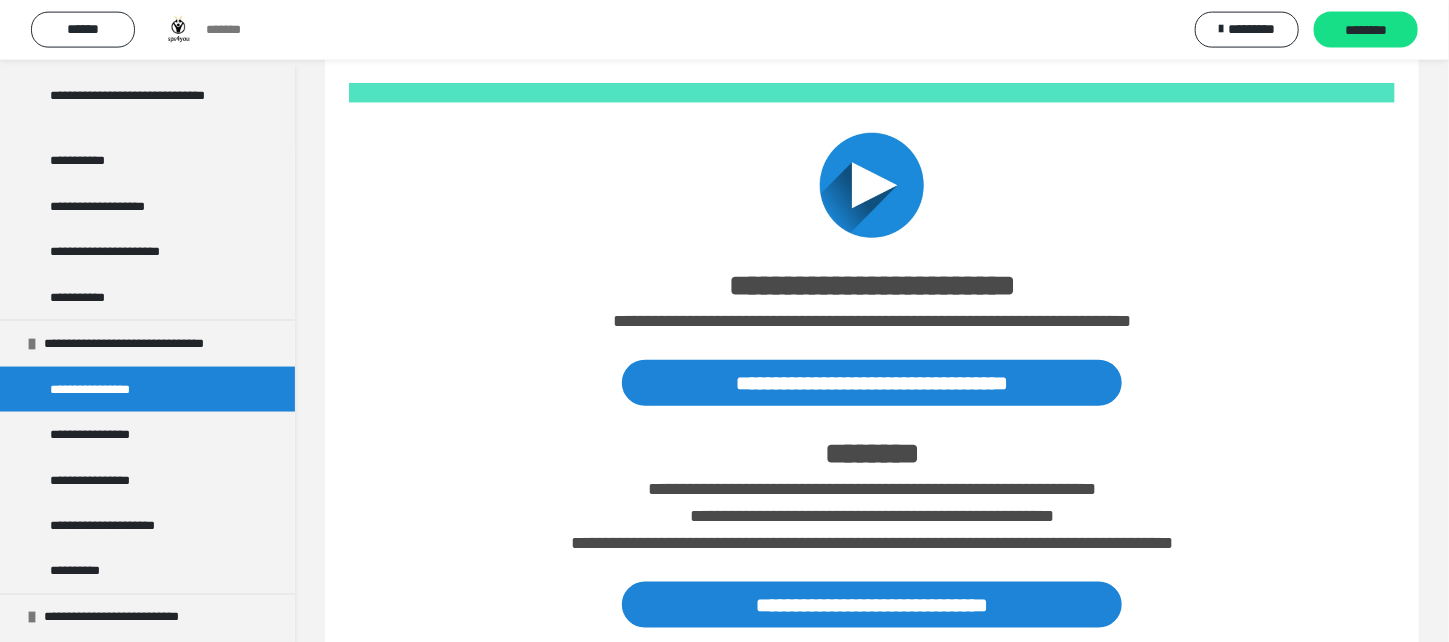scroll, scrollTop: 759, scrollLeft: 0, axis: vertical 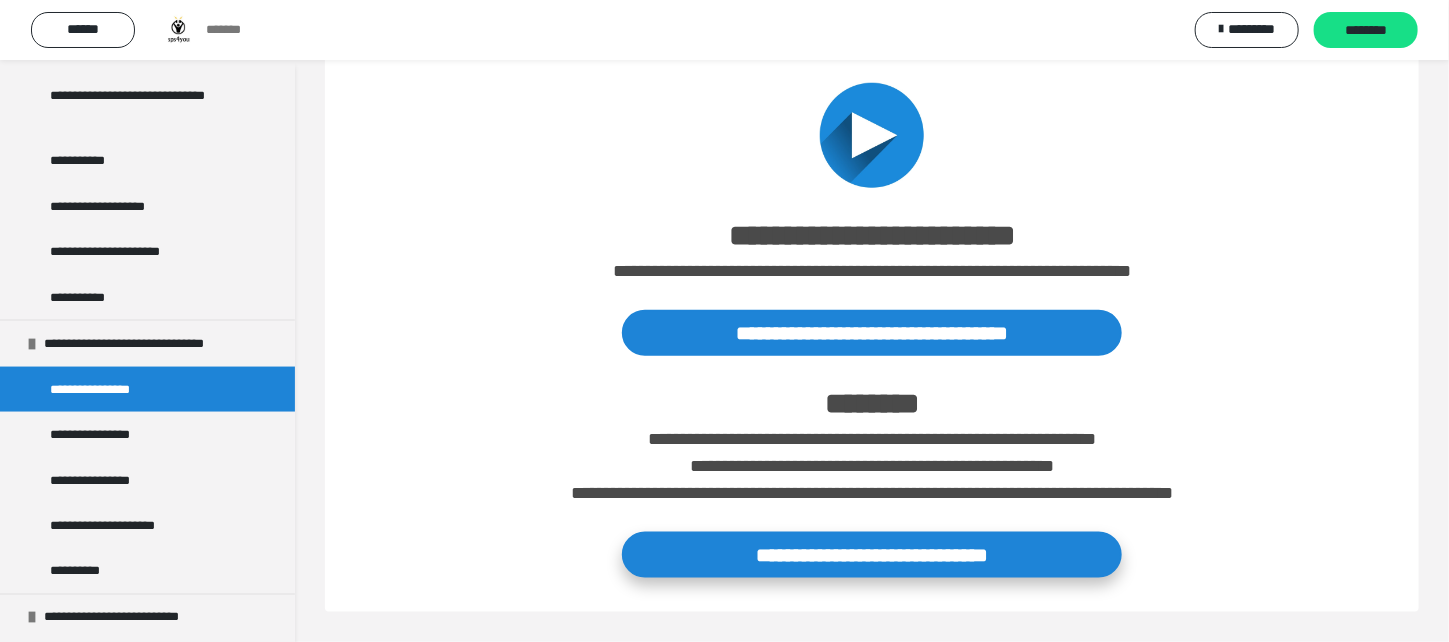 click on "**********" at bounding box center [872, 555] 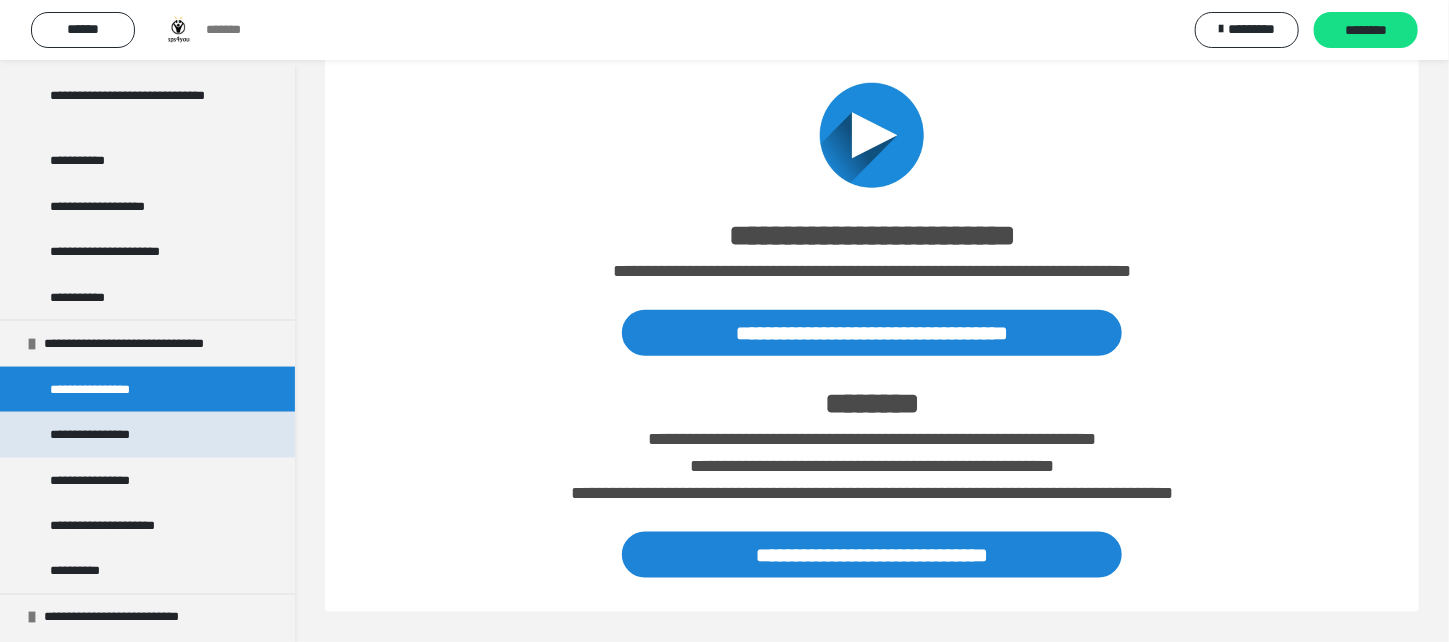 click on "**********" at bounding box center (98, 435) 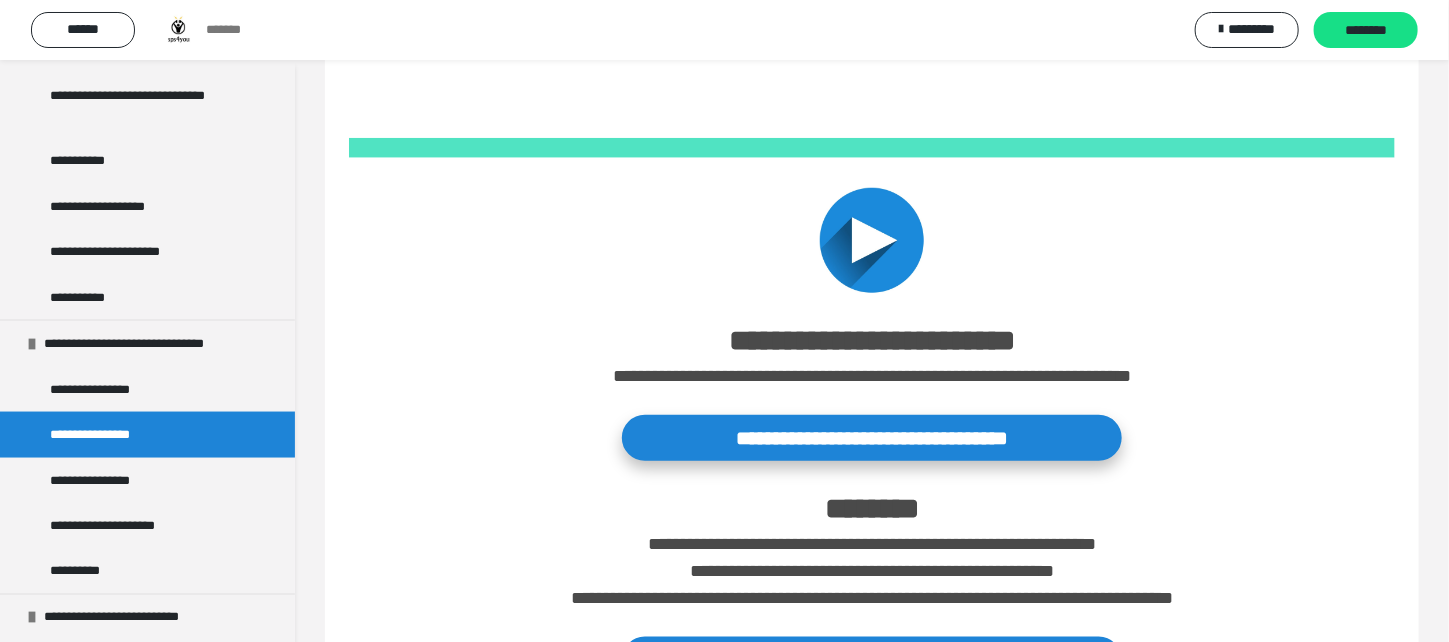 scroll, scrollTop: 759, scrollLeft: 0, axis: vertical 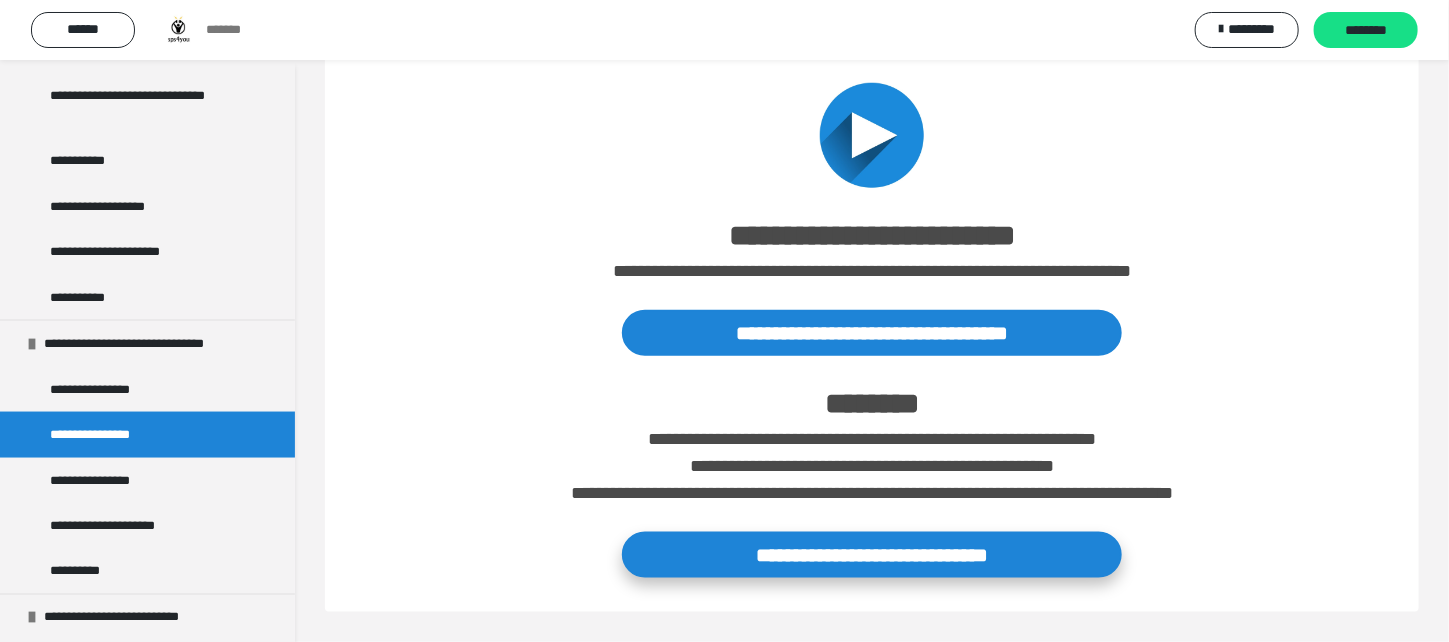 click on "**********" at bounding box center [872, 555] 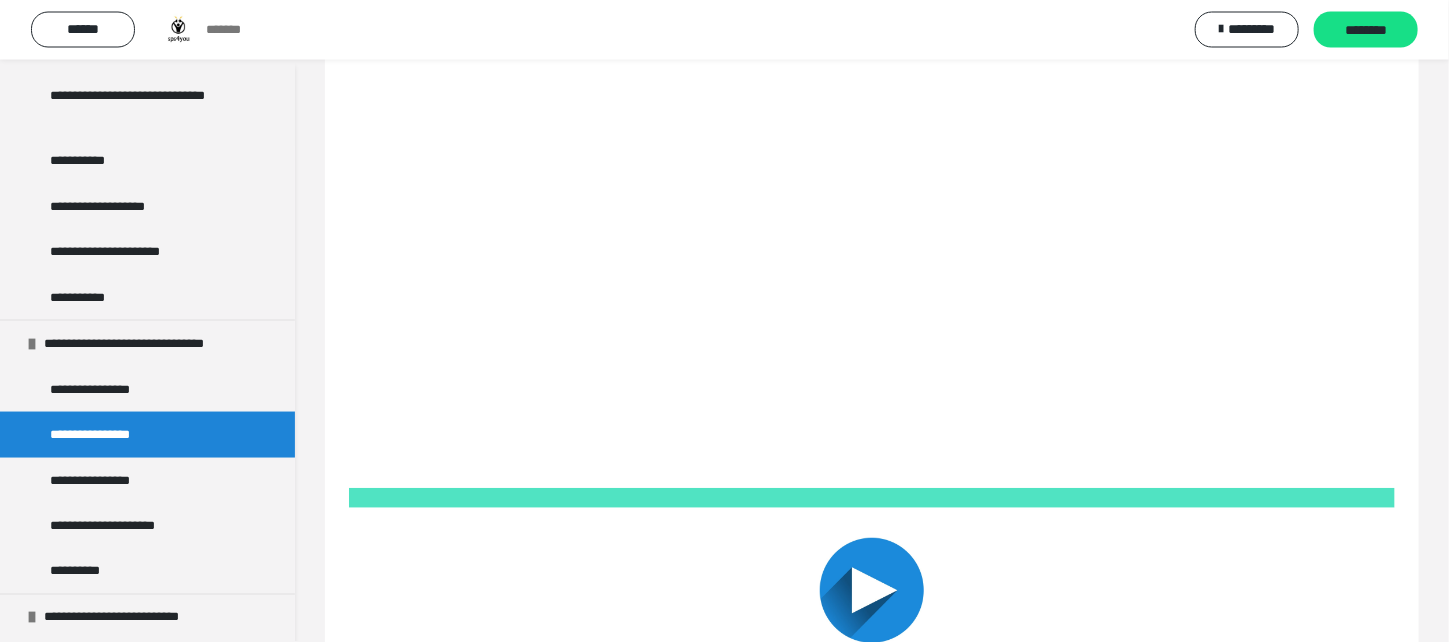 scroll, scrollTop: 321, scrollLeft: 0, axis: vertical 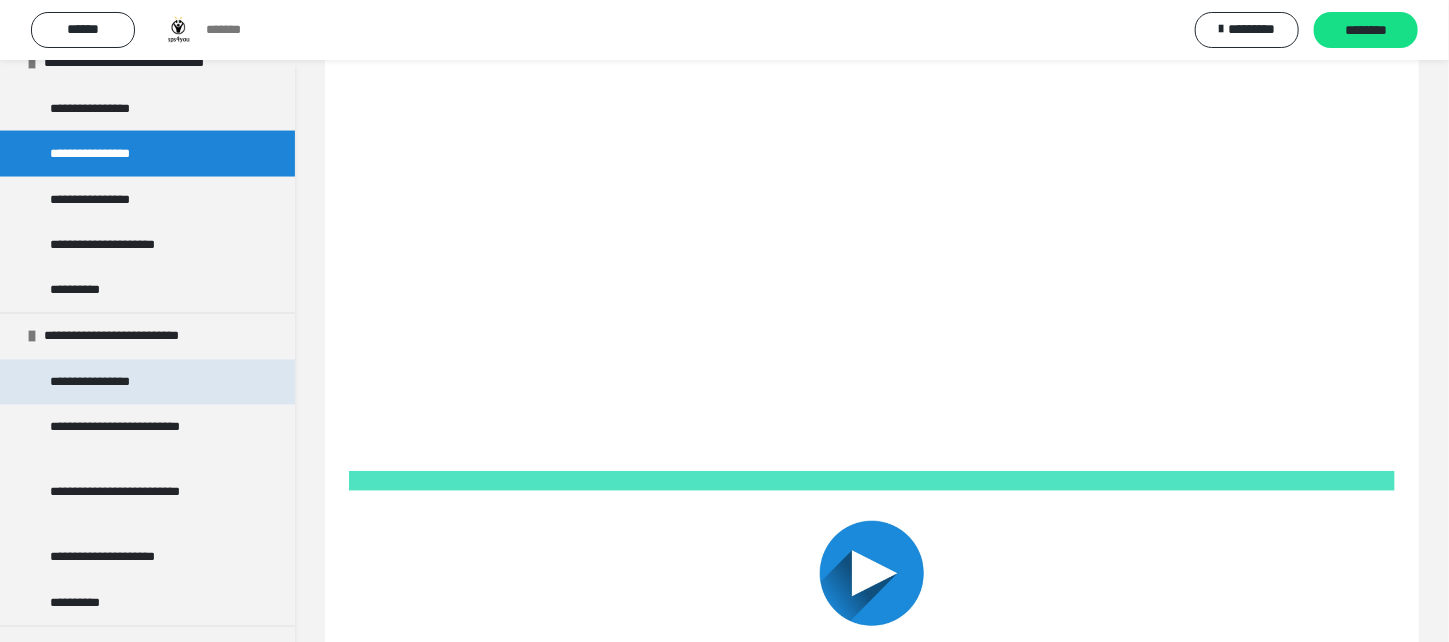 click on "**********" at bounding box center (102, 383) 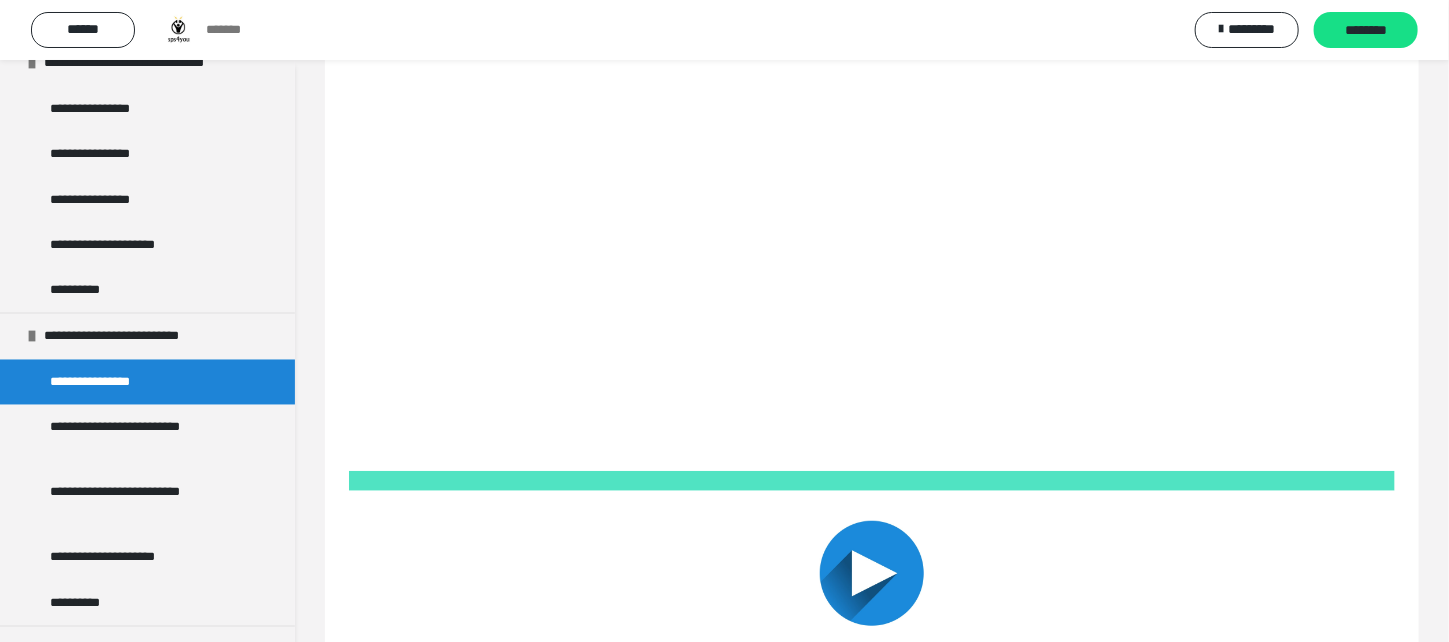 scroll, scrollTop: 759, scrollLeft: 0, axis: vertical 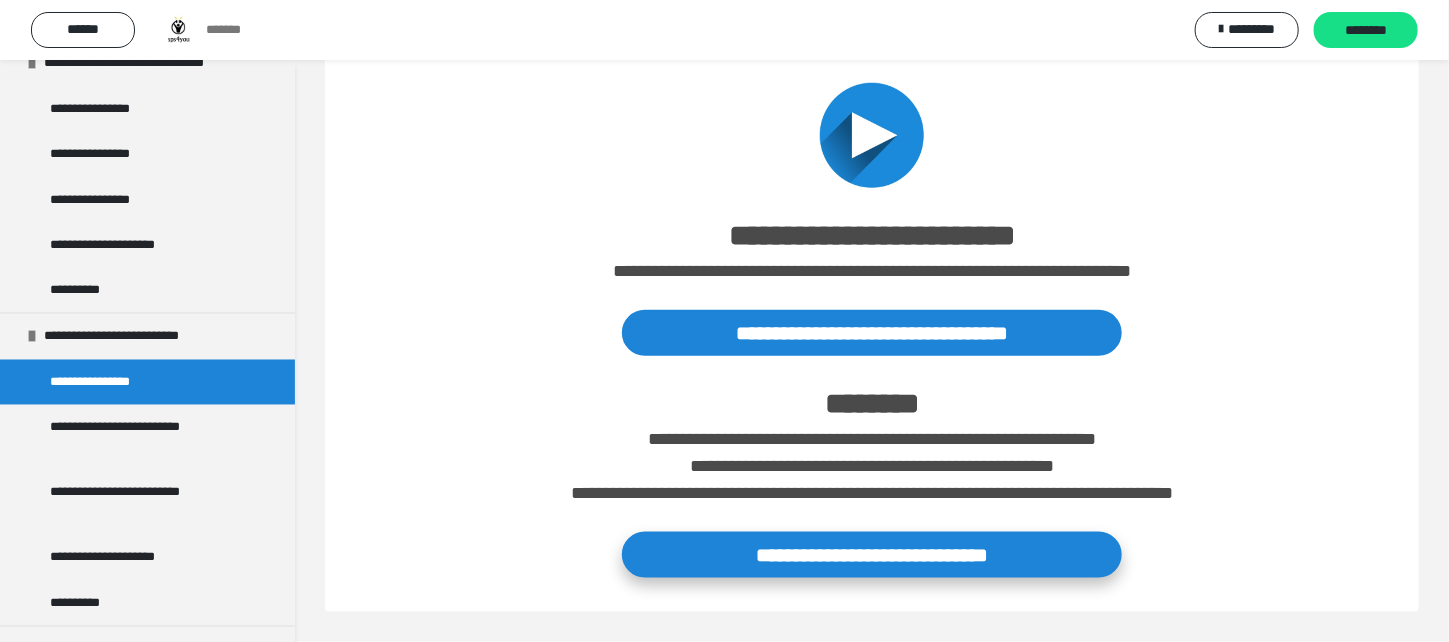 click on "**********" at bounding box center (872, 555) 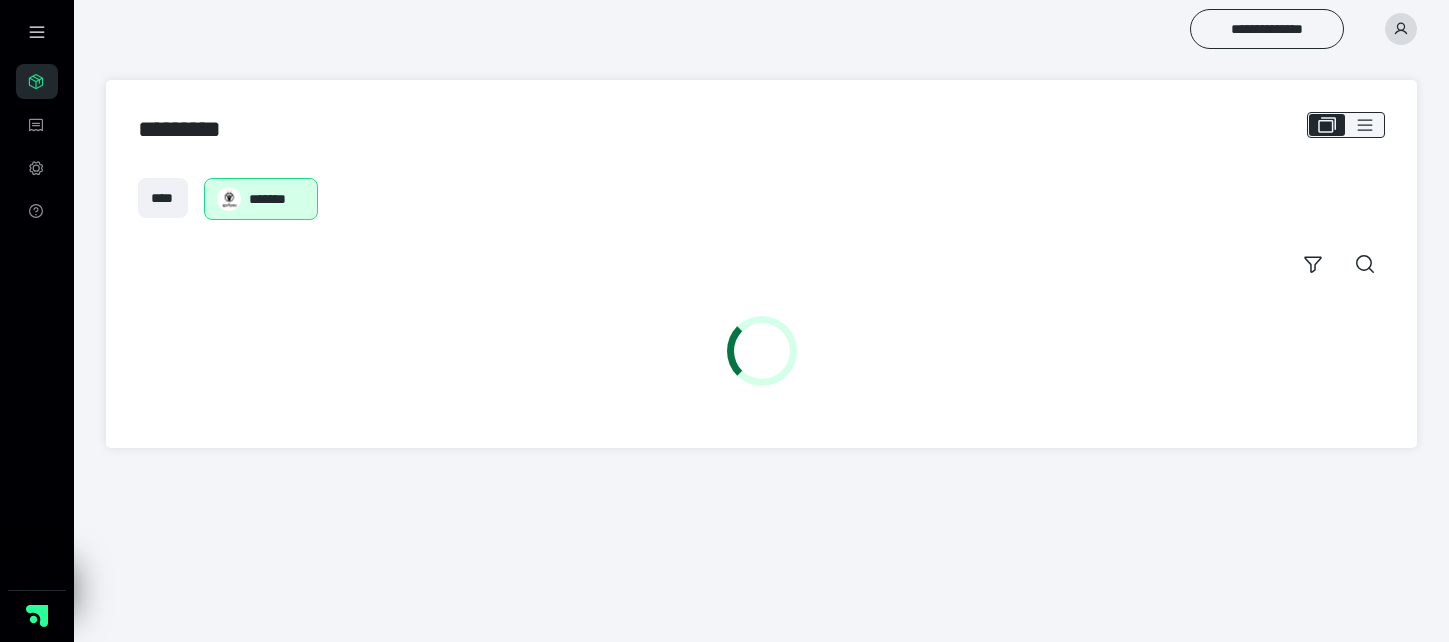 scroll, scrollTop: 0, scrollLeft: 0, axis: both 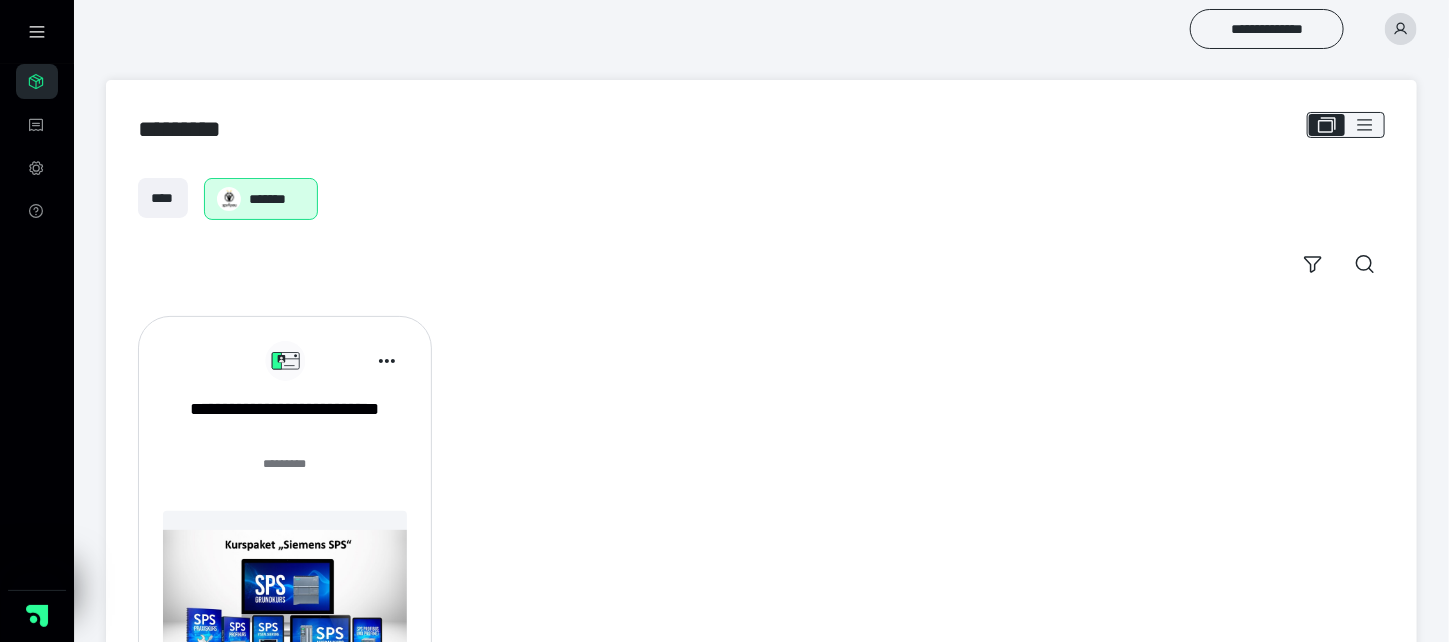 click at bounding box center [285, 598] 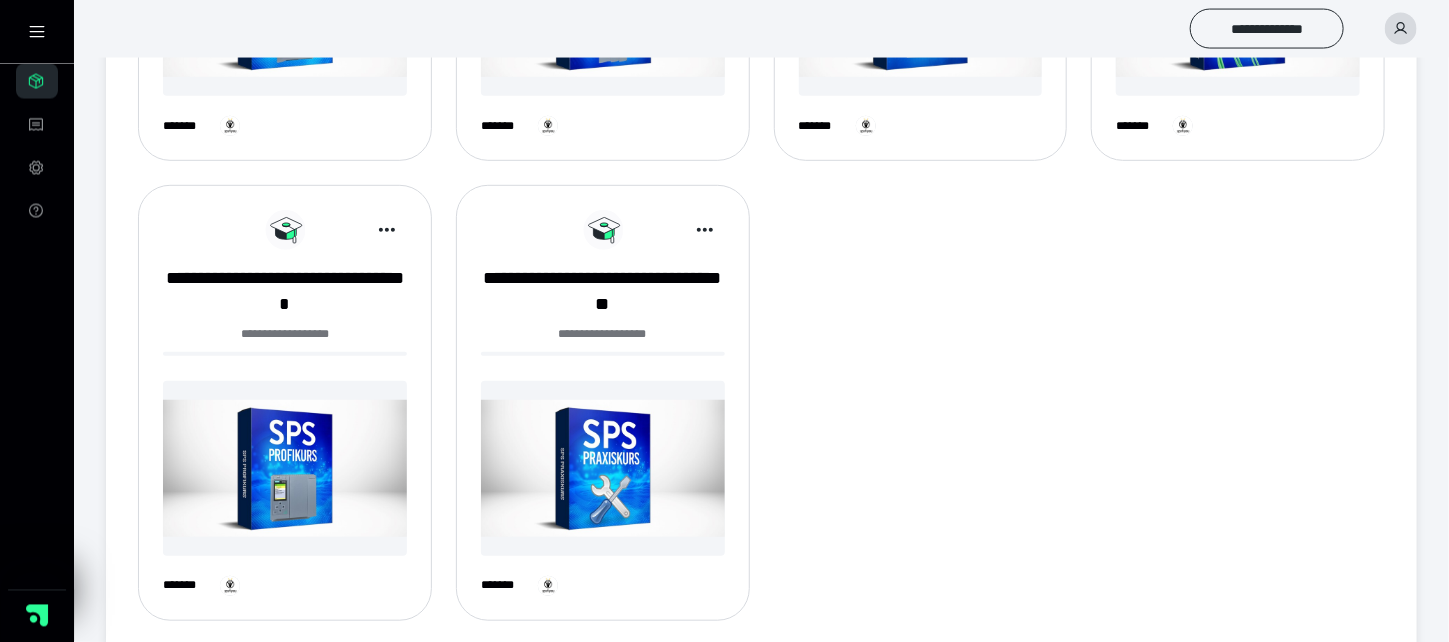 scroll, scrollTop: 487, scrollLeft: 0, axis: vertical 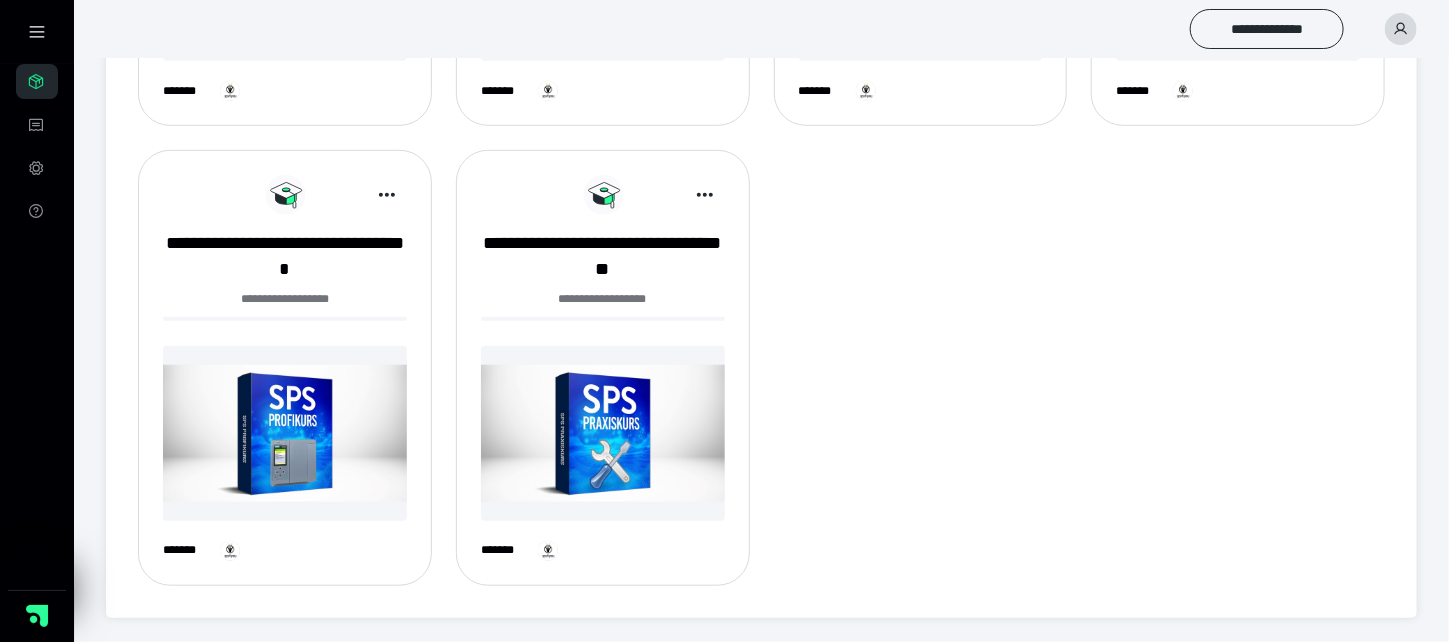 click at bounding box center (285, 433) 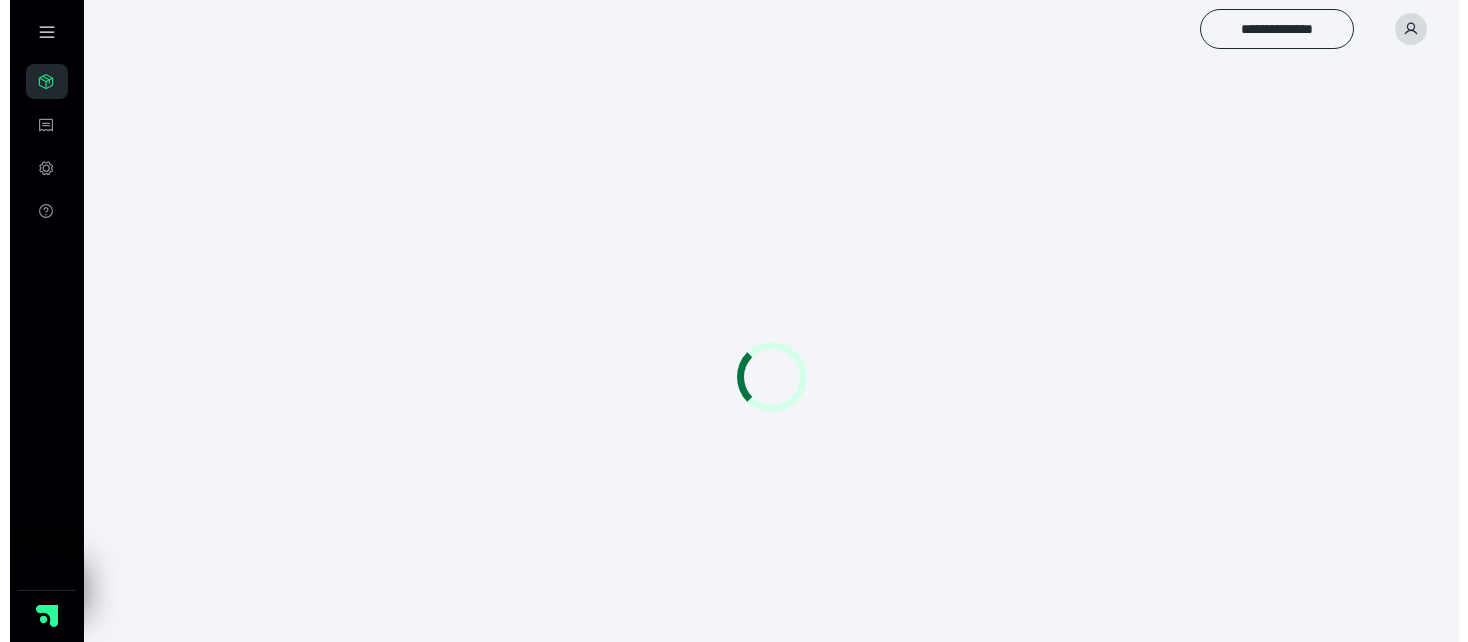 scroll, scrollTop: 0, scrollLeft: 0, axis: both 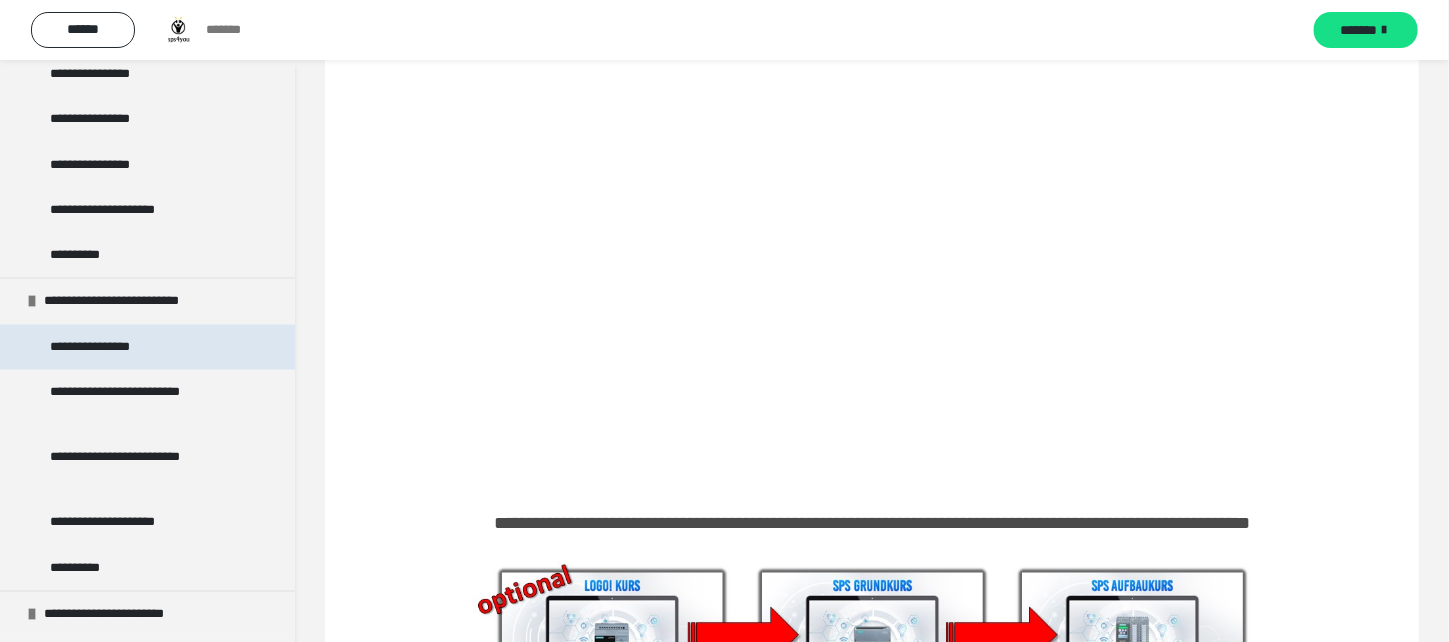 click on "**********" at bounding box center [102, 348] 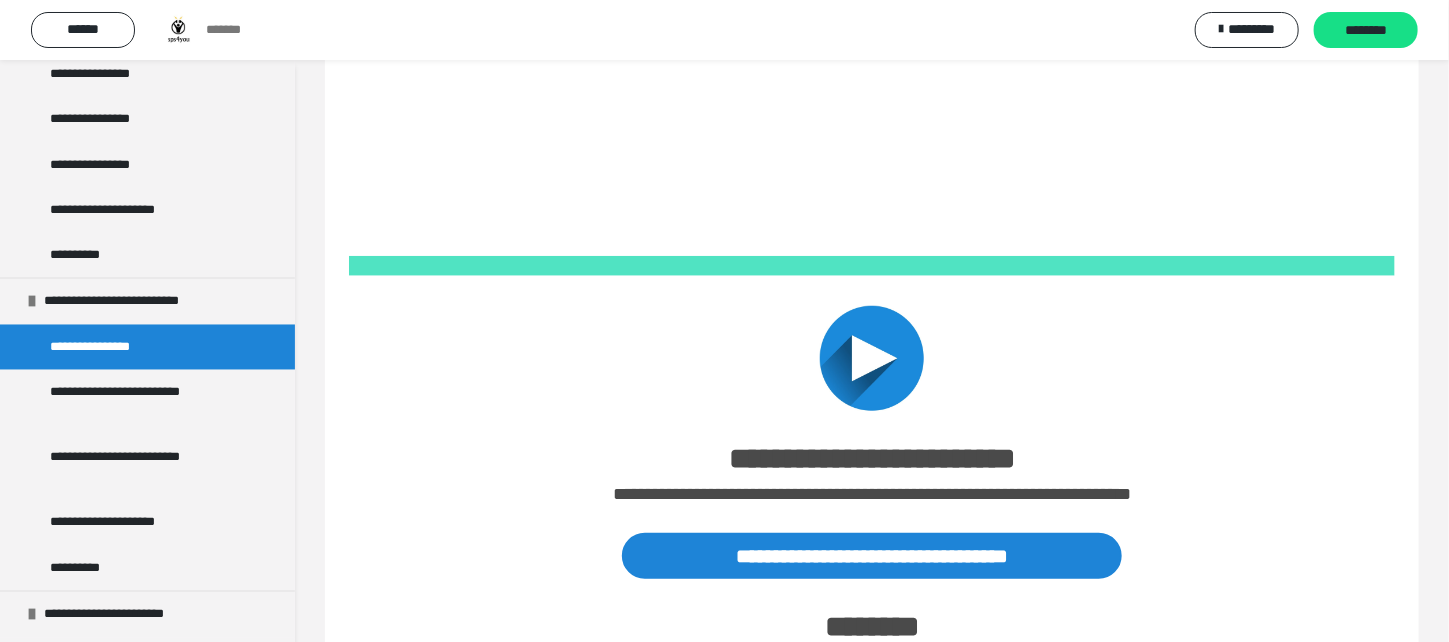 scroll, scrollTop: 759, scrollLeft: 0, axis: vertical 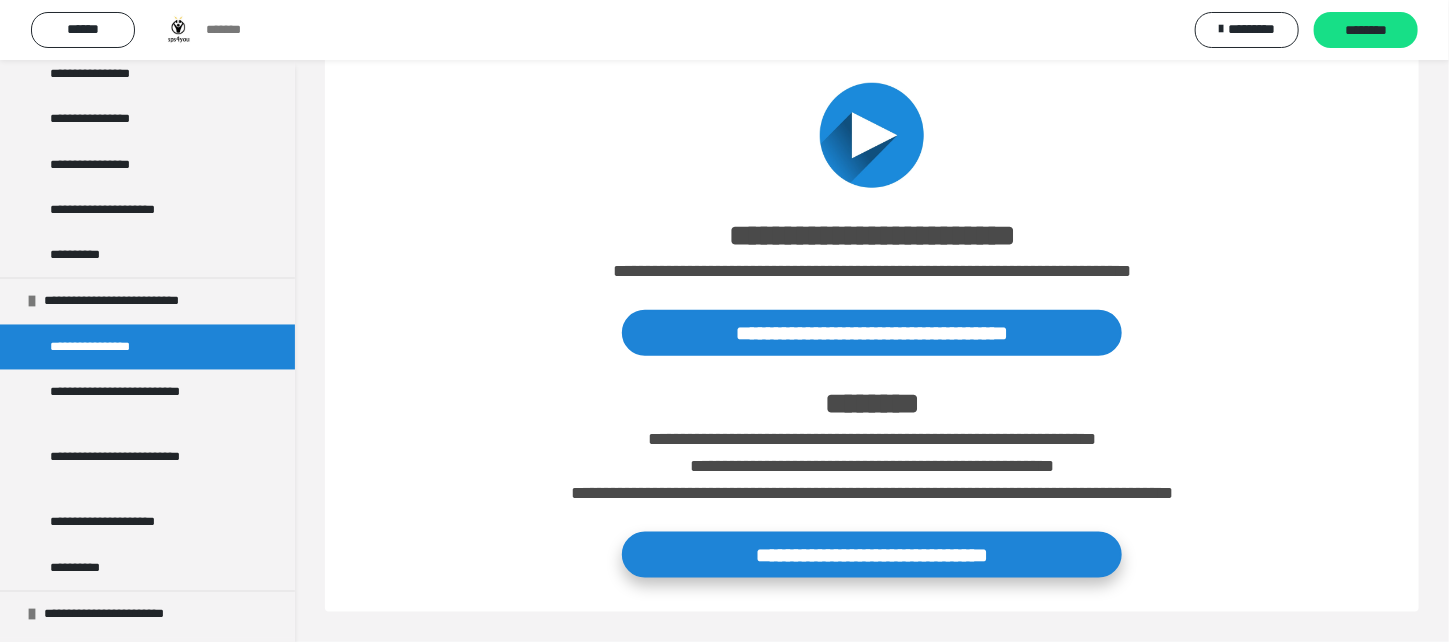 click on "**********" at bounding box center [872, 555] 